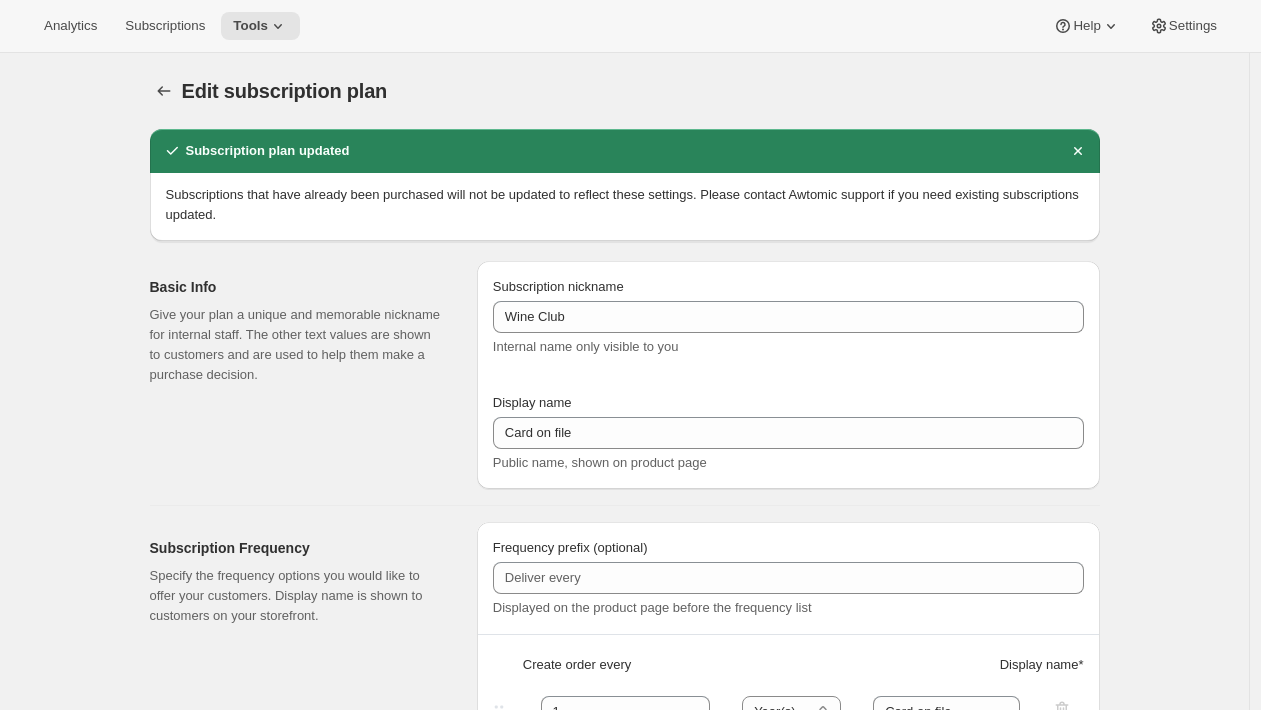 select on "YEAR" 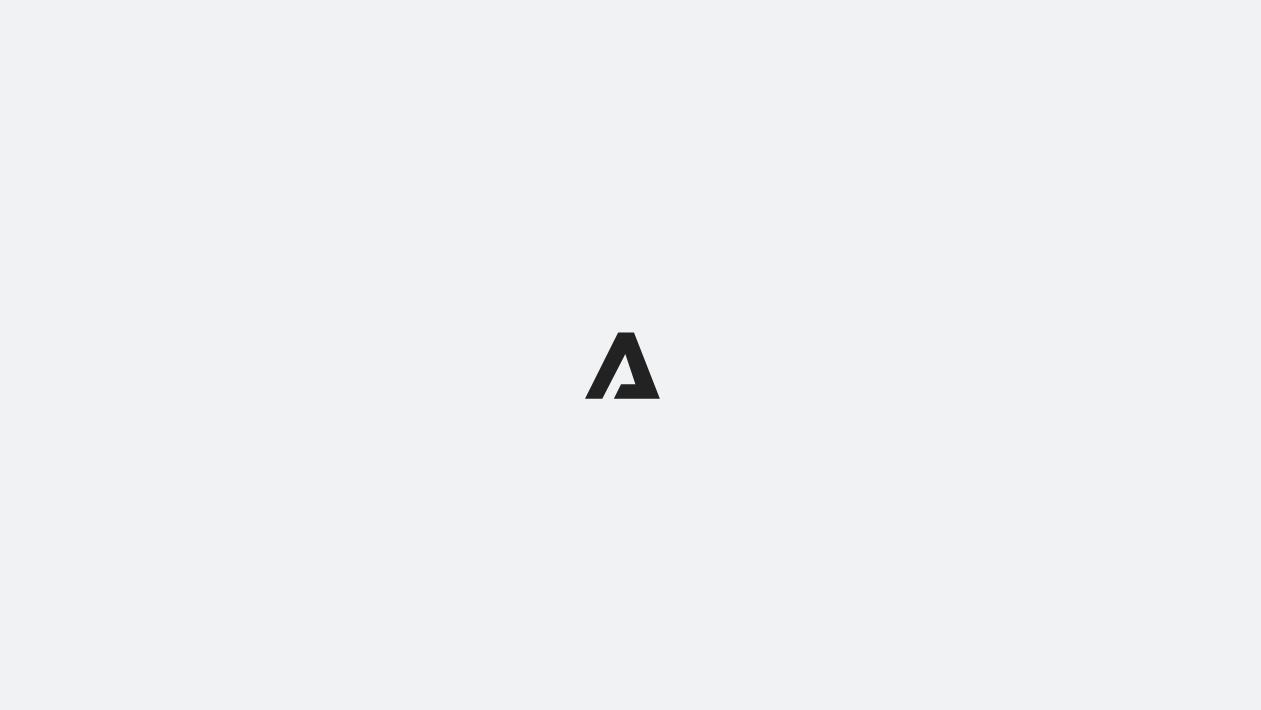 scroll, scrollTop: 0, scrollLeft: 0, axis: both 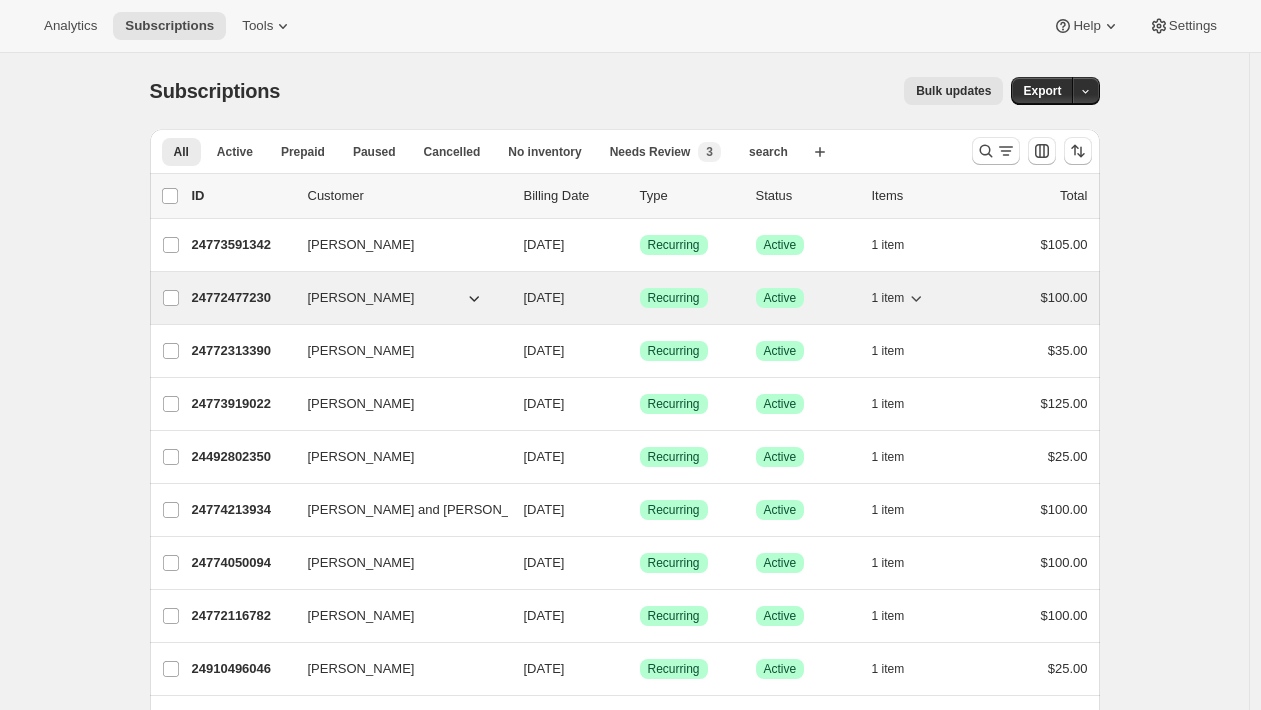 click on "24772477230" at bounding box center (242, 298) 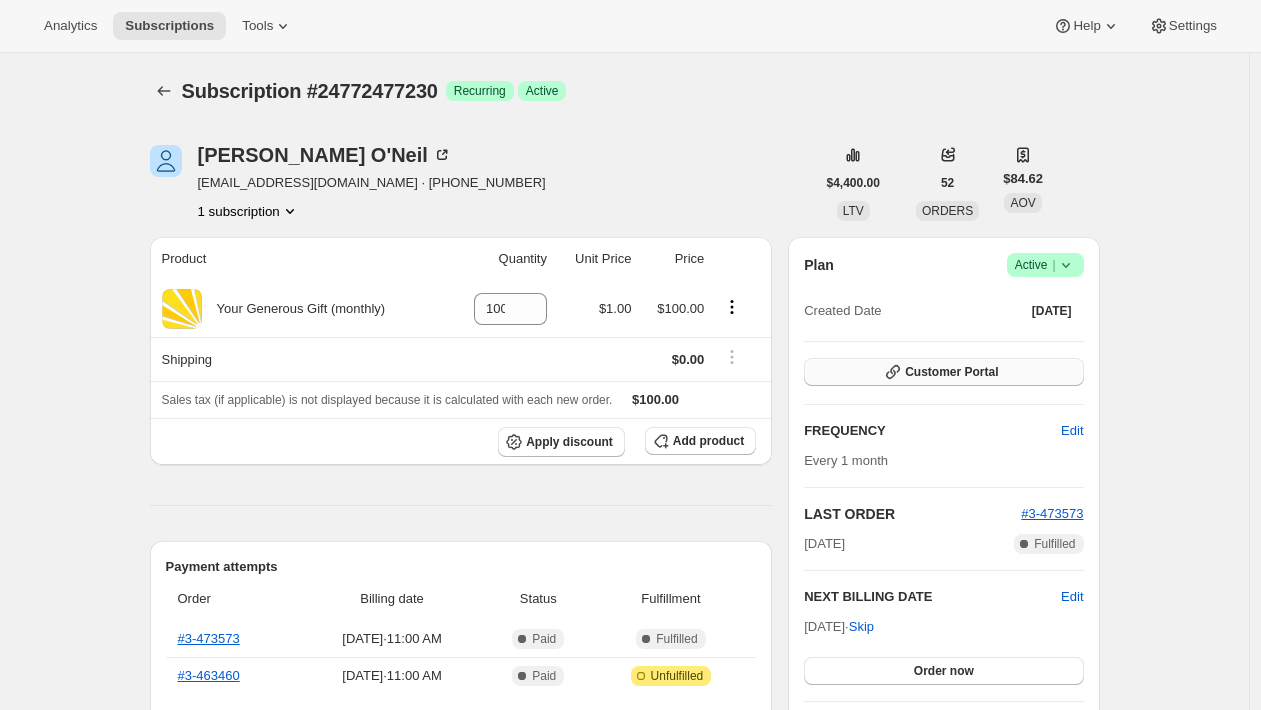 click on "Customer Portal" at bounding box center (951, 372) 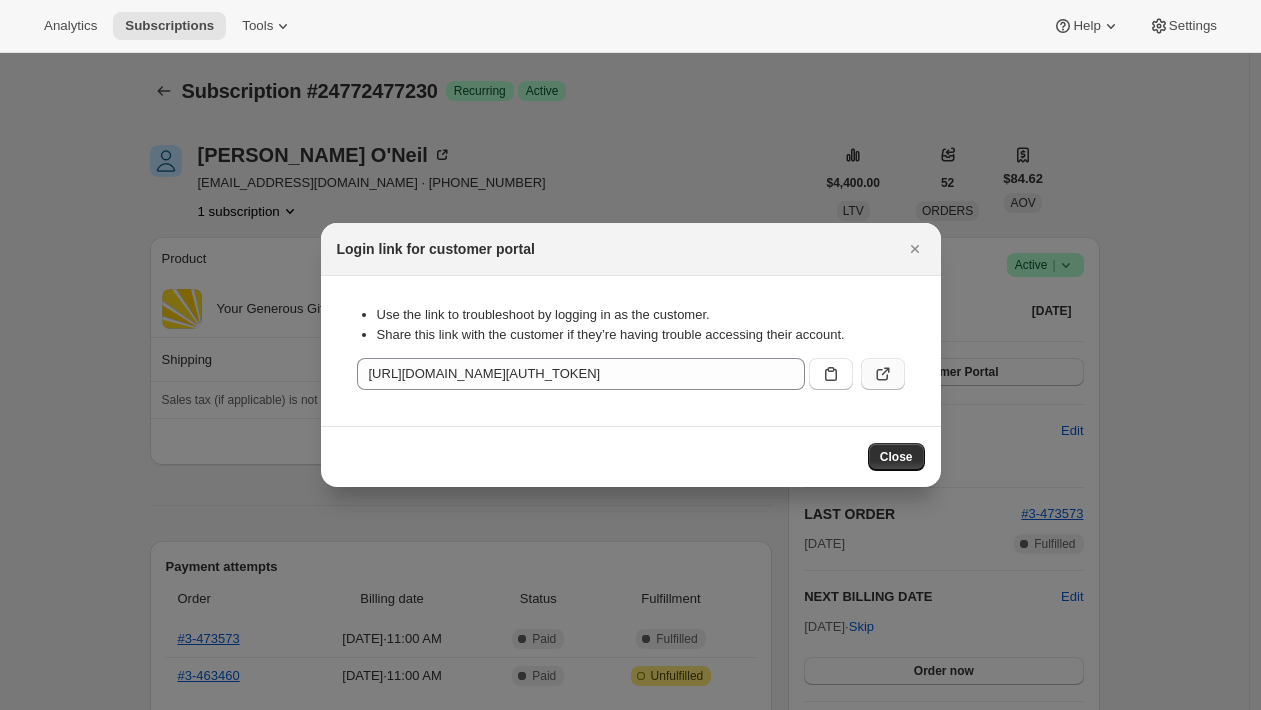 click 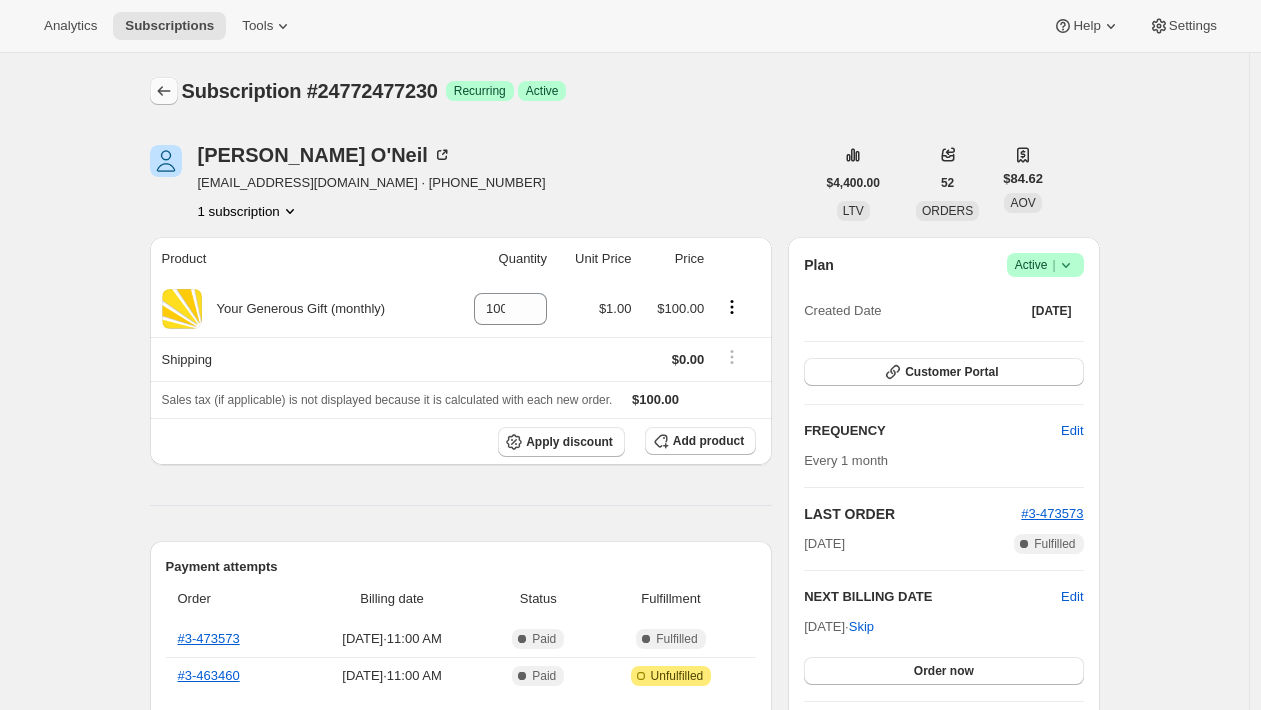 click 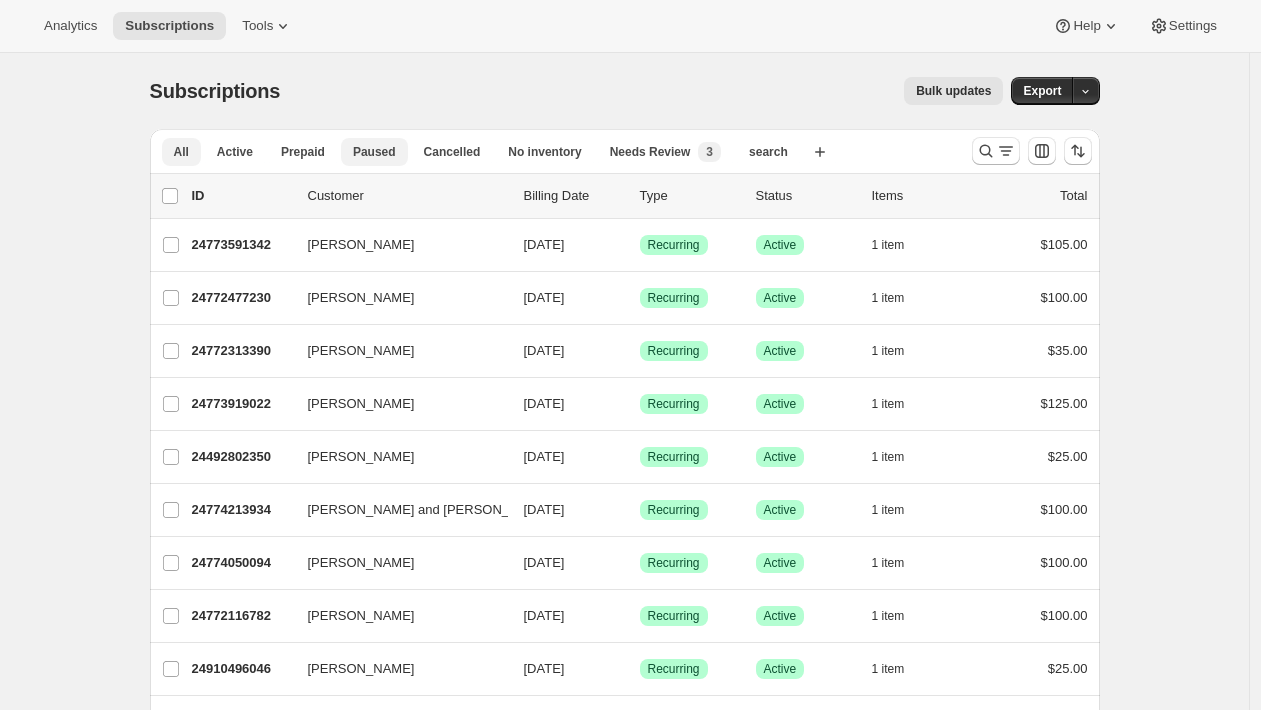 drag, startPoint x: 310, startPoint y: 145, endPoint x: 374, endPoint y: 145, distance: 64 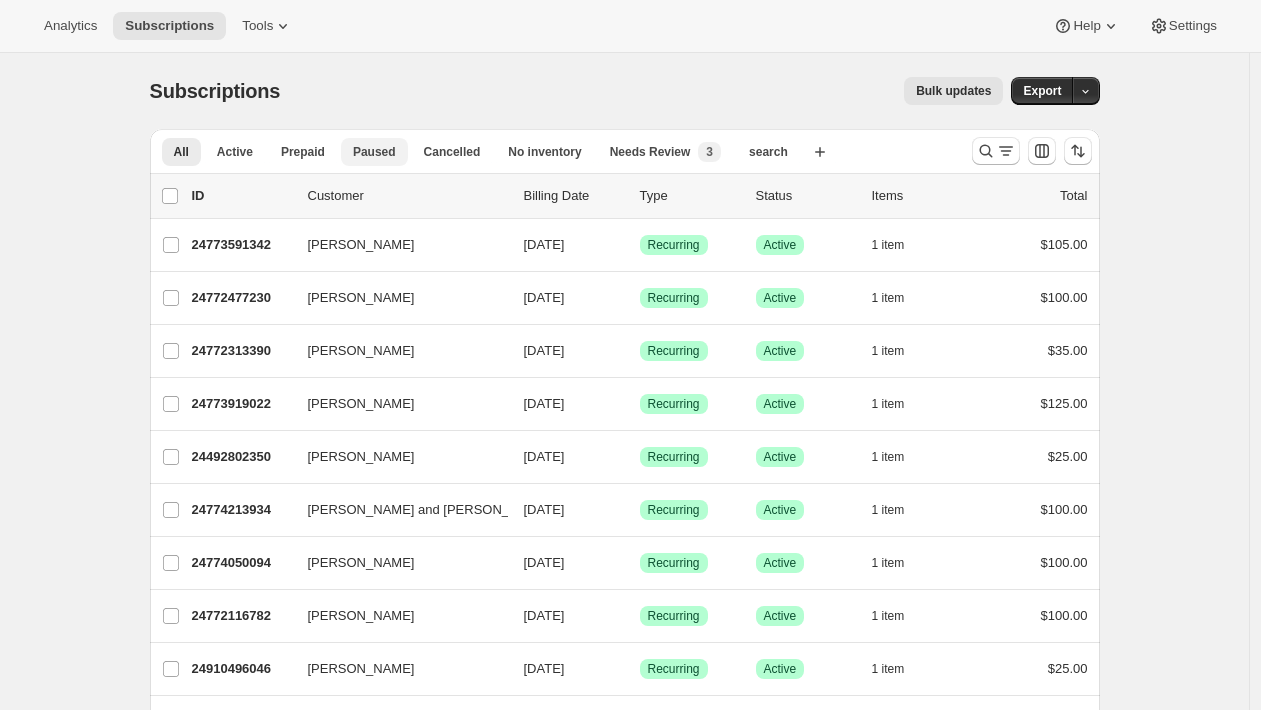 click on "Paused" at bounding box center [374, 152] 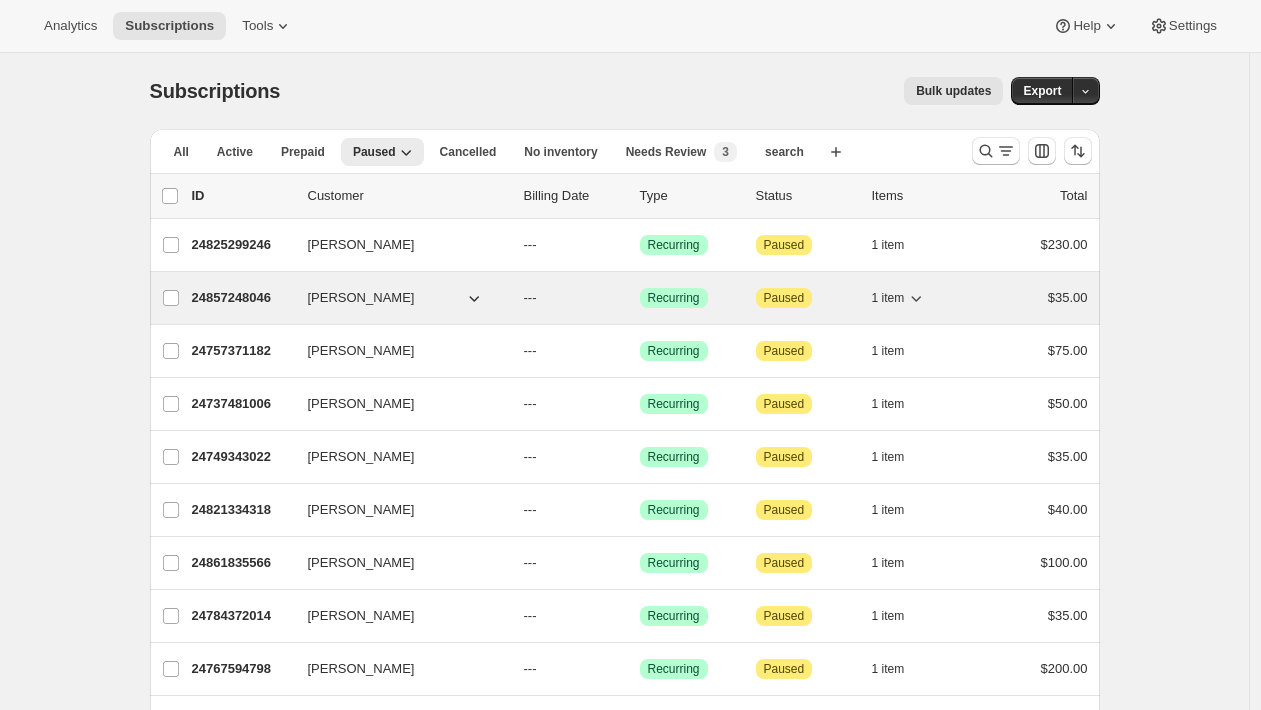 click on "24857248046" at bounding box center [242, 298] 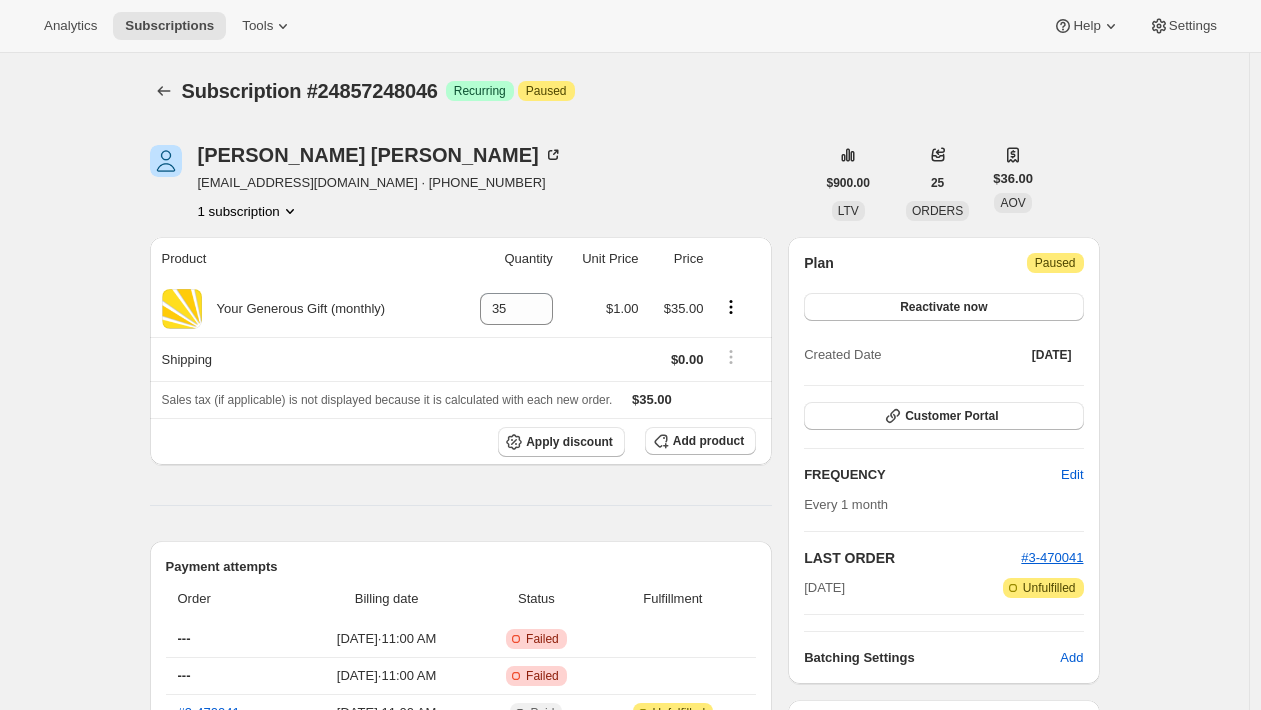 drag, startPoint x: 881, startPoint y: 304, endPoint x: 927, endPoint y: 253, distance: 68.68042 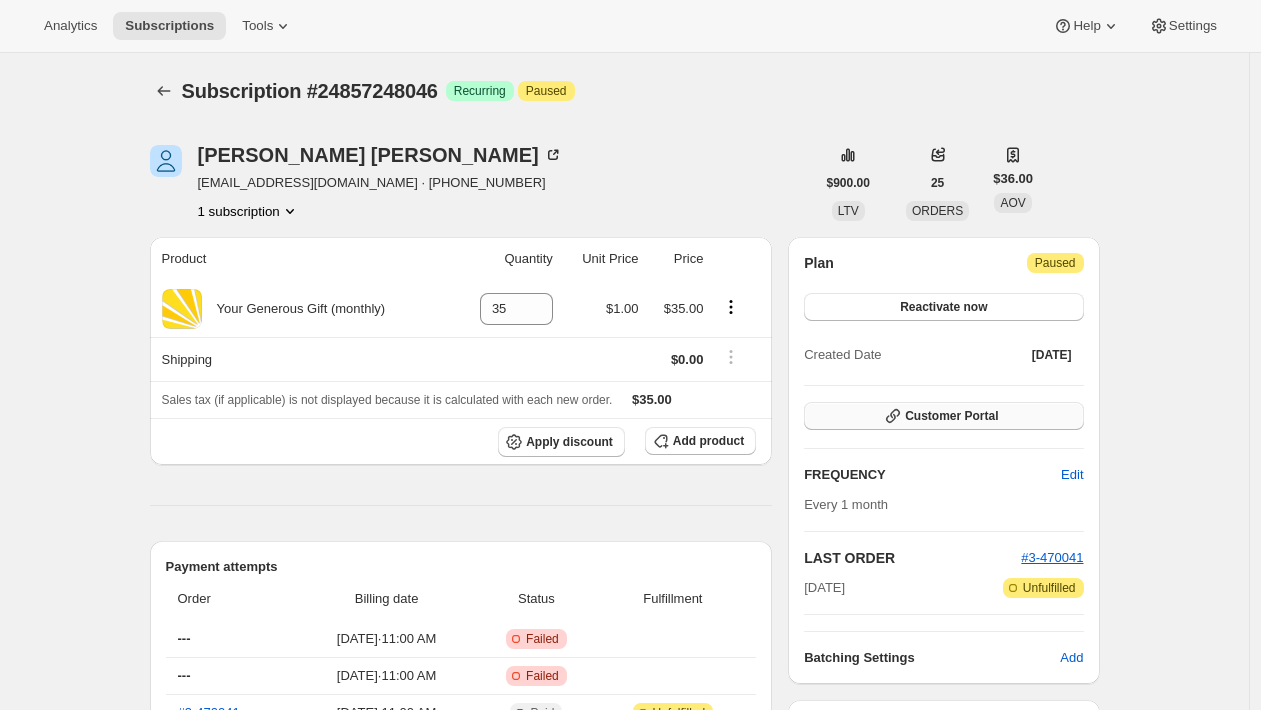 click on "Customer Portal" at bounding box center [951, 416] 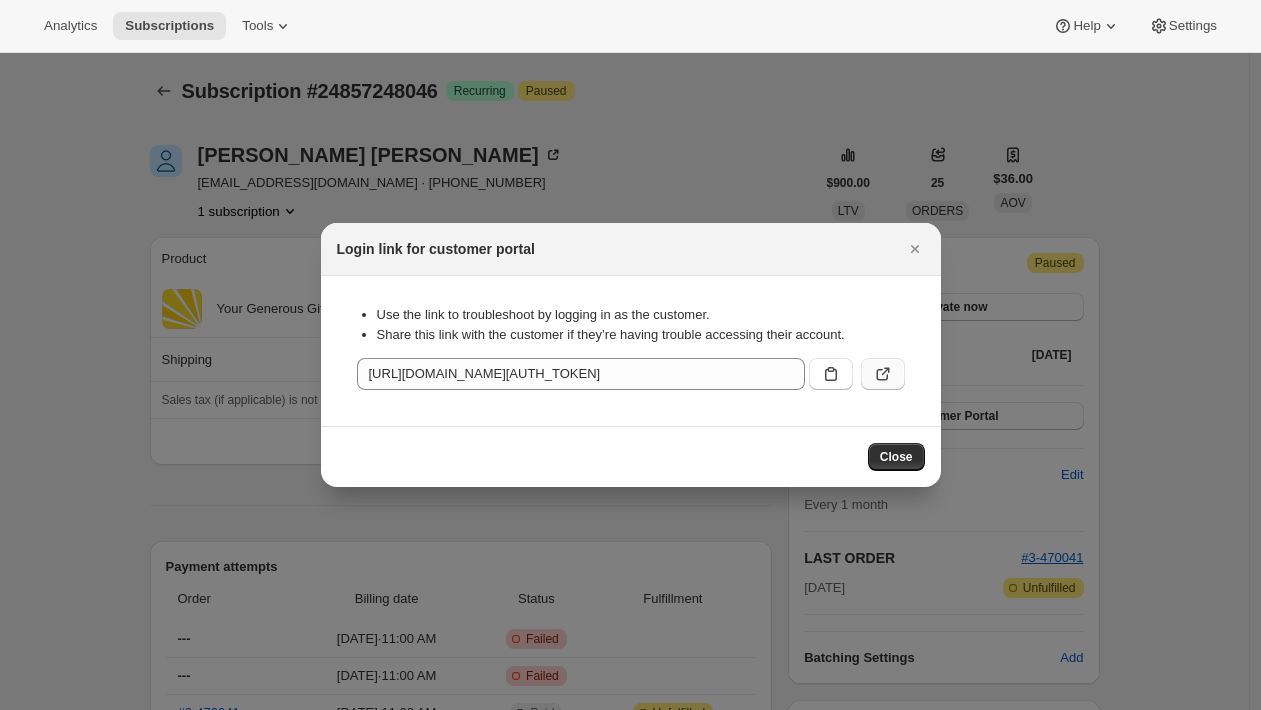click 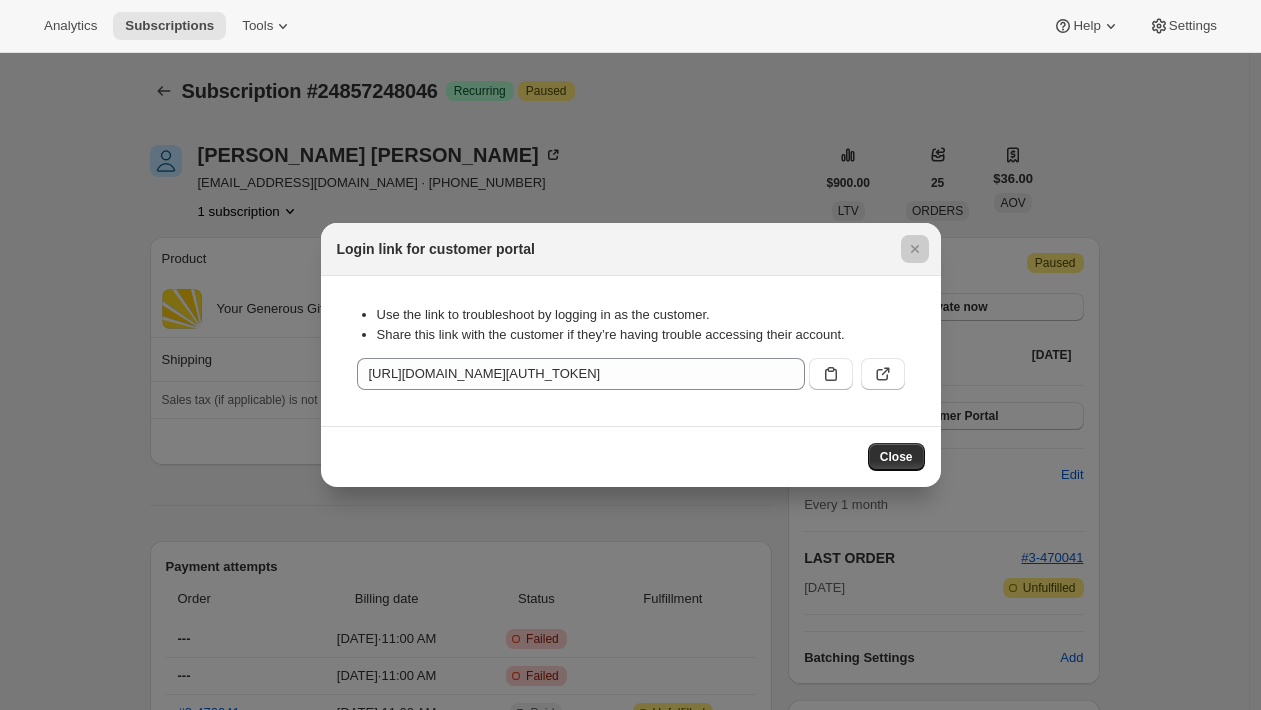 click at bounding box center [630, 355] 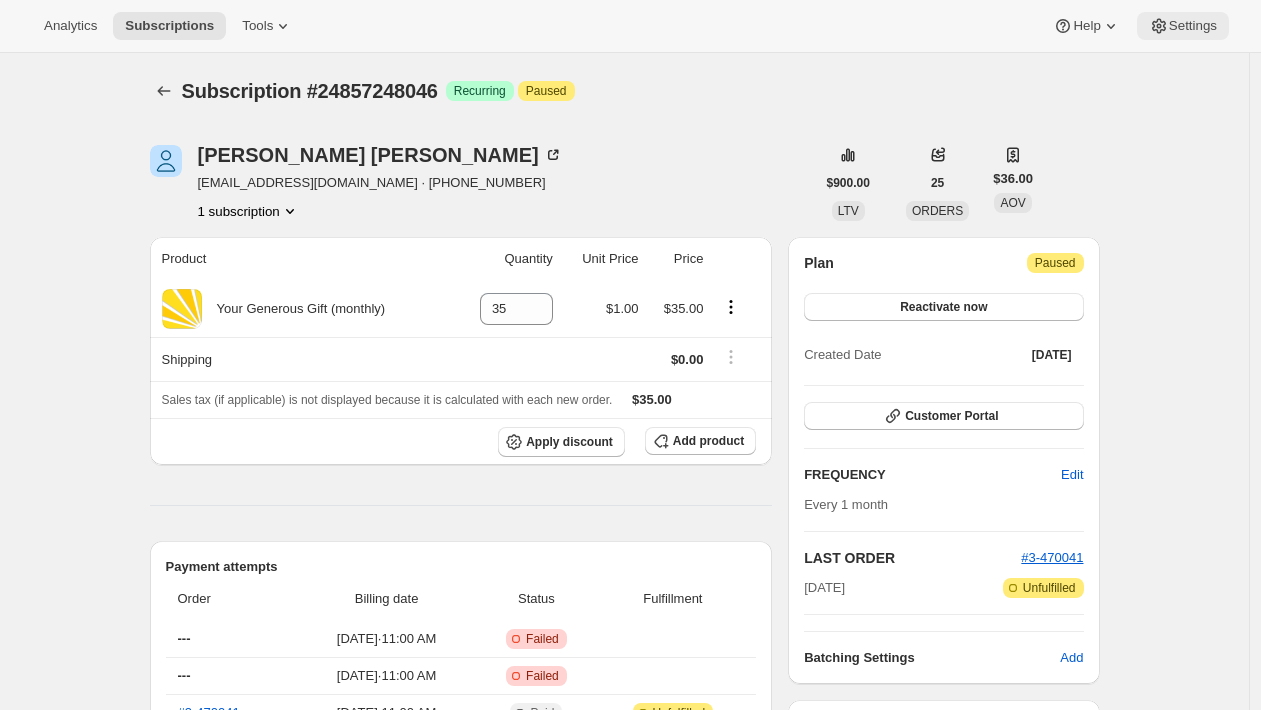 click on "Settings" at bounding box center [1183, 26] 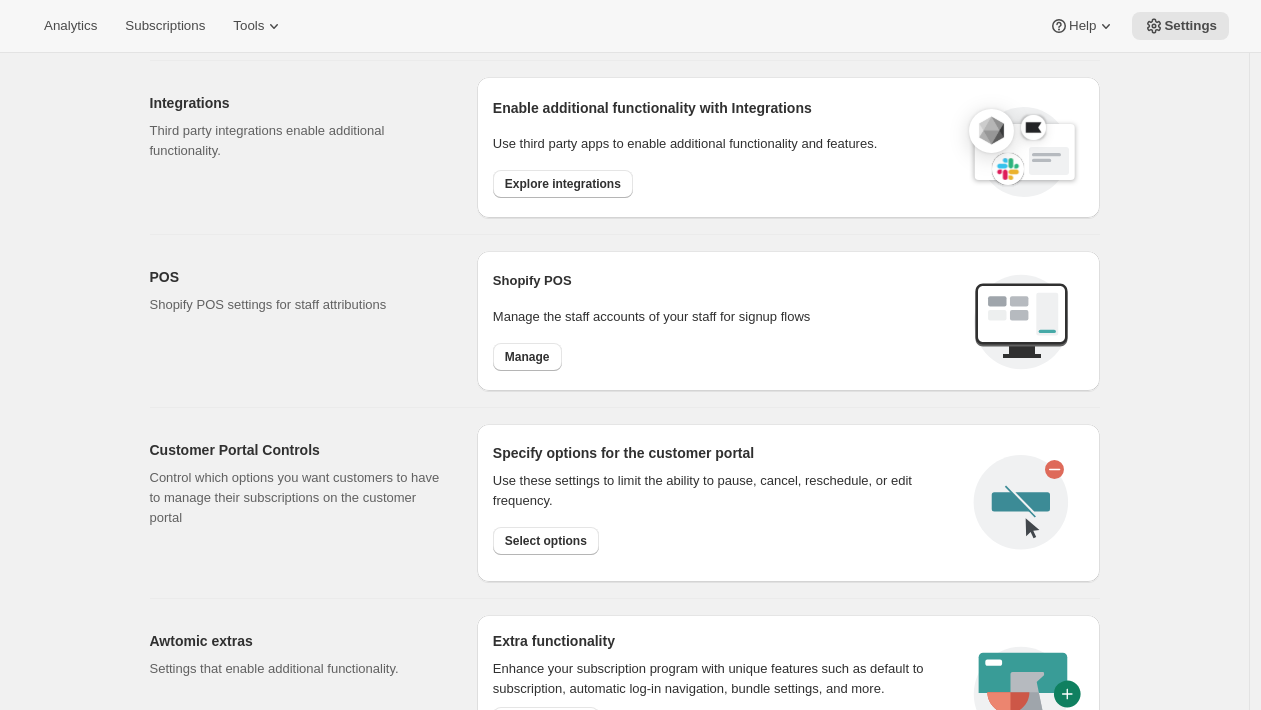 scroll, scrollTop: 677, scrollLeft: 0, axis: vertical 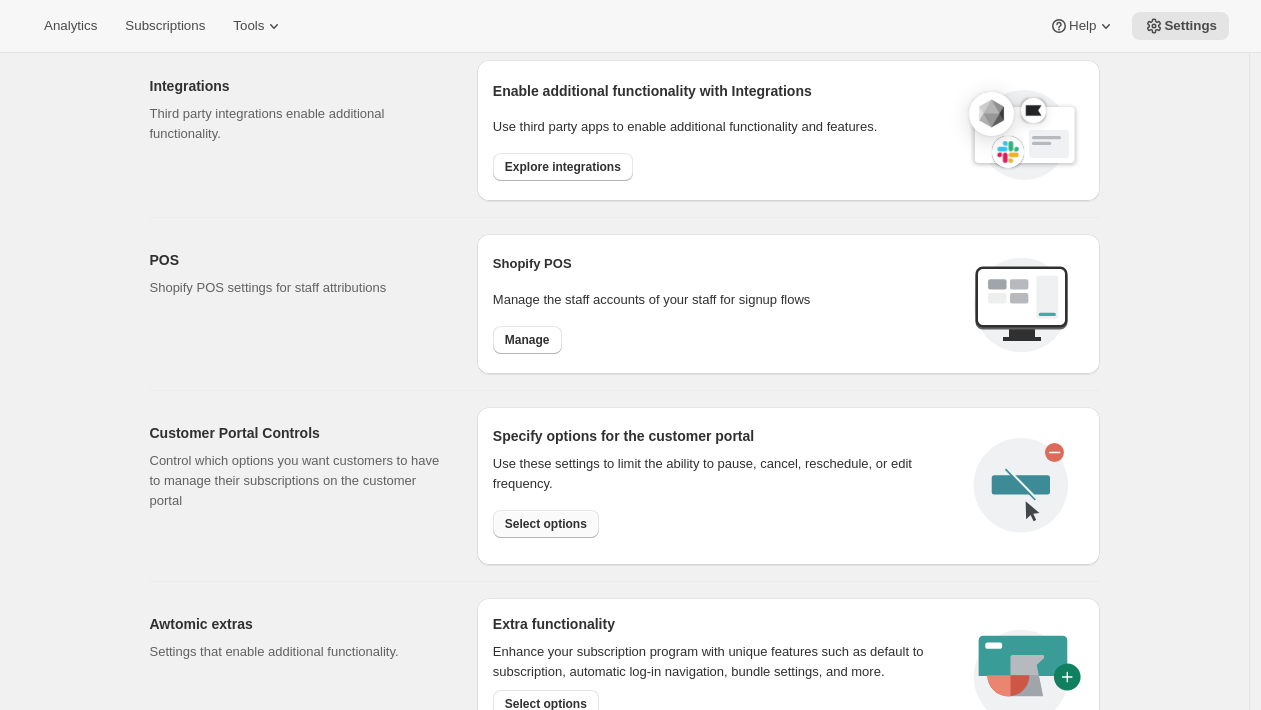 click on "Select options" at bounding box center [546, 524] 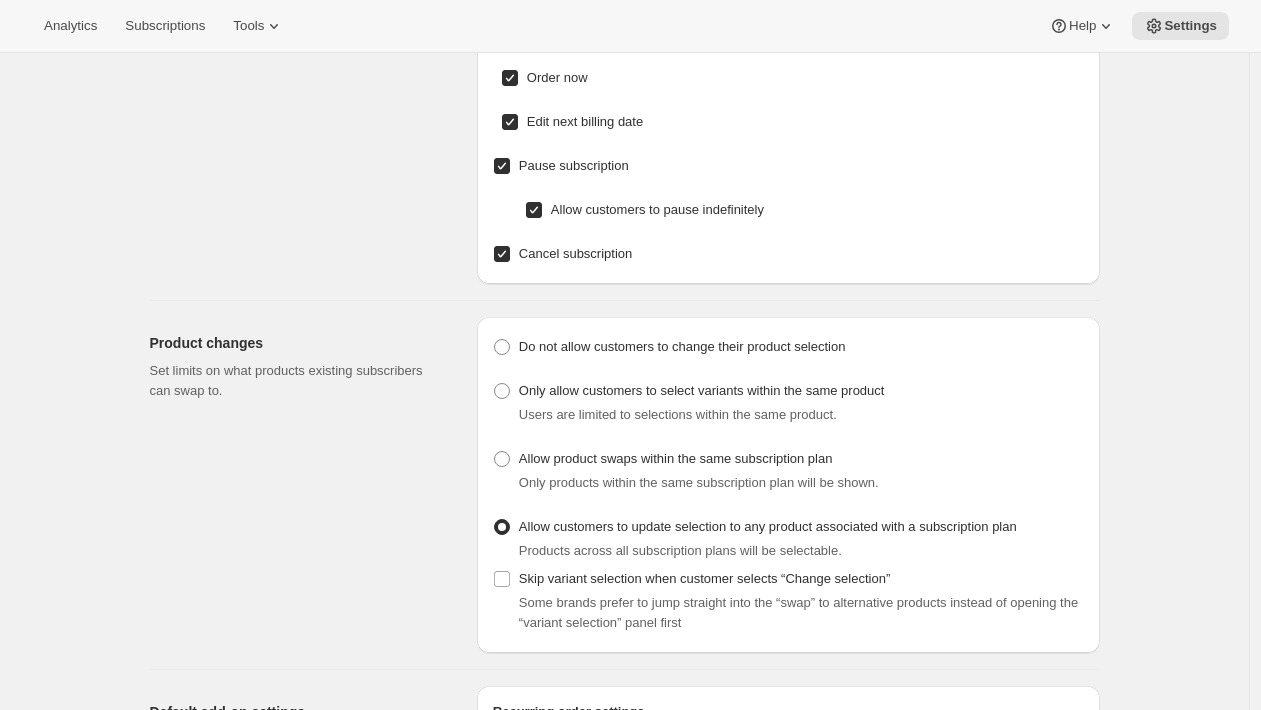 scroll, scrollTop: 0, scrollLeft: 0, axis: both 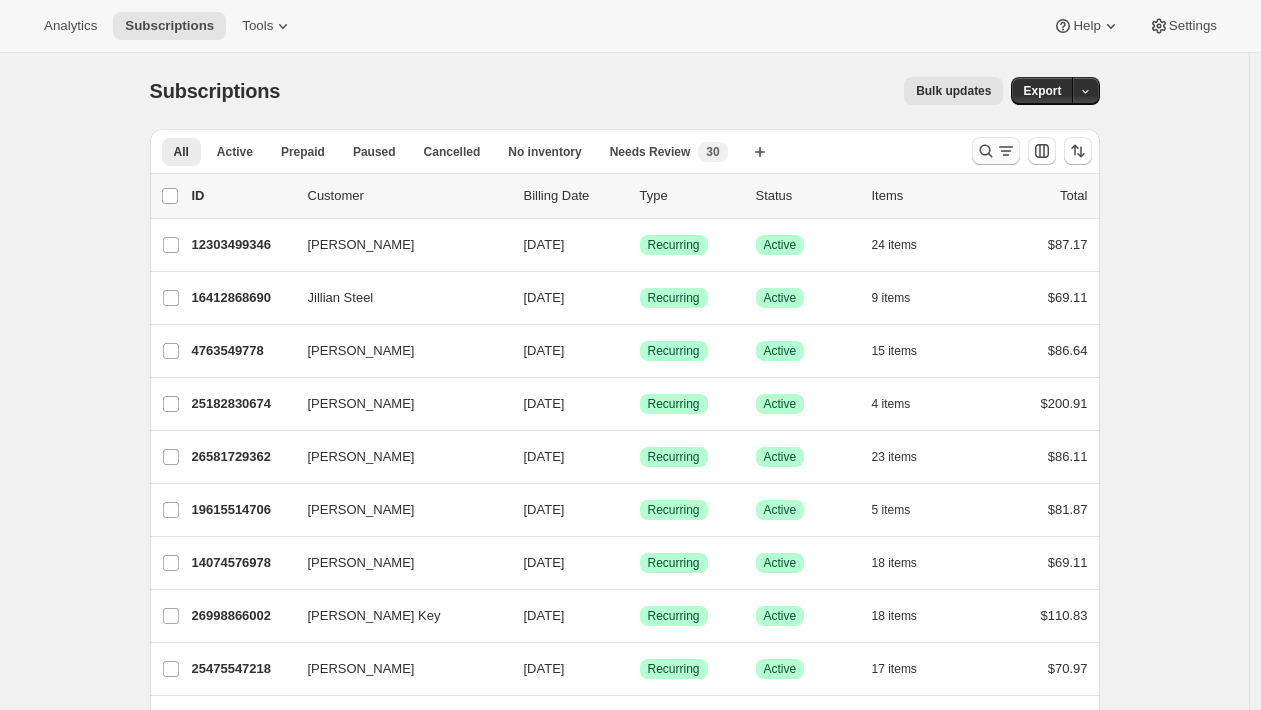 click 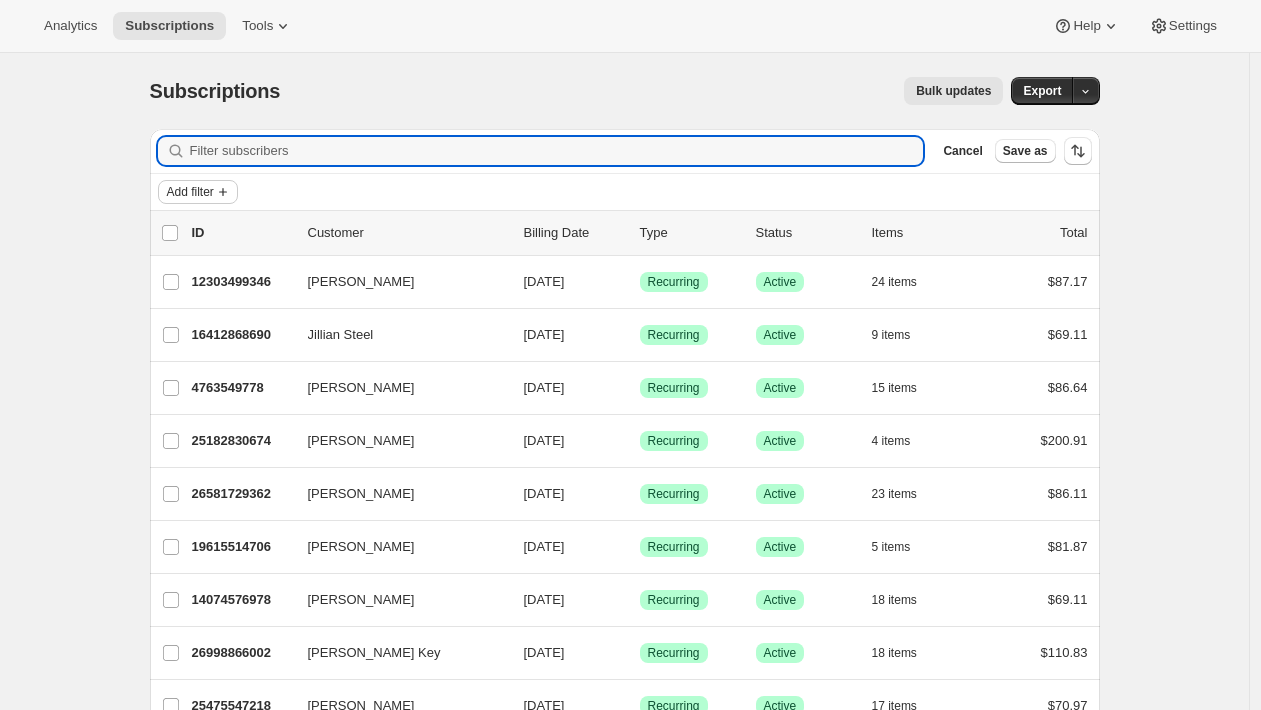 click on "Add filter" at bounding box center (190, 192) 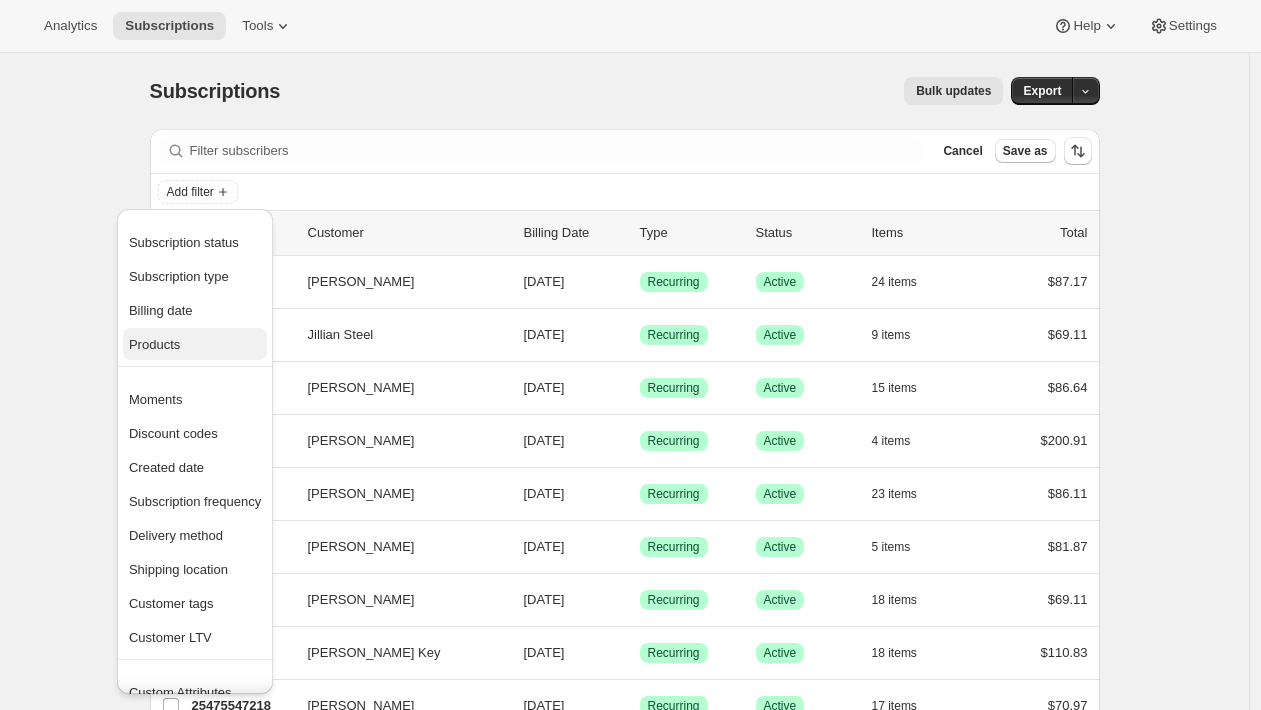 click on "Products" at bounding box center (195, 345) 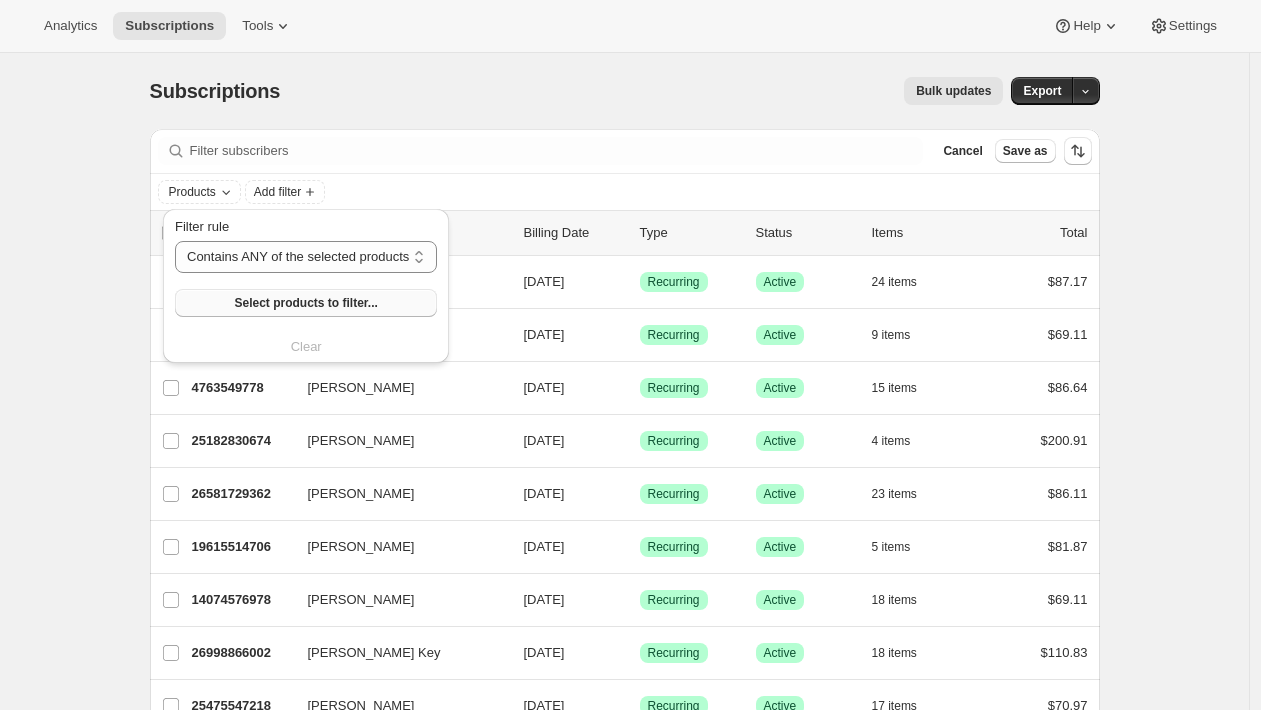 click on "Select products to filter..." at bounding box center [306, 303] 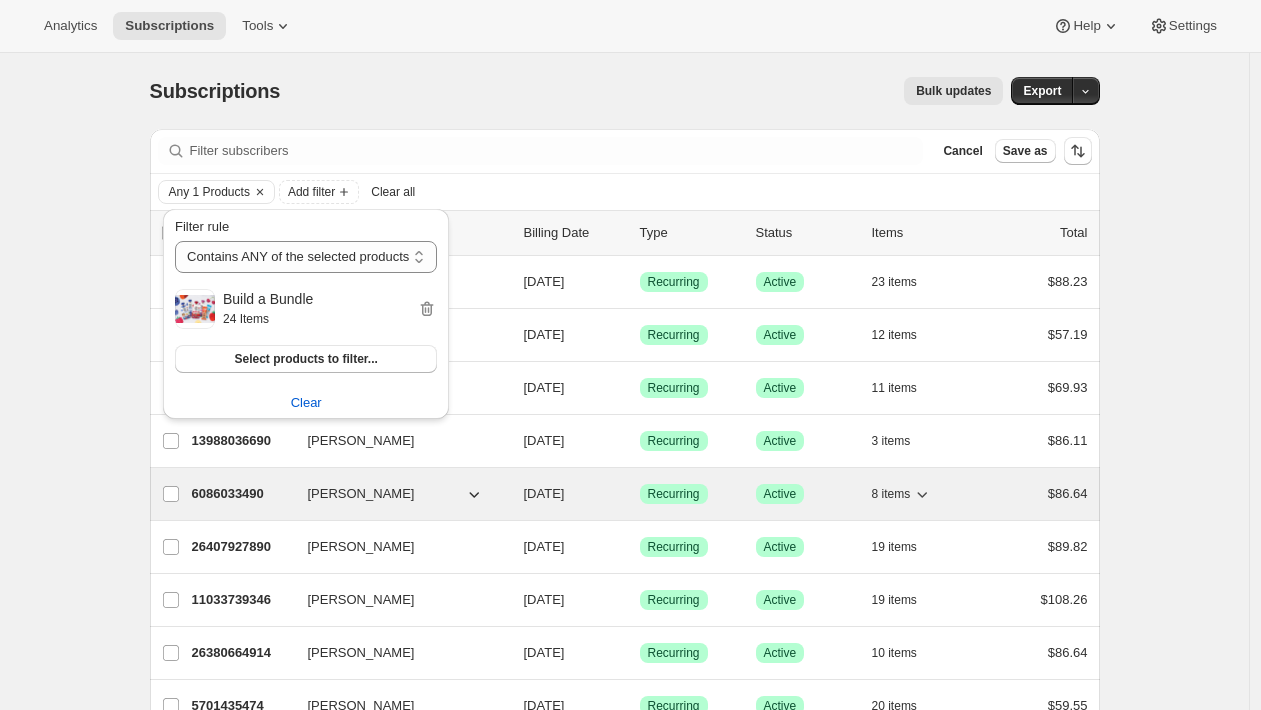 click on "6086033490" at bounding box center (242, 494) 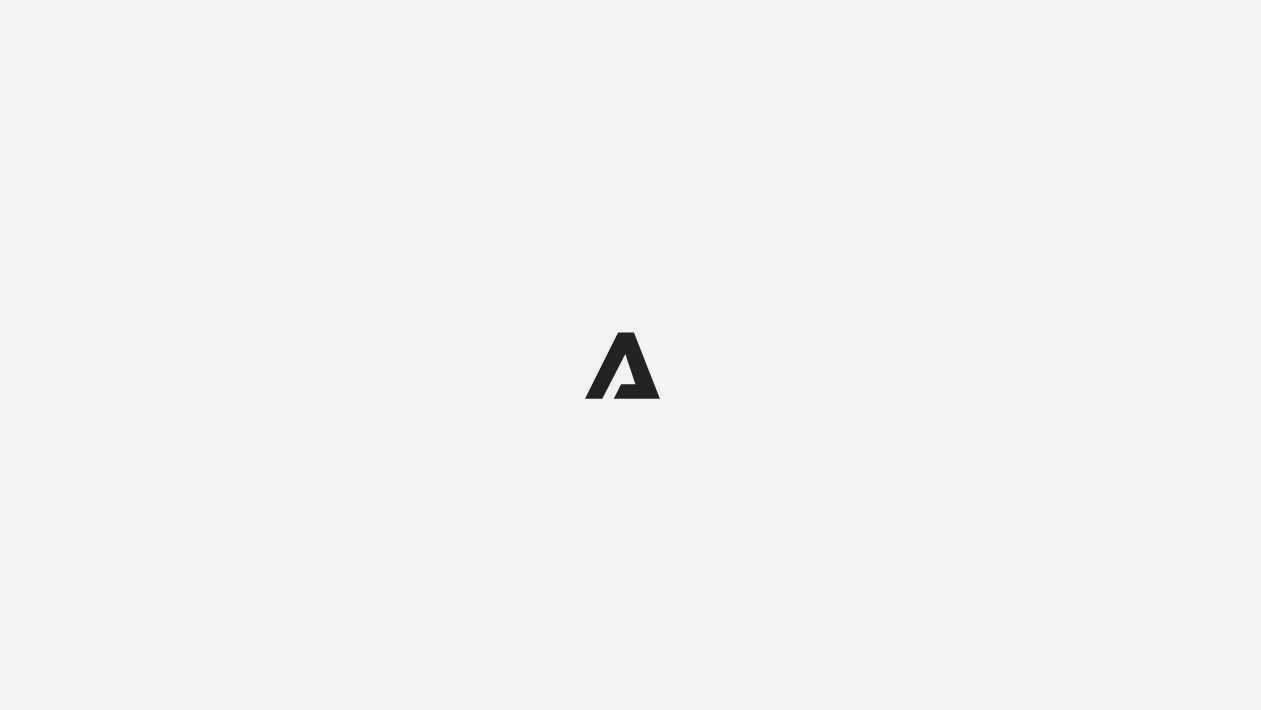 scroll, scrollTop: 0, scrollLeft: 0, axis: both 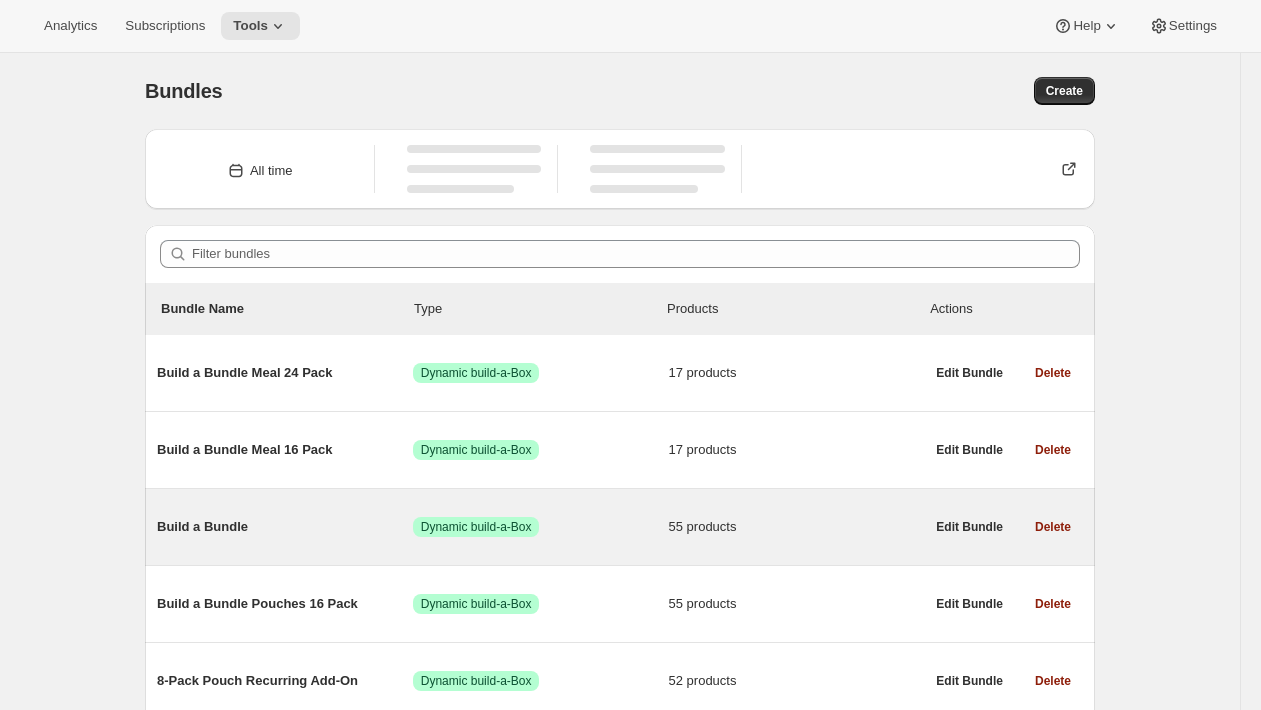click on "Build a Bundle" at bounding box center [285, 527] 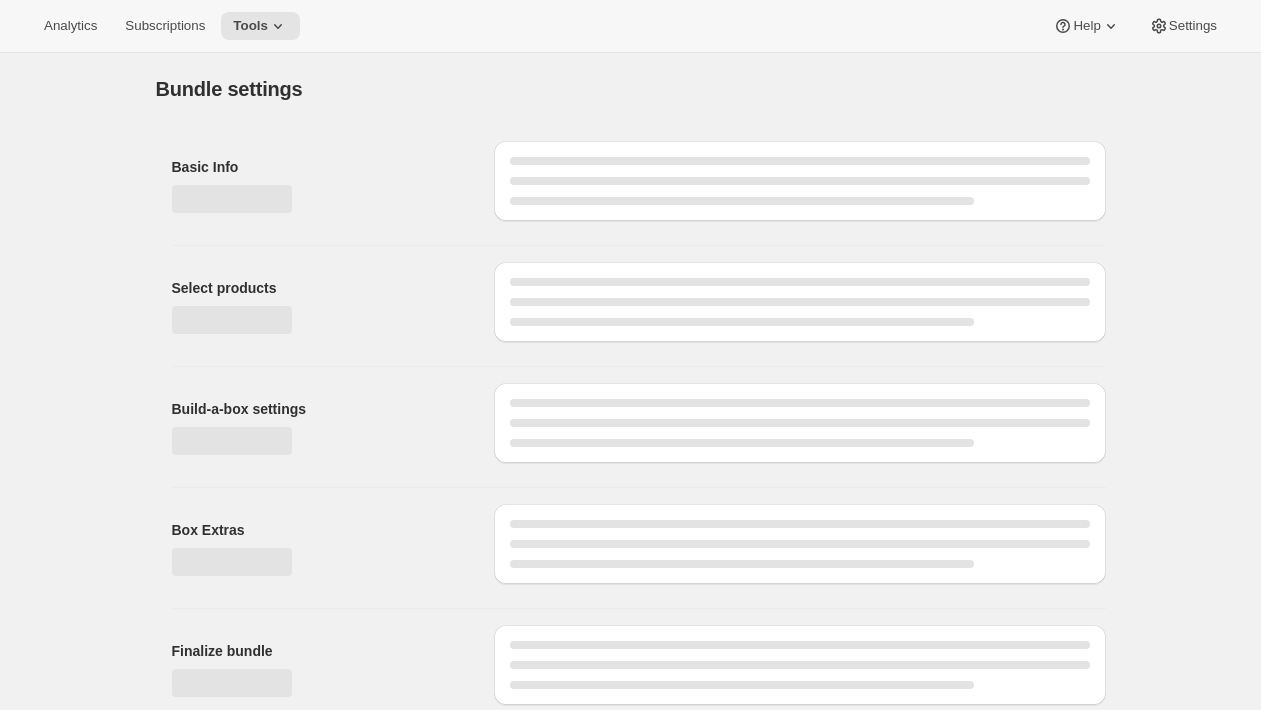 type on "Build a Bundle" 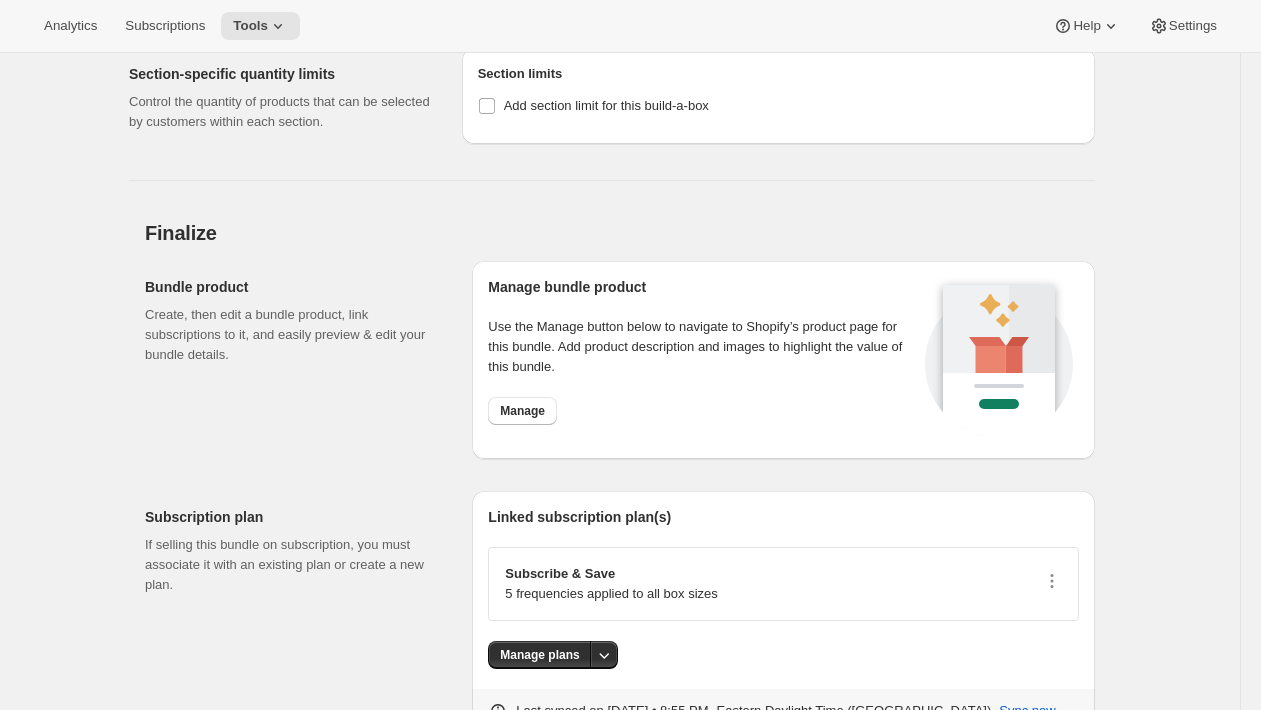 scroll, scrollTop: 7271, scrollLeft: 0, axis: vertical 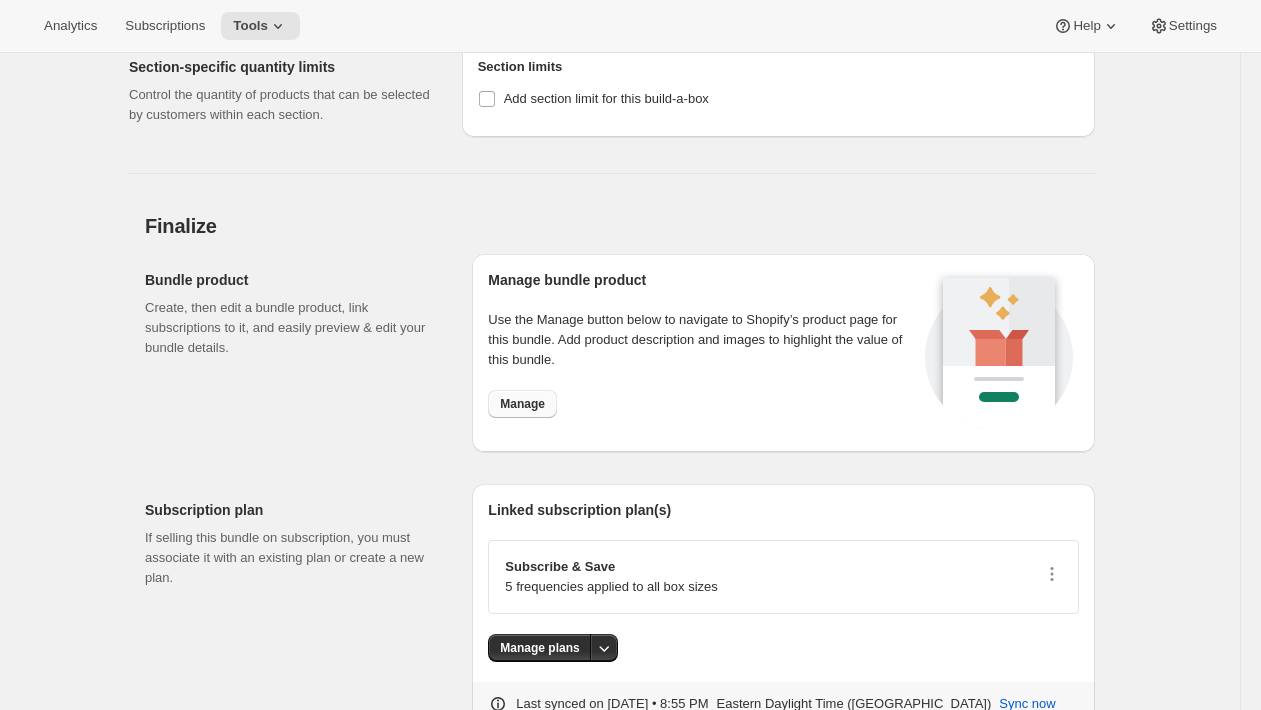 click on "Manage" at bounding box center [522, 404] 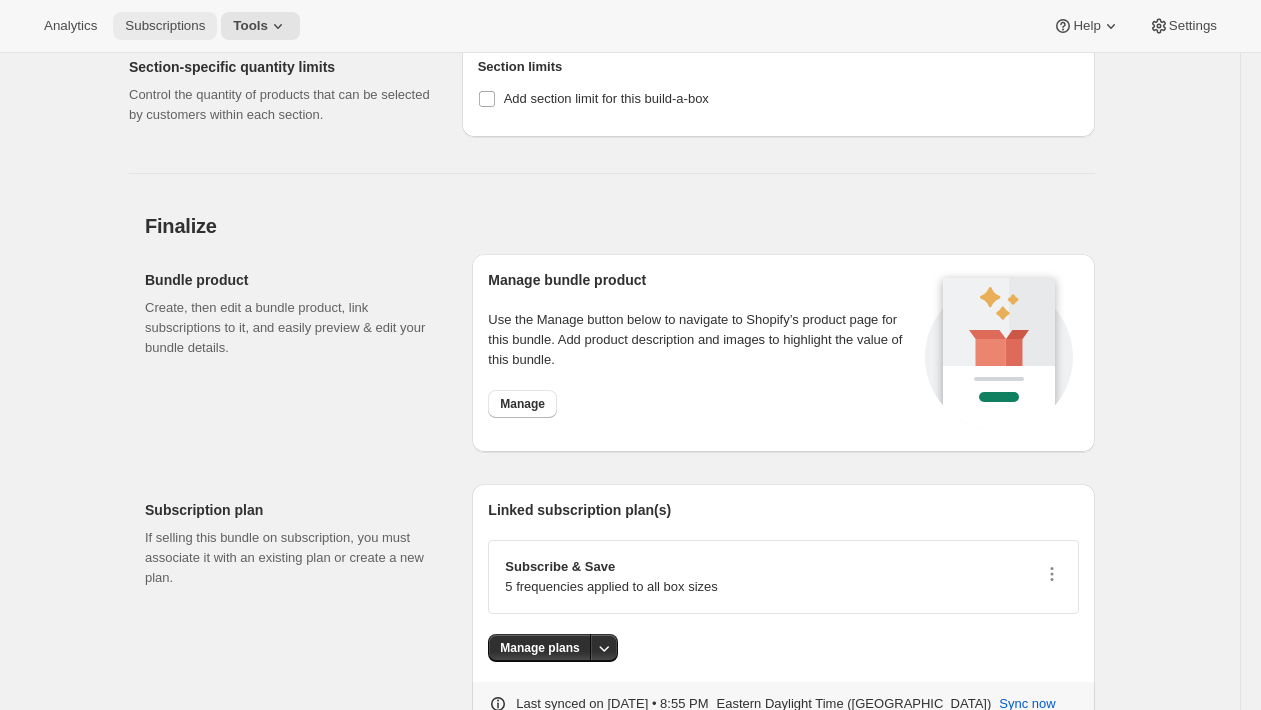 click on "Subscriptions" at bounding box center (165, 26) 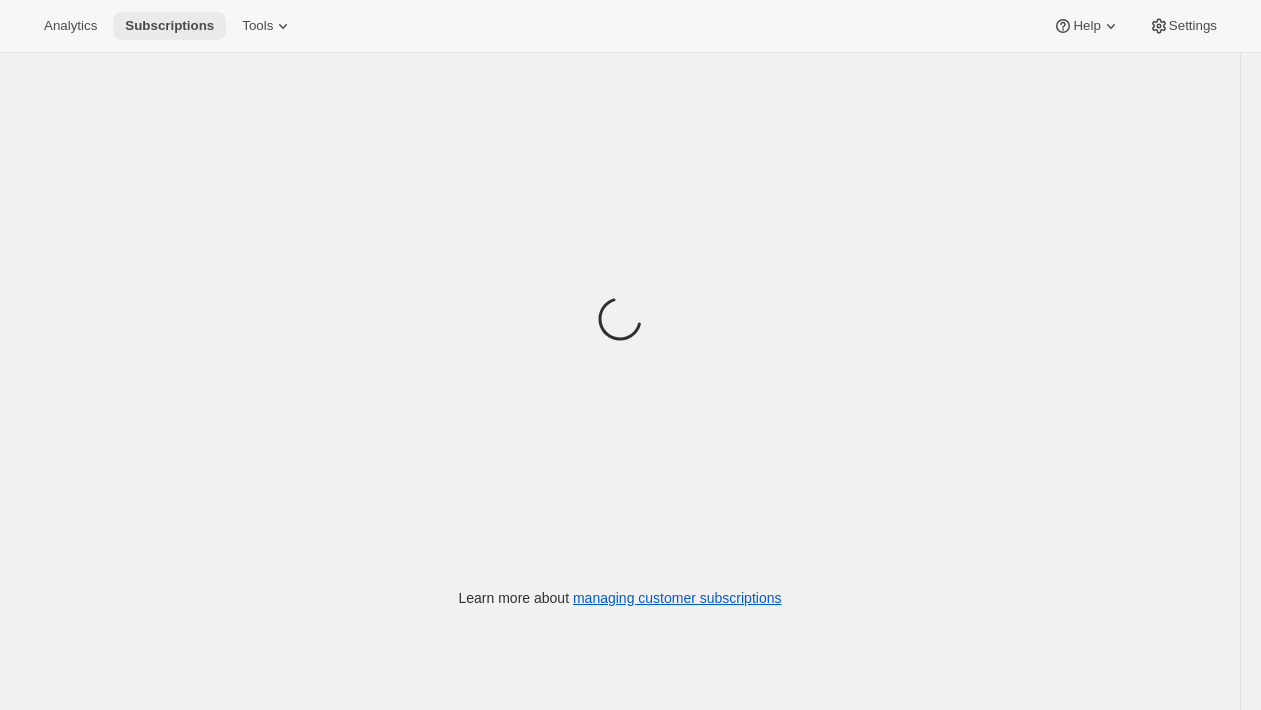 scroll, scrollTop: 0, scrollLeft: 0, axis: both 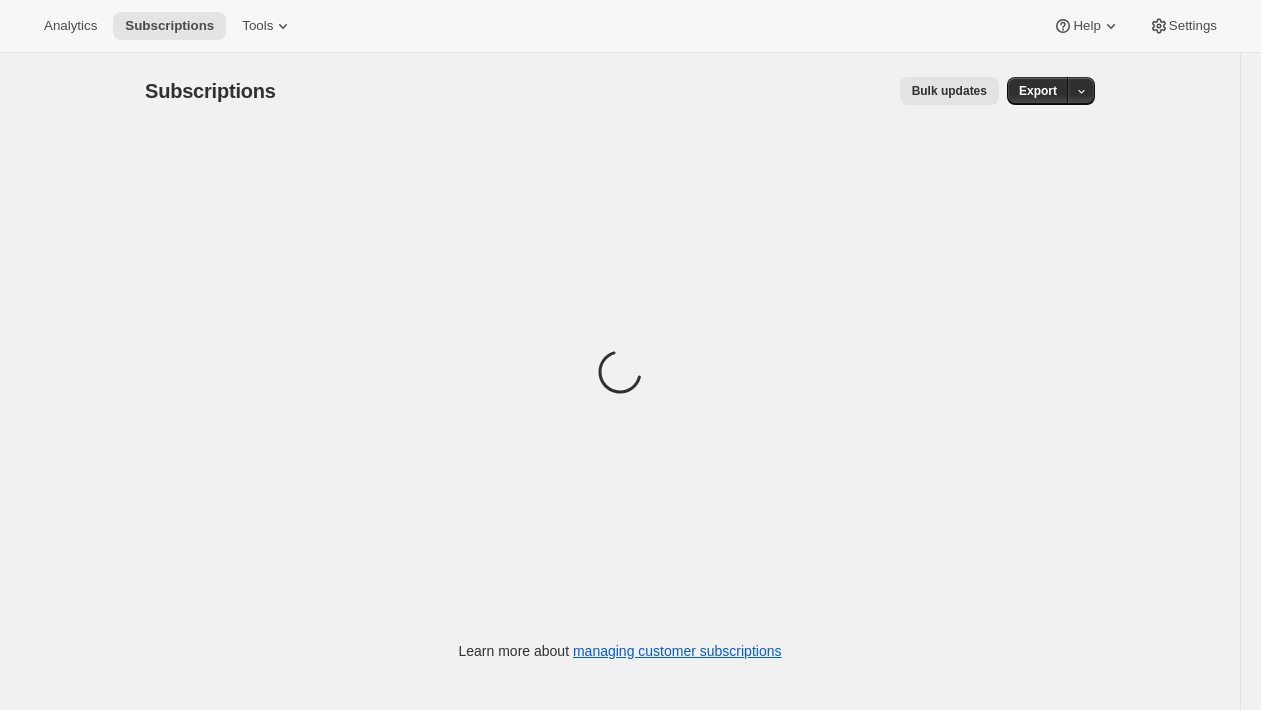 click on "Subscriptions. This page is ready Subscriptions Bulk updates More actions Bulk updates Export" at bounding box center (620, 91) 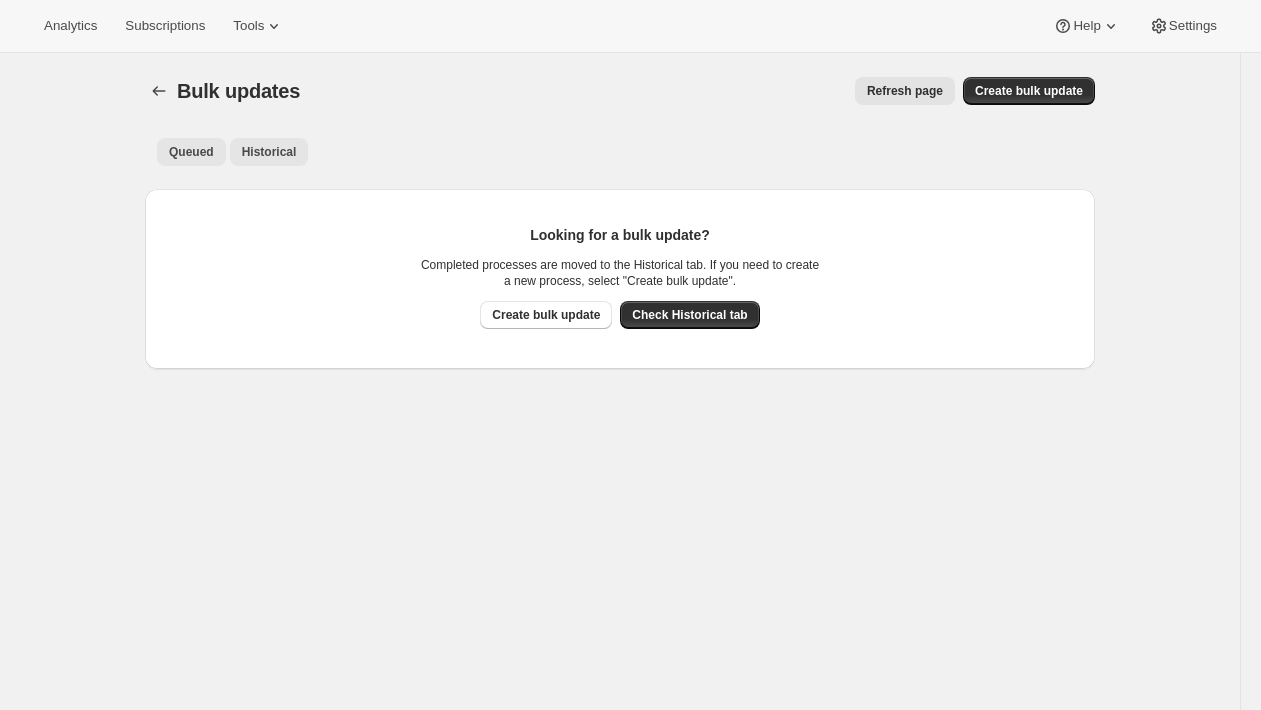 click on "Historical" at bounding box center (269, 152) 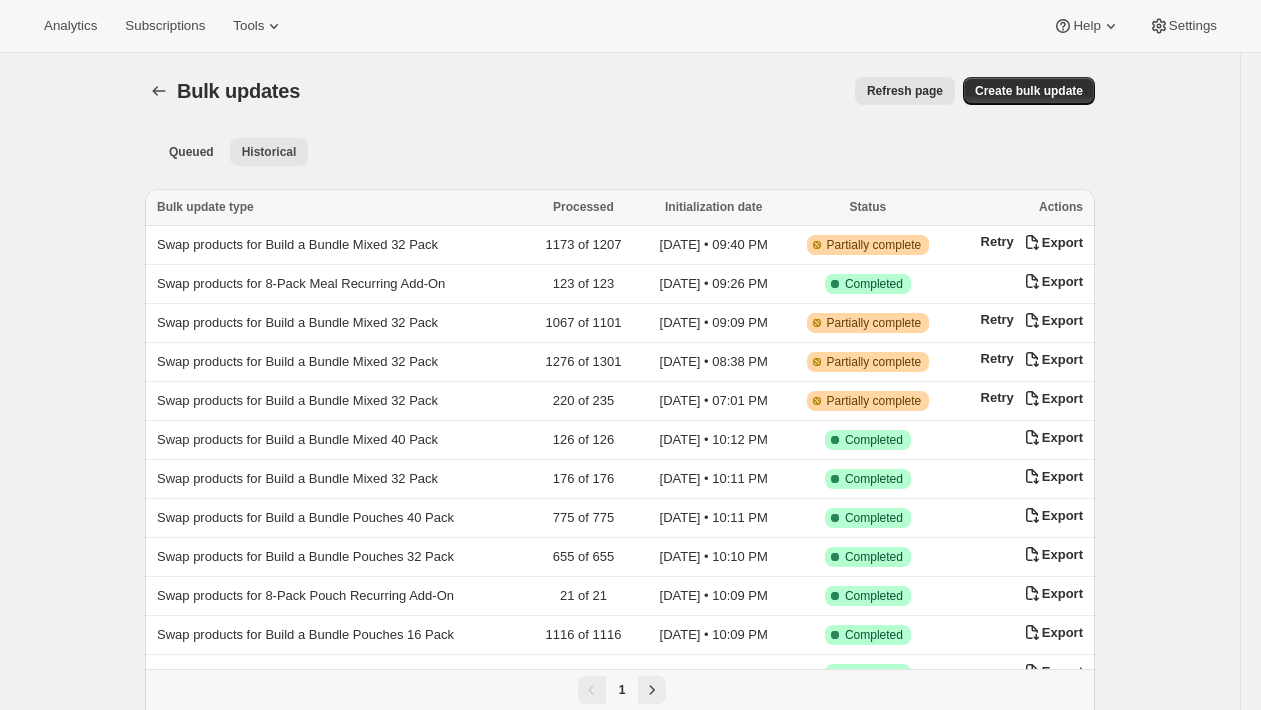 type 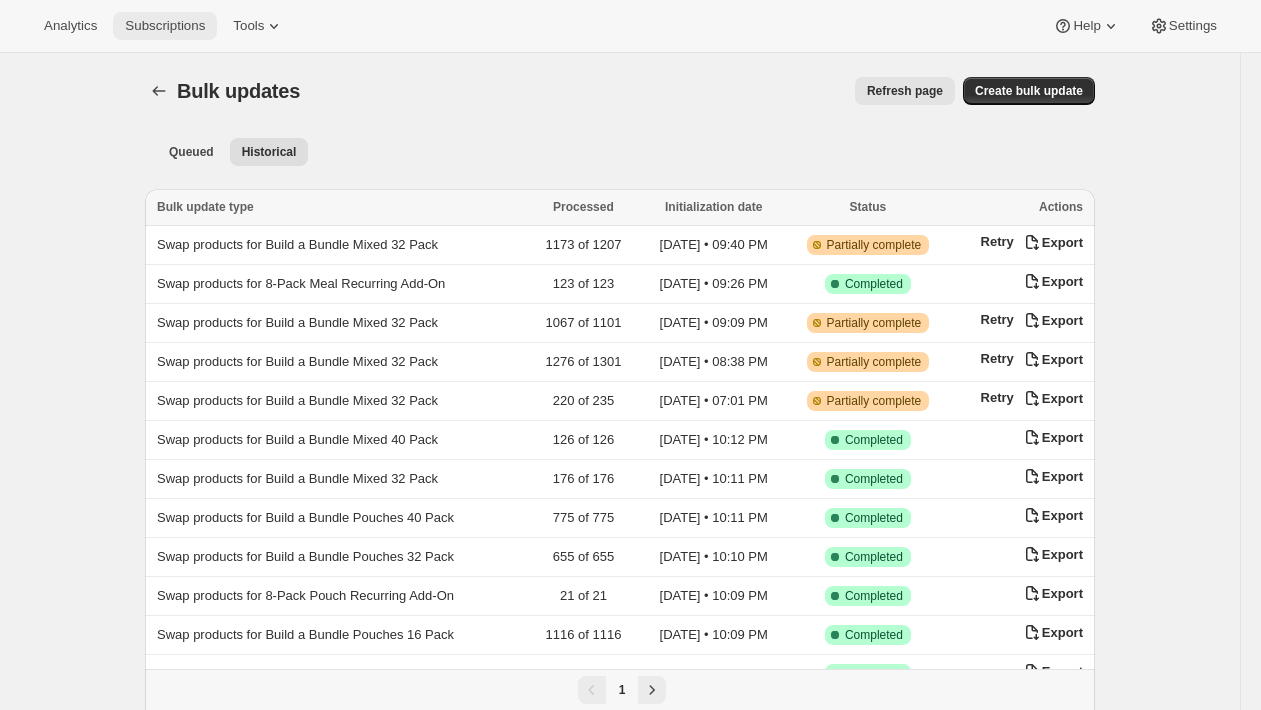 click on "Subscriptions" at bounding box center [165, 26] 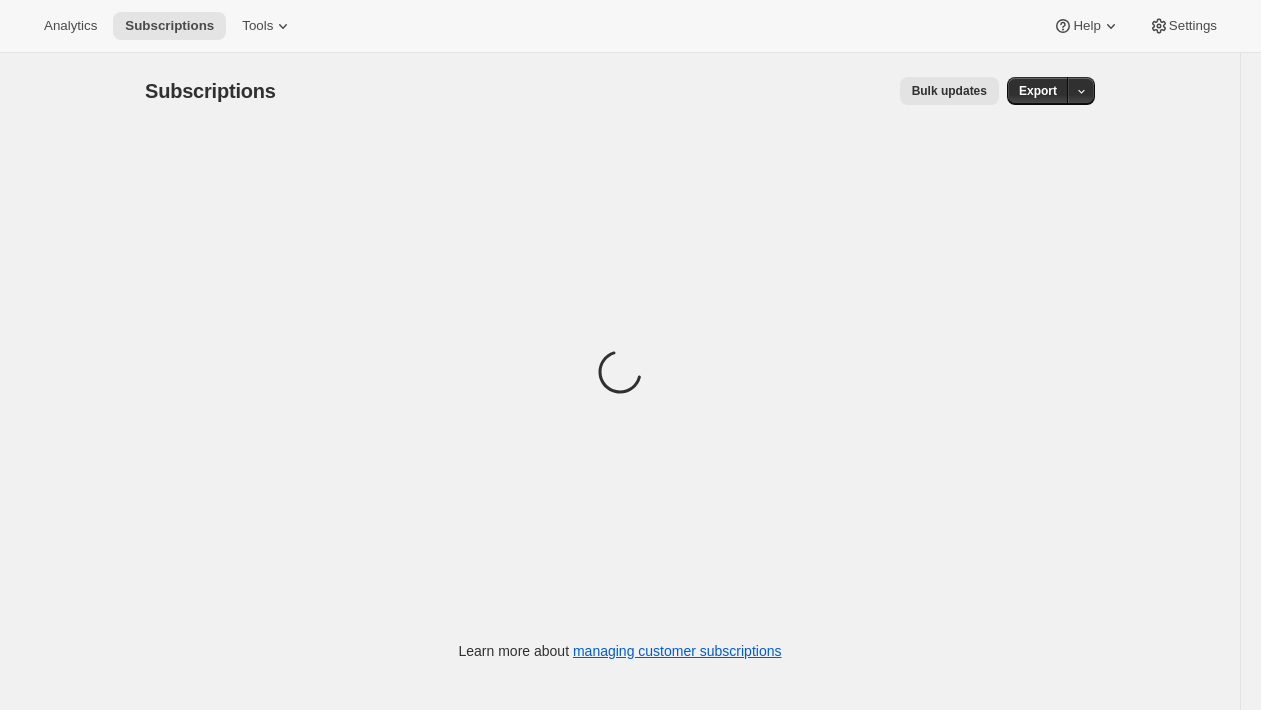 type 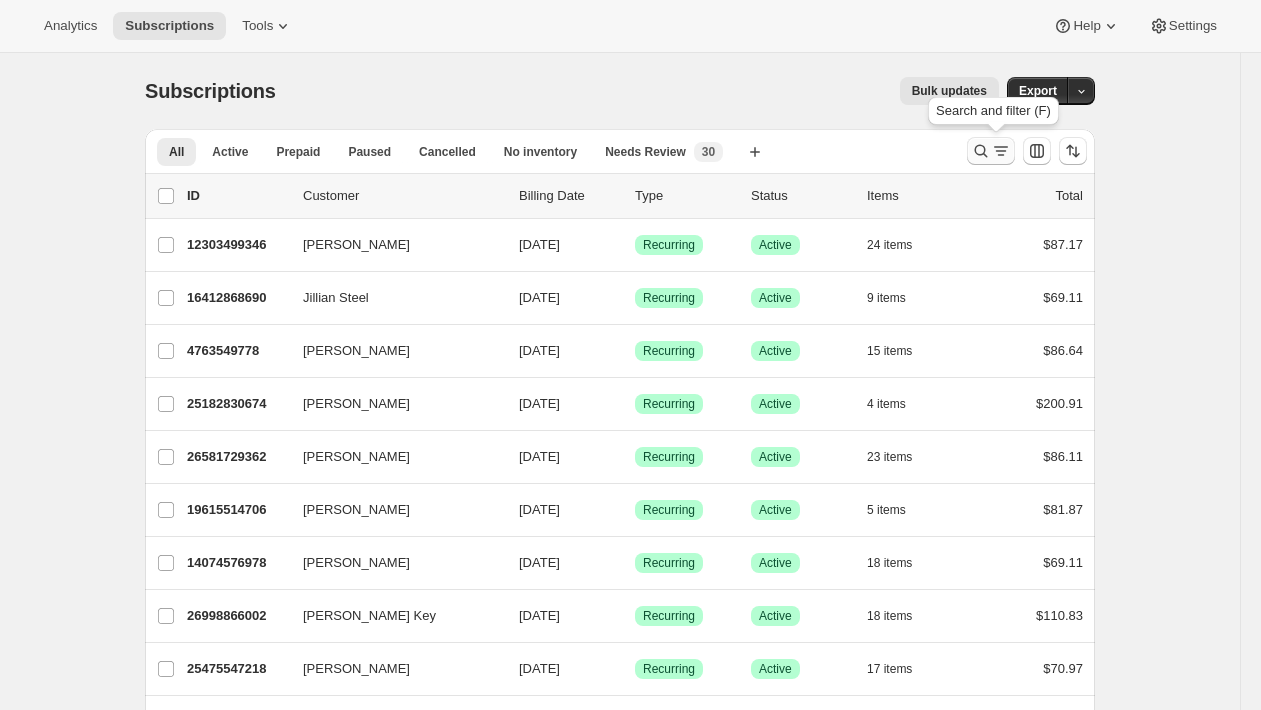 click 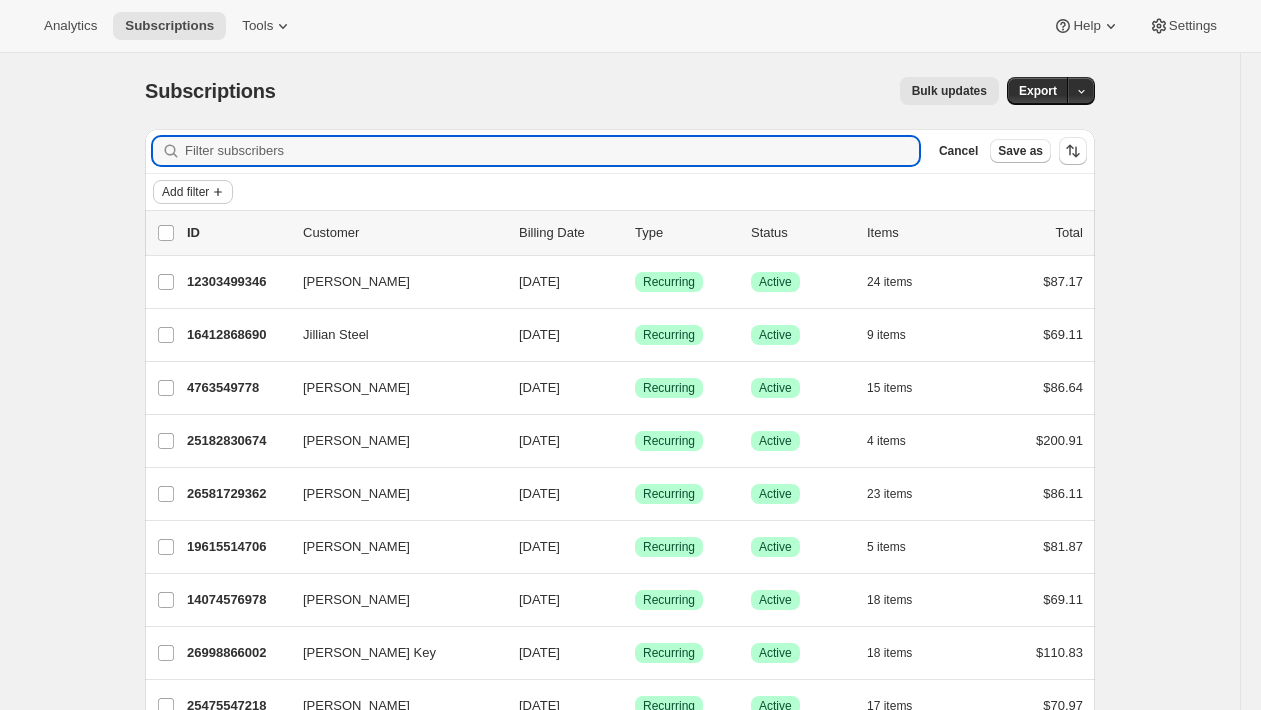 click on "Add filter" at bounding box center (185, 192) 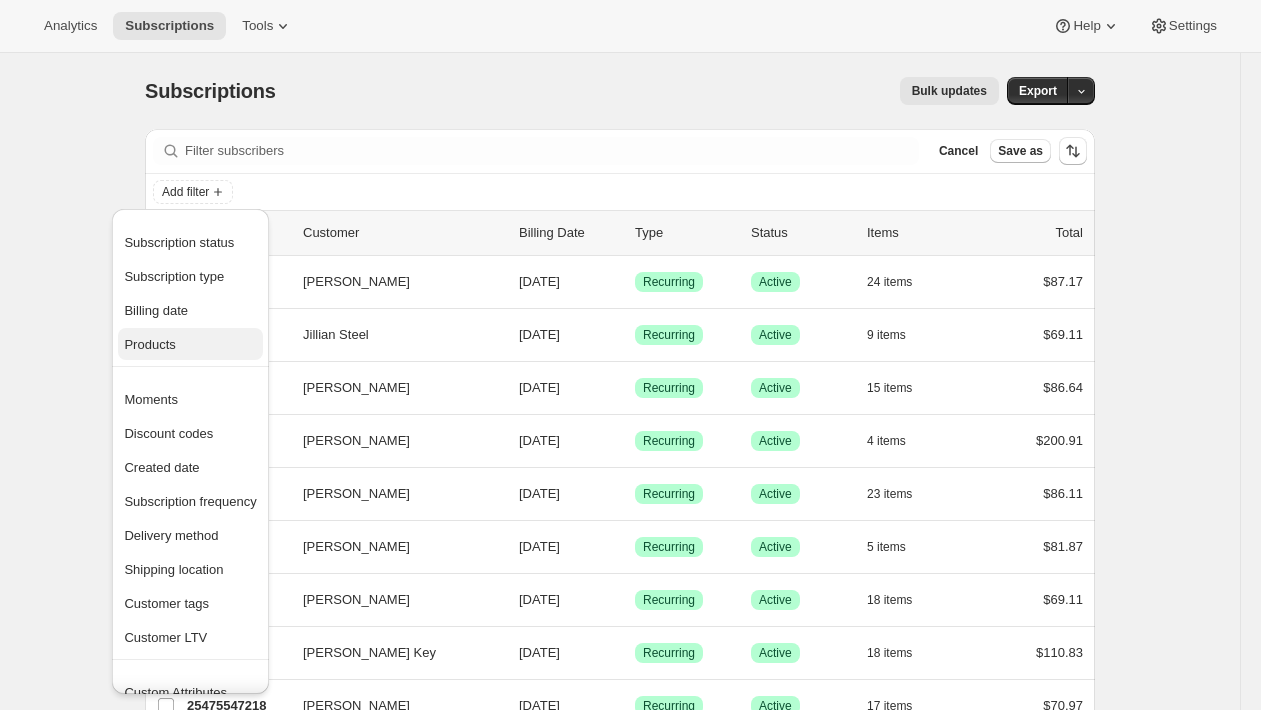 click on "Products" at bounding box center [190, 345] 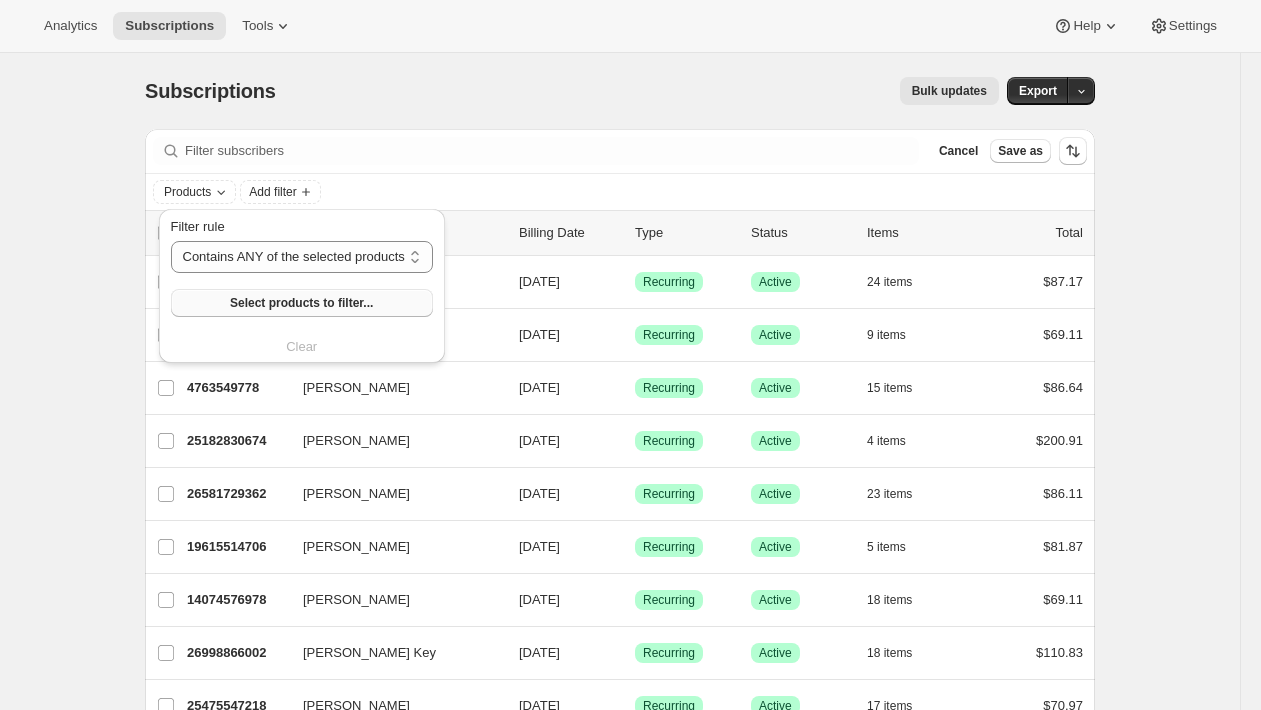 click on "Select products to filter..." at bounding box center [301, 303] 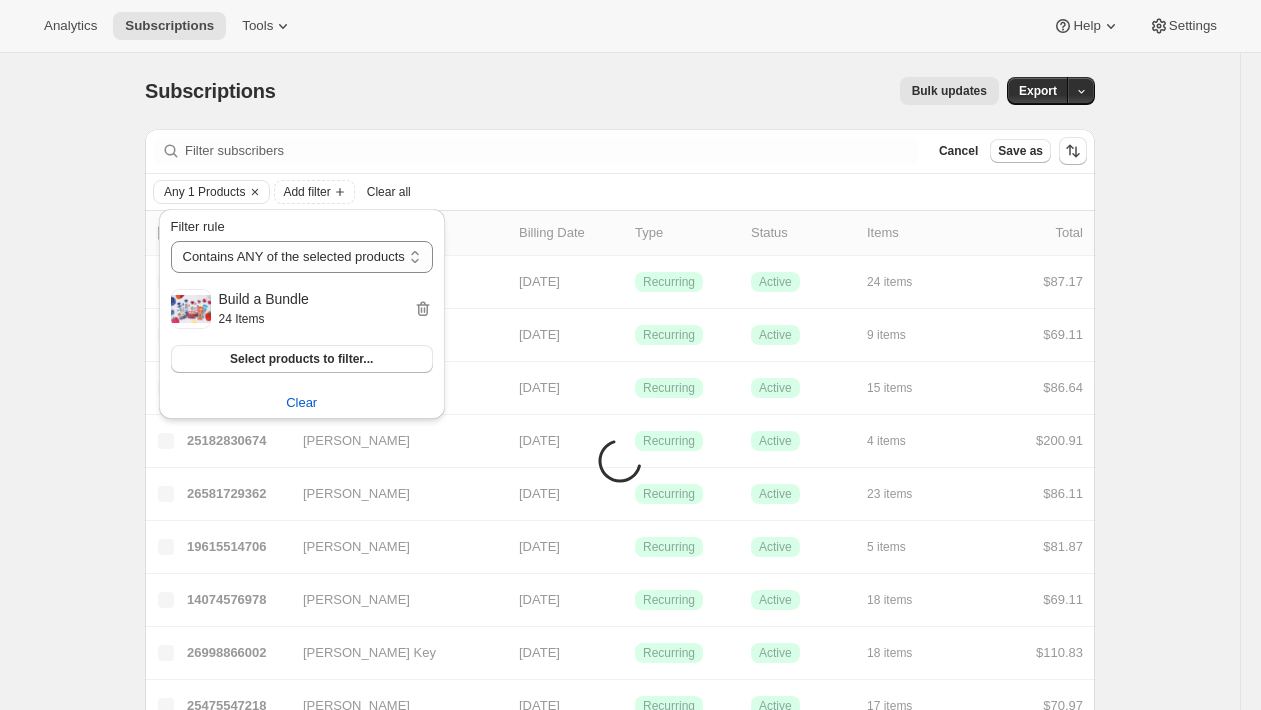 click on "Subscriptions. This page is ready Subscriptions Bulk updates More actions Bulk updates Export" at bounding box center [620, 91] 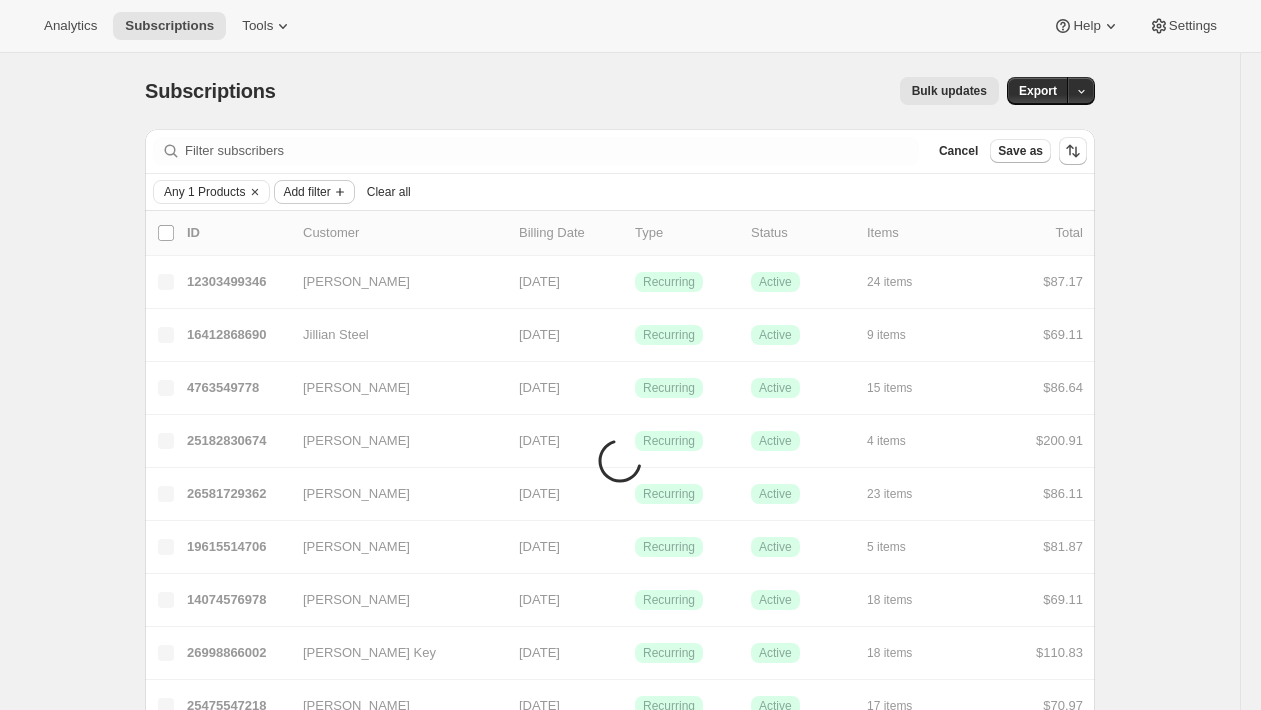 click on "Add filter" at bounding box center [314, 192] 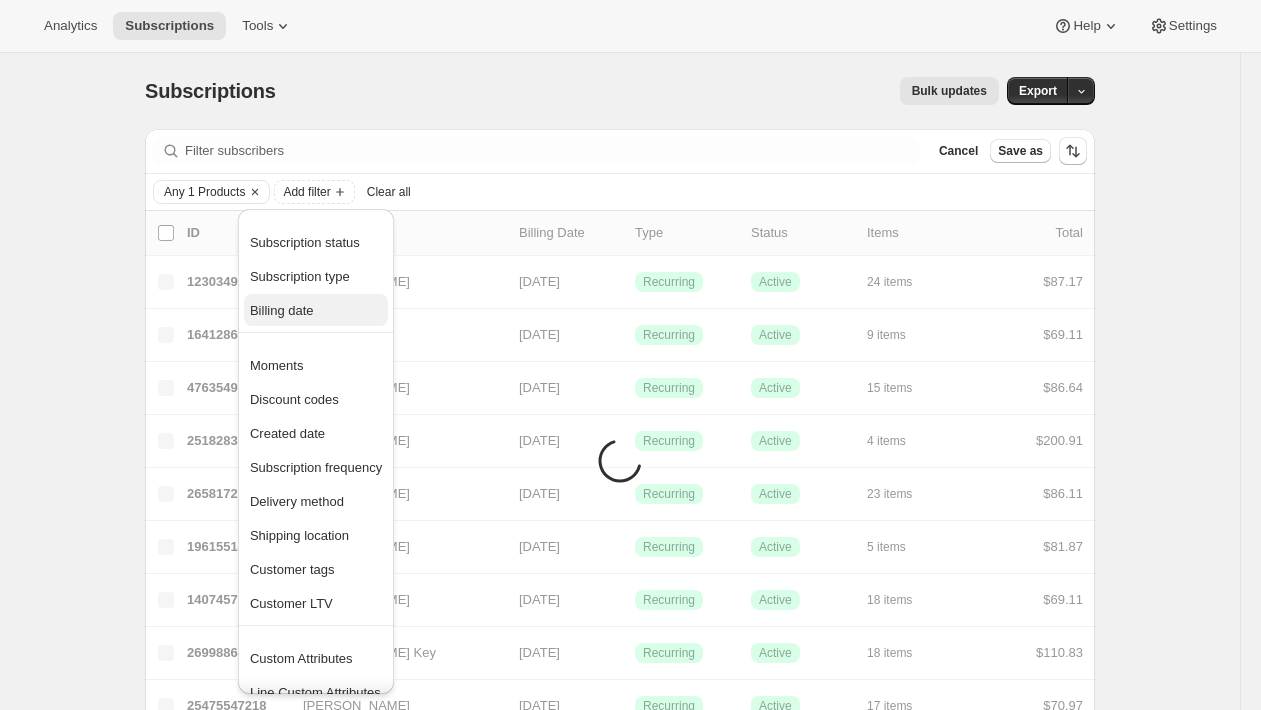click on "Billing date" at bounding box center [316, 311] 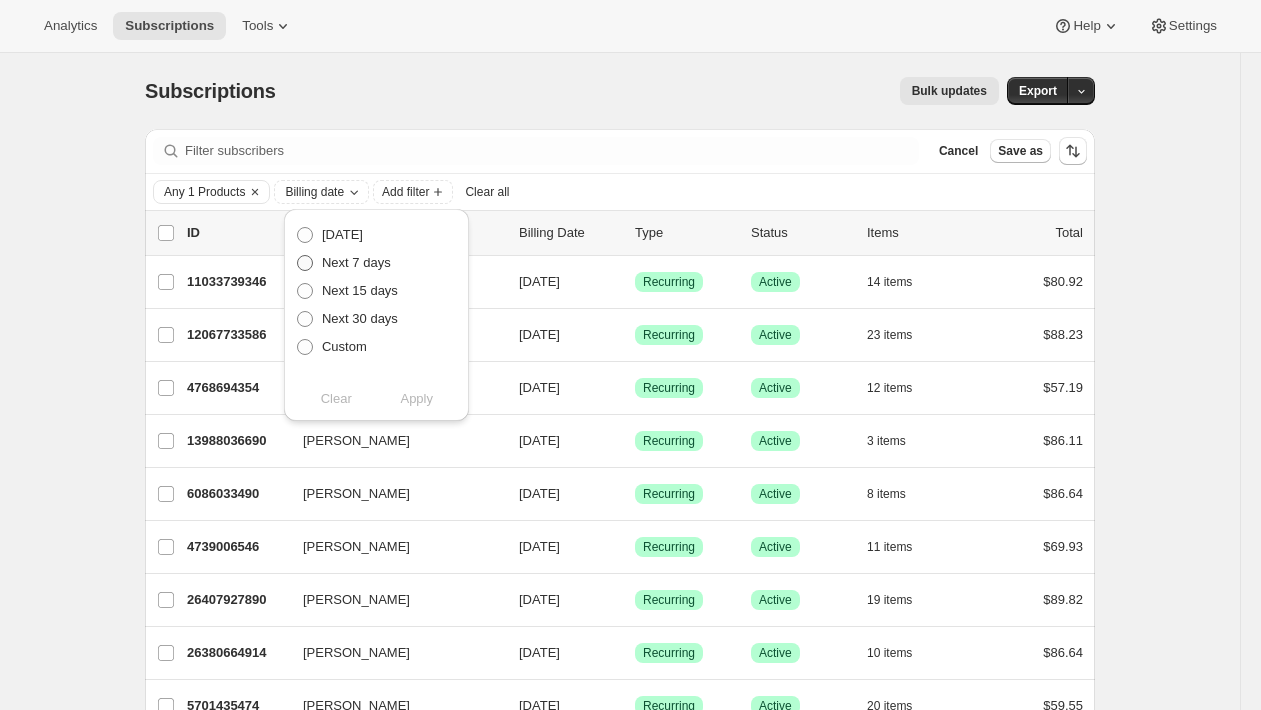click on "Next 7 days" at bounding box center (356, 262) 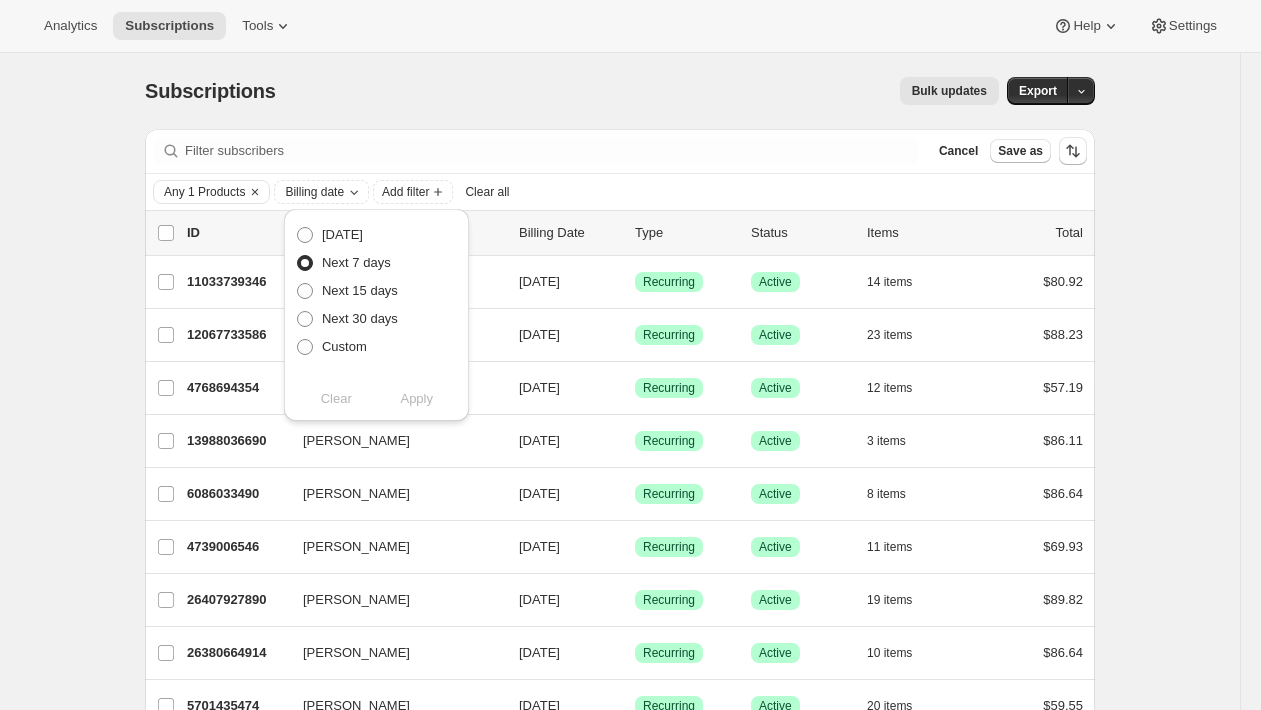 radio on "true" 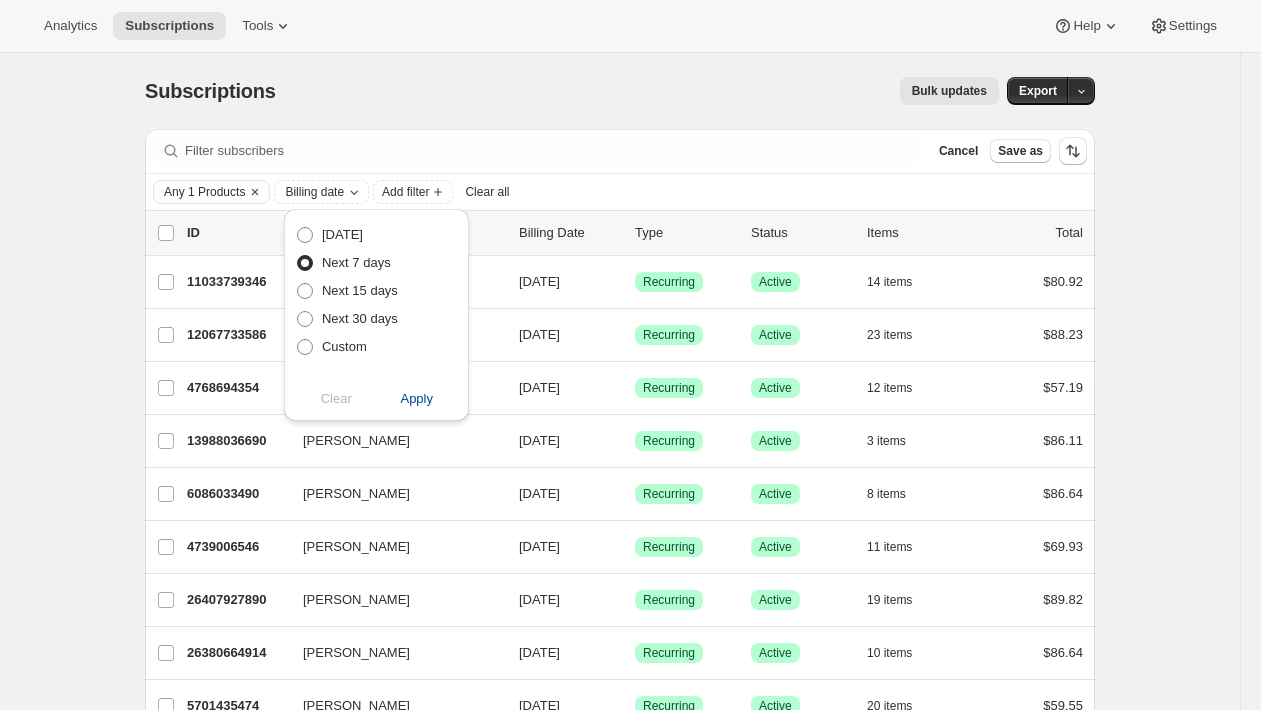 click on "Apply" at bounding box center (416, 399) 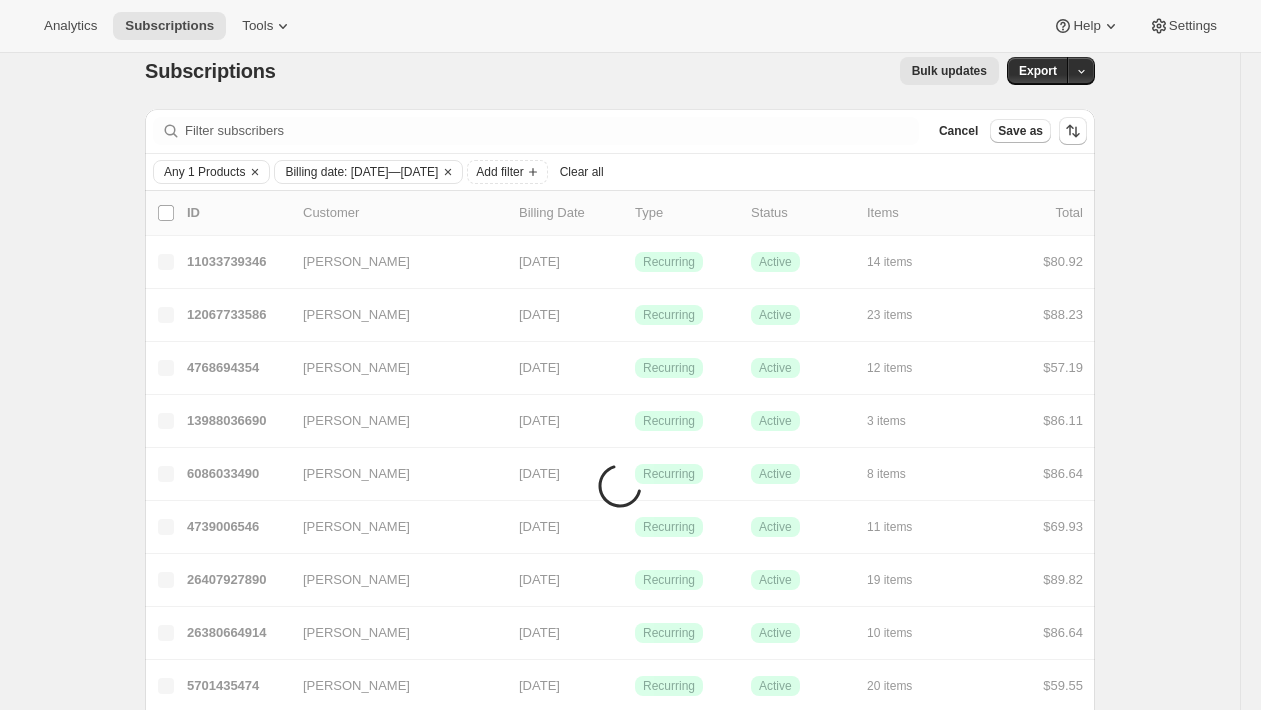scroll, scrollTop: 21, scrollLeft: 0, axis: vertical 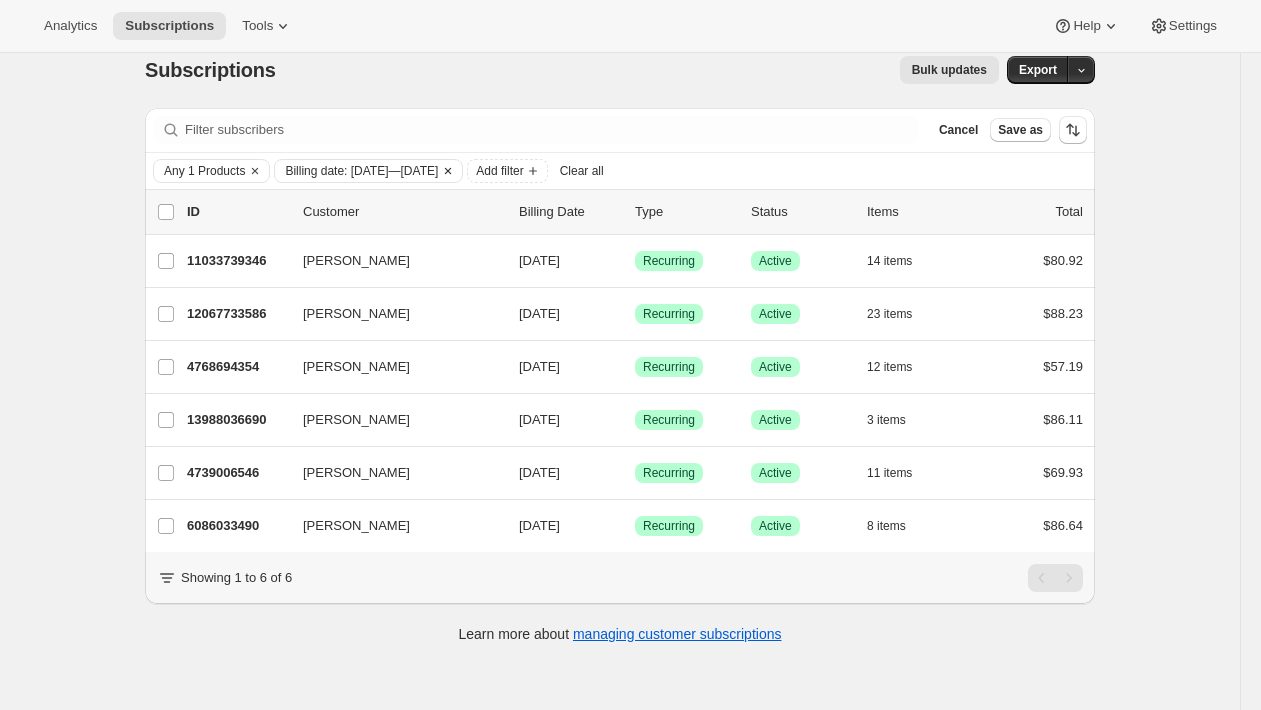 click 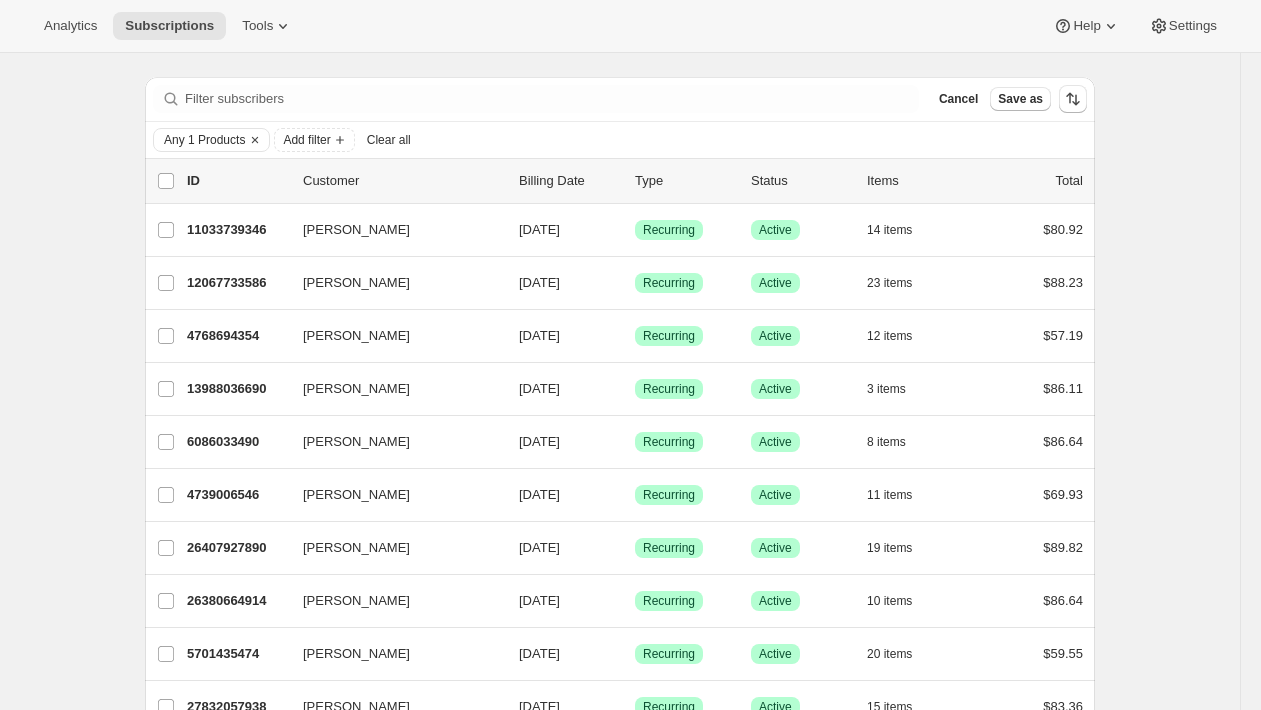 scroll, scrollTop: 0, scrollLeft: 0, axis: both 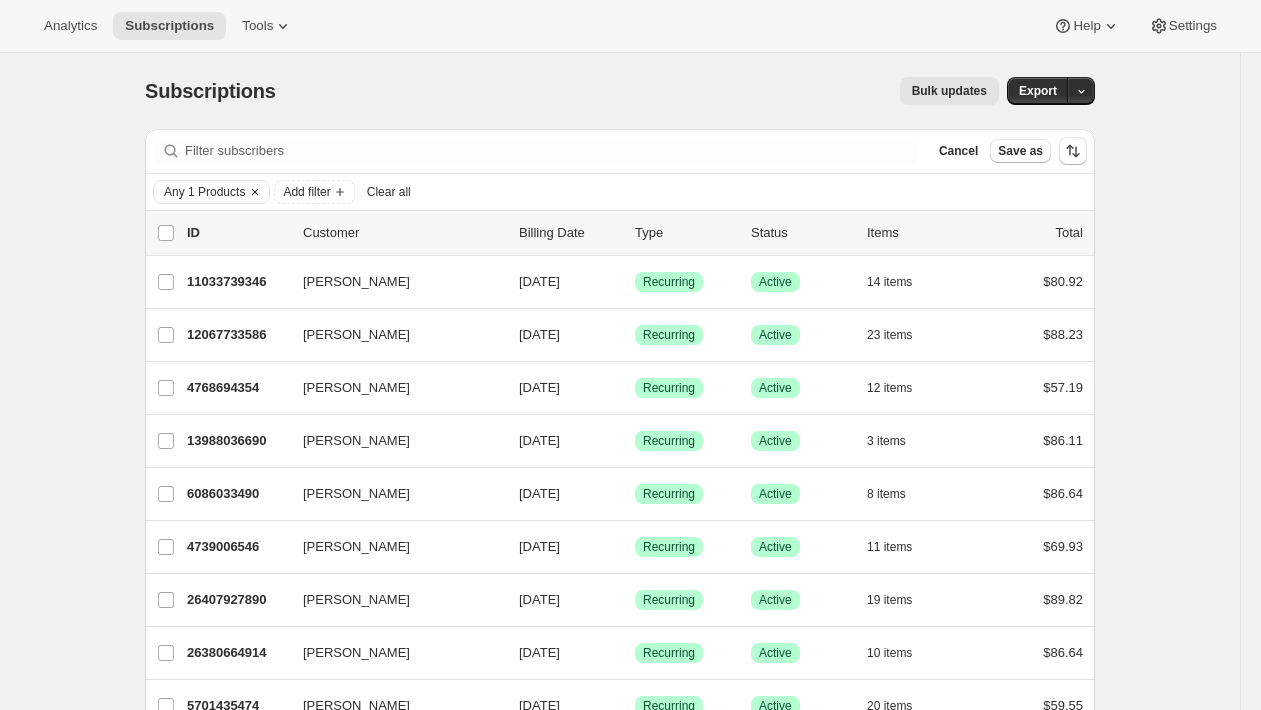 click on "Any 1 Products" at bounding box center (204, 192) 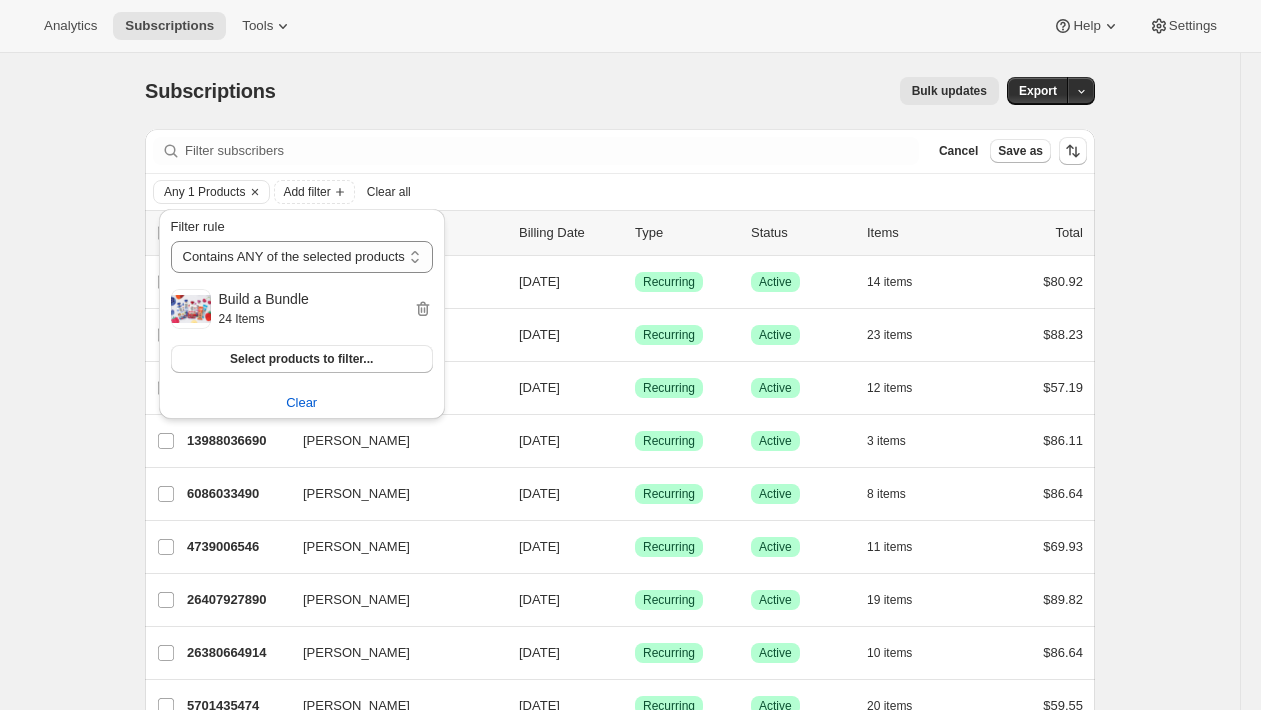 click on "Subscriptions. This page is ready Subscriptions Bulk updates More actions Bulk updates Export Filter subscribers Cancel Save as Any 1 Products Add filter   Clear all 0 selected Update next billing date Change status Showing 11 subscriptions Select all 11 subscriptions Showing 11 subscriptions Select Select all 11 subscriptions 0 selected list header ID Customer Billing Date Type Status Items Total Abby Warren 11033739346 Abby Warren 07/18/2025 Success Recurring Success Active 14   items $80.92 Sarah Rodabaugh 12067733586 Sarah Rodabaugh 07/19/2025 Success Recurring Success Active 23   items $88.23 Krystal Pham 4768694354 Krystal Pham 07/21/2025 Success Recurring Success Active 12   items $57.19 John Miranda 13988036690 John Miranda 07/22/2025 Success Recurring Success Active 3   items $86.11 Brandee Byrnes 6086033490 Brandee Byrnes 07/22/2025 Success Recurring Success Active 8   items $86.64 Ellery Long 4739006546 Ellery Long 07/22/2025 Success Recurring Success Active 11   items $69.93 Christine Yang Success" at bounding box center [620, 475] 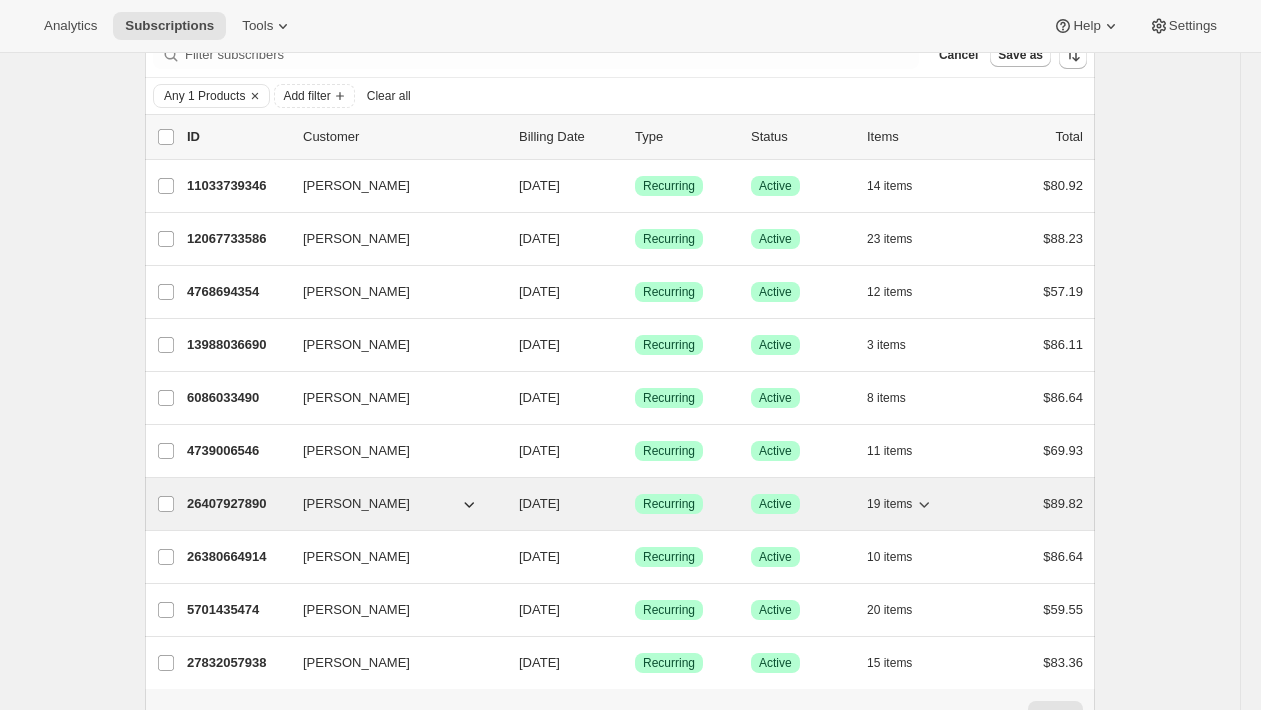 scroll, scrollTop: 0, scrollLeft: 0, axis: both 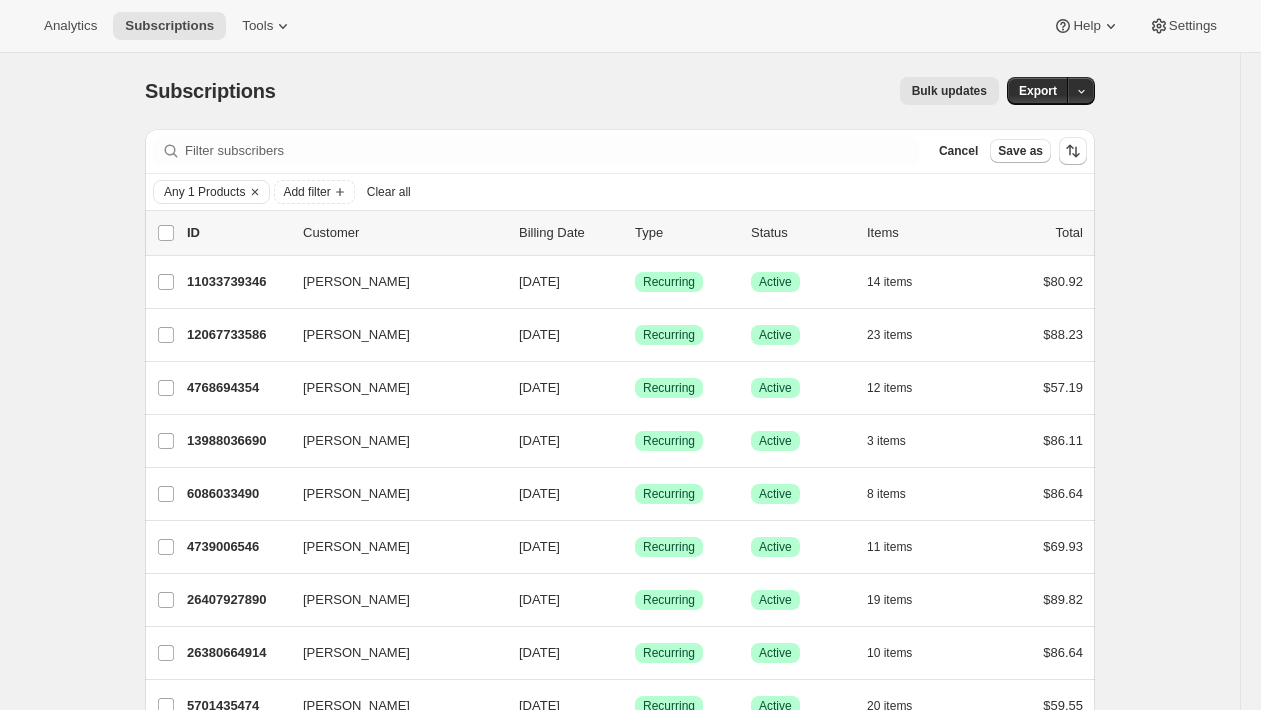 click on "Subscriptions. This page is ready Subscriptions Bulk updates More actions Bulk updates Export Filter subscribers Cancel Save as Any 1 Products Add filter   Clear all 0 selected Update next billing date Change status Showing 11 subscriptions Select all 11 subscriptions Showing 11 subscriptions Select Select all 11 subscriptions 0 selected list header ID Customer Billing Date Type Status Items Total Abby Warren 11033739346 Abby Warren 07/18/2025 Success Recurring Success Active 14   items $80.92 Sarah Rodabaugh 12067733586 Sarah Rodabaugh 07/19/2025 Success Recurring Success Active 23   items $88.23 Krystal Pham 4768694354 Krystal Pham 07/21/2025 Success Recurring Success Active 12   items $57.19 John Miranda 13988036690 John Miranda 07/22/2025 Success Recurring Success Active 3   items $86.11 Brandee Byrnes 6086033490 Brandee Byrnes 07/22/2025 Success Recurring Success Active 8   items $86.64 Ellery Long 4739006546 Ellery Long 07/22/2025 Success Recurring Success Active 11   items $69.93 Christine Yang Success" at bounding box center (620, 475) 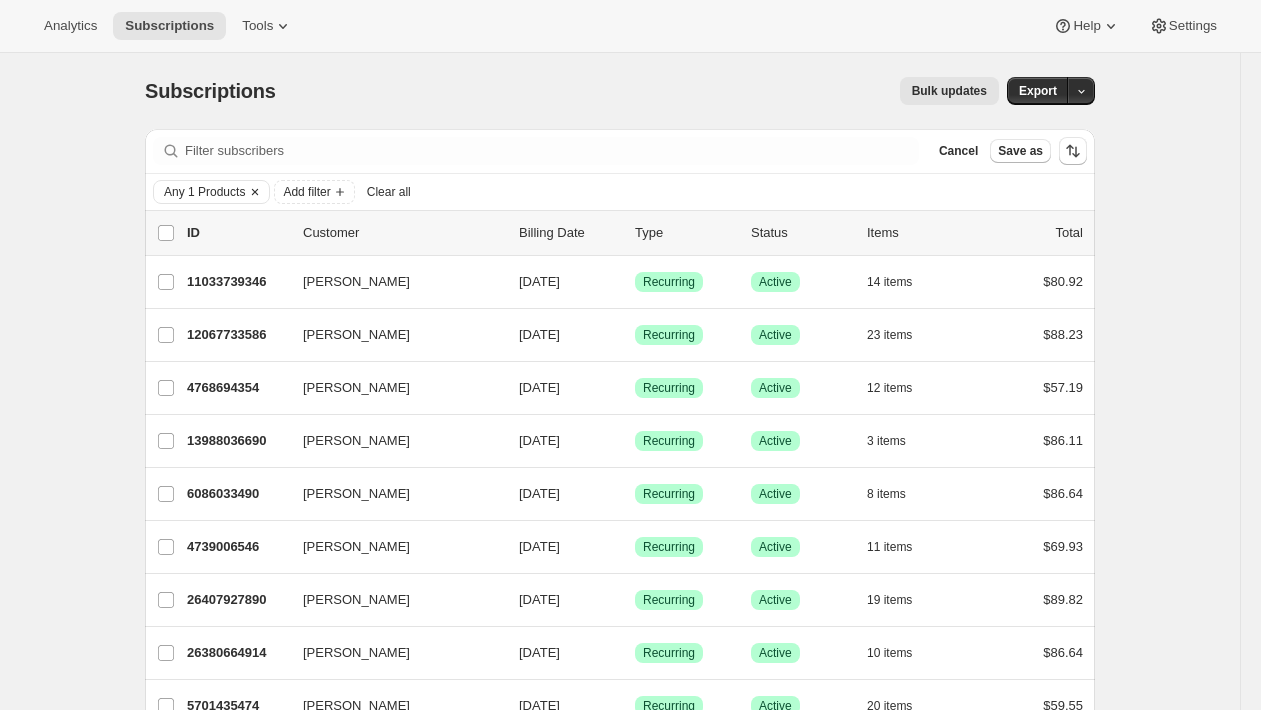 click on "Any 1 Products" at bounding box center (204, 192) 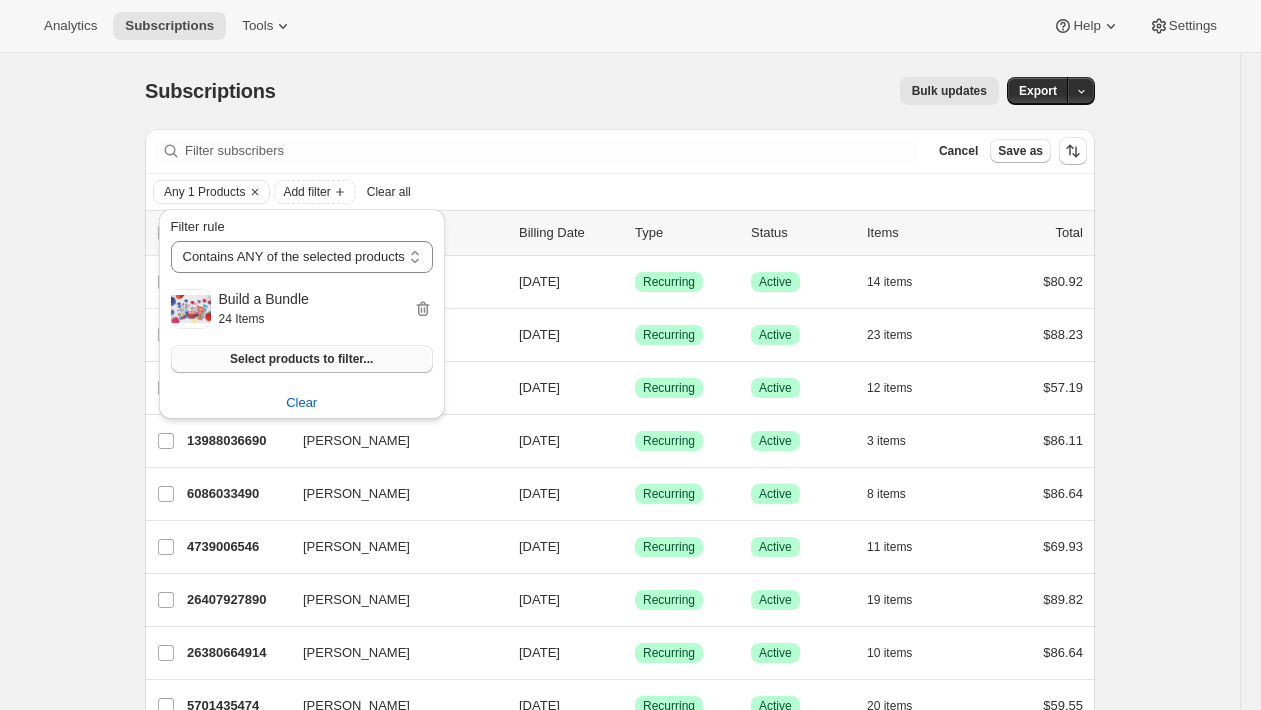 click on "Select products to filter..." at bounding box center (301, 359) 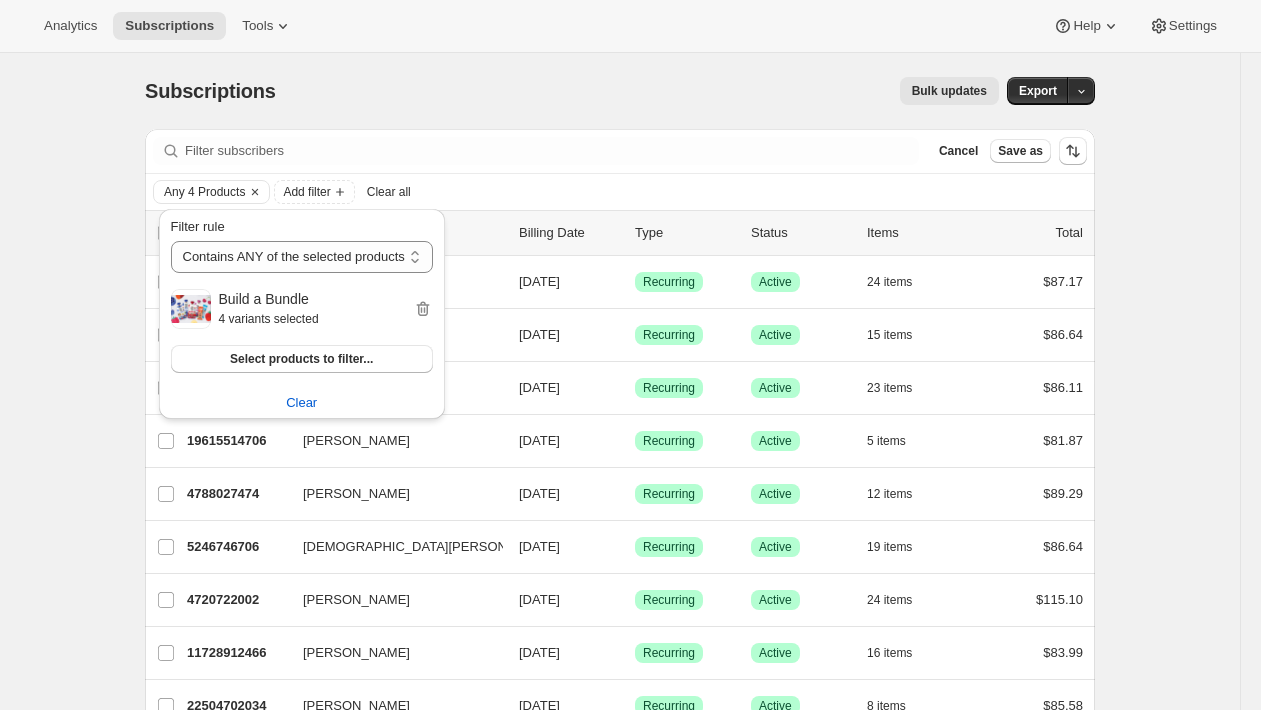 click on "Subscriptions. This page is ready Subscriptions Bulk updates More actions Bulk updates Export Filter subscribers Cancel Save as Any 4 Products Add filter   Clear all 0 selected Update next billing date Change status Showing 51 subscriptions Select all 51 subscriptions Showing 51 subscriptions Select Select all 51 subscriptions 0 selected list header ID Customer Billing Date Type Status Items Total Britney Kalan 12303499346 Britney Kalan 01/28/2025 Success Recurring Success Active 24   items $87.17 Erika Smalls 4763549778 Erika Smalls 07/07/2025 Success Recurring Success Active 15   items $86.64 Katlyn Howard 26581729362 Katlyn Howard 07/09/2025 Success Recurring Success Active 23   items $86.11 Garima Corbridge 19615514706 Garima Corbridge 07/10/2025 Success Recurring Success Active 5   items $81.87 Santana Dawson 4788027474 Santana Dawson 07/12/2025 Success Recurring Success Active 12   items $89.29 Punita Dhindsa 5246746706 Punita Dhindsa 07/15/2025 Success Recurring Success Active 19   items $86.64 Success" at bounding box center [620, 1535] 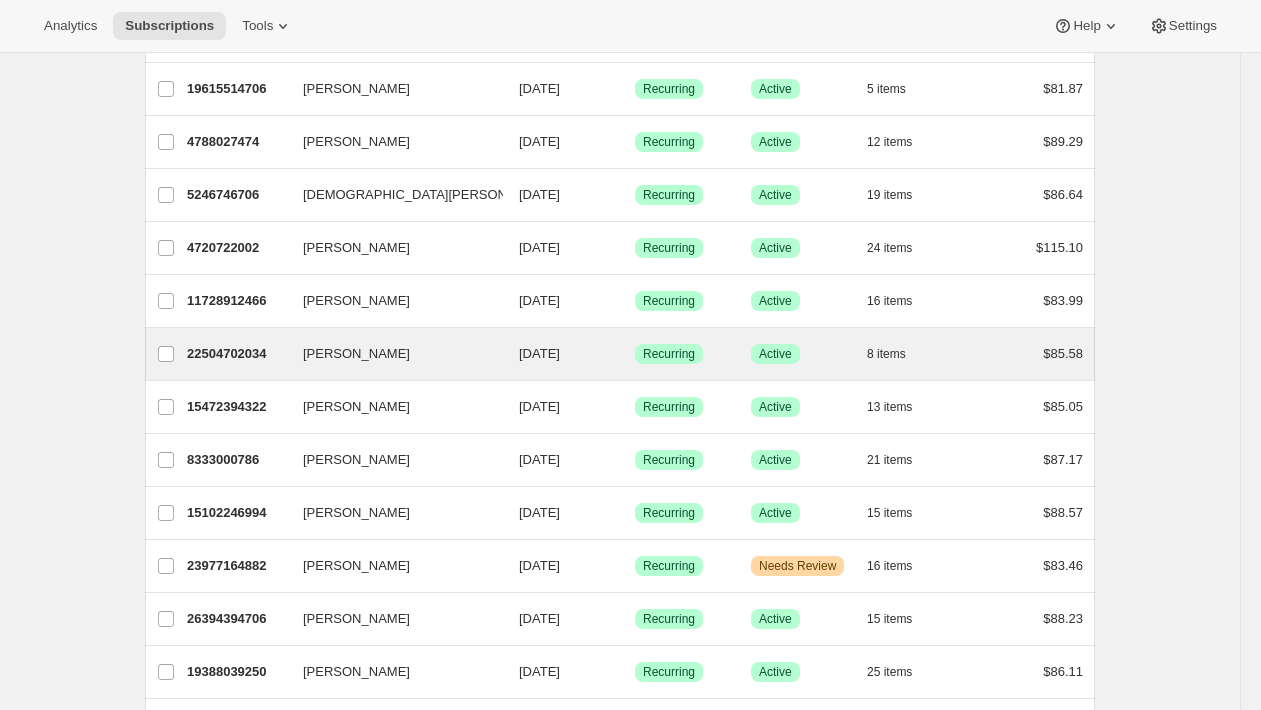 scroll, scrollTop: 0, scrollLeft: 0, axis: both 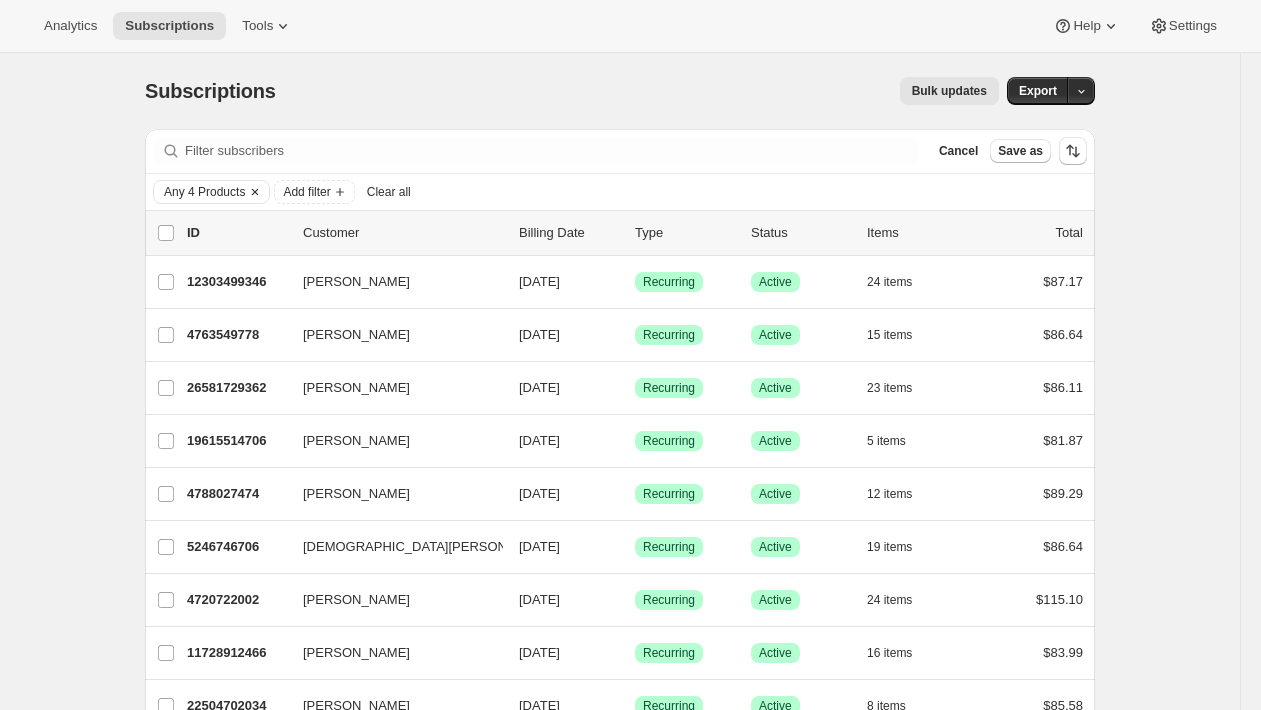 click on "Any 4 Products" at bounding box center [204, 192] 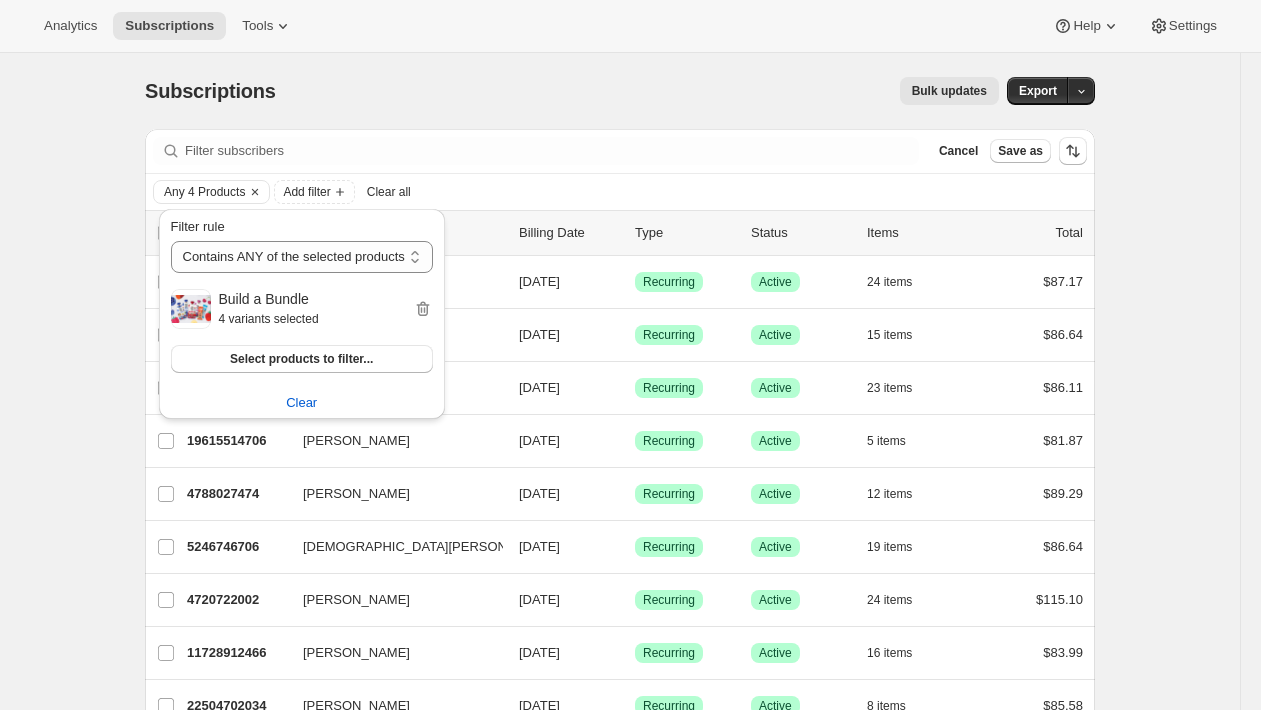 click on "Build a Bundle" at bounding box center (316, 299) 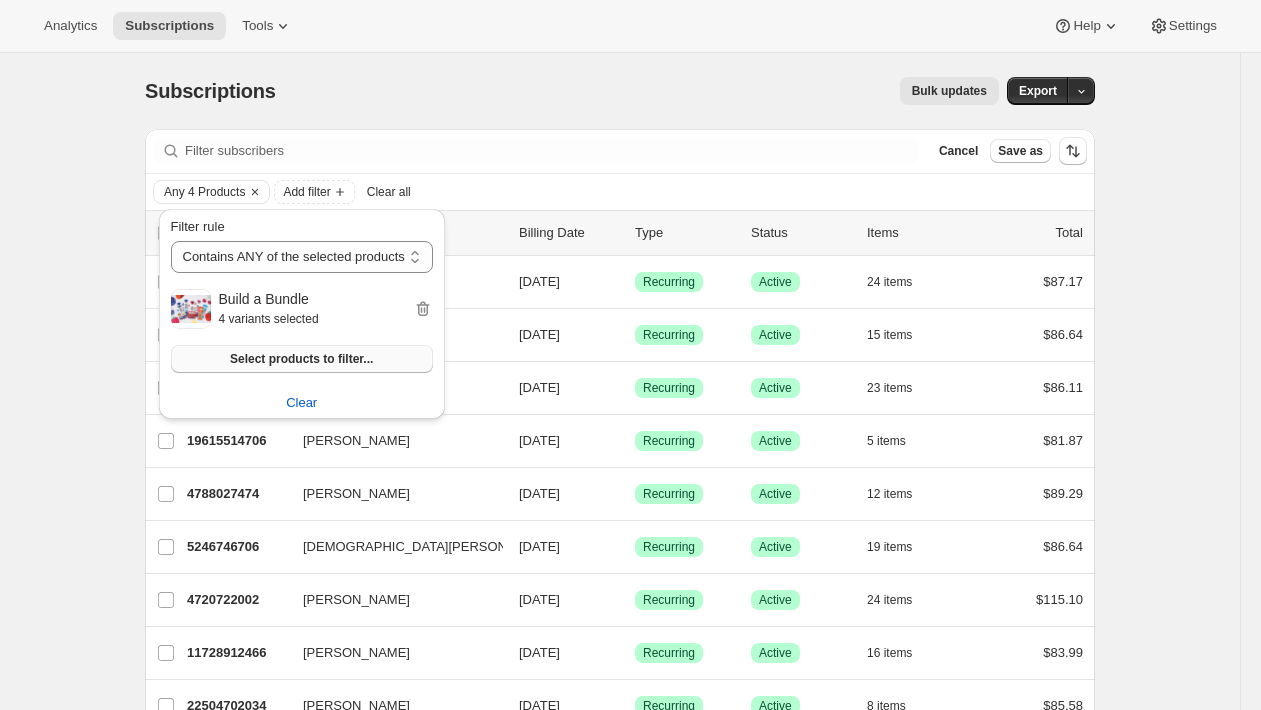click on "Select products to filter..." at bounding box center [302, 359] 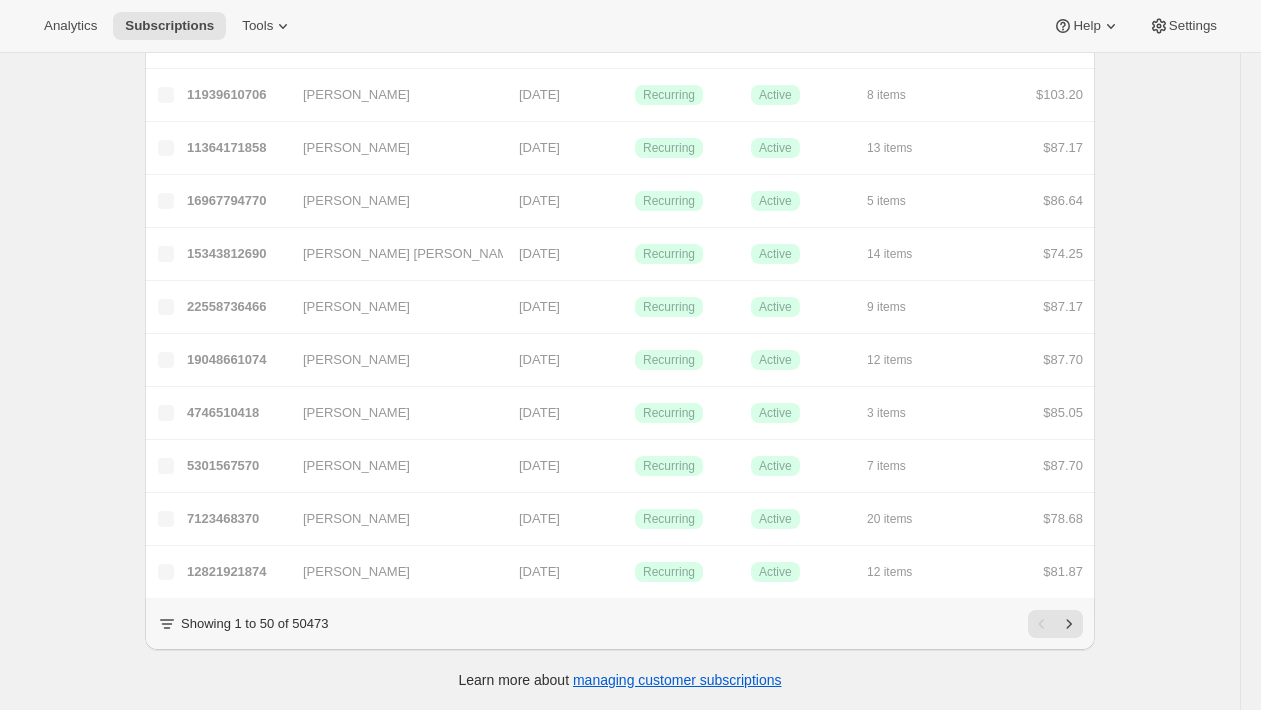 scroll, scrollTop: 2322, scrollLeft: 0, axis: vertical 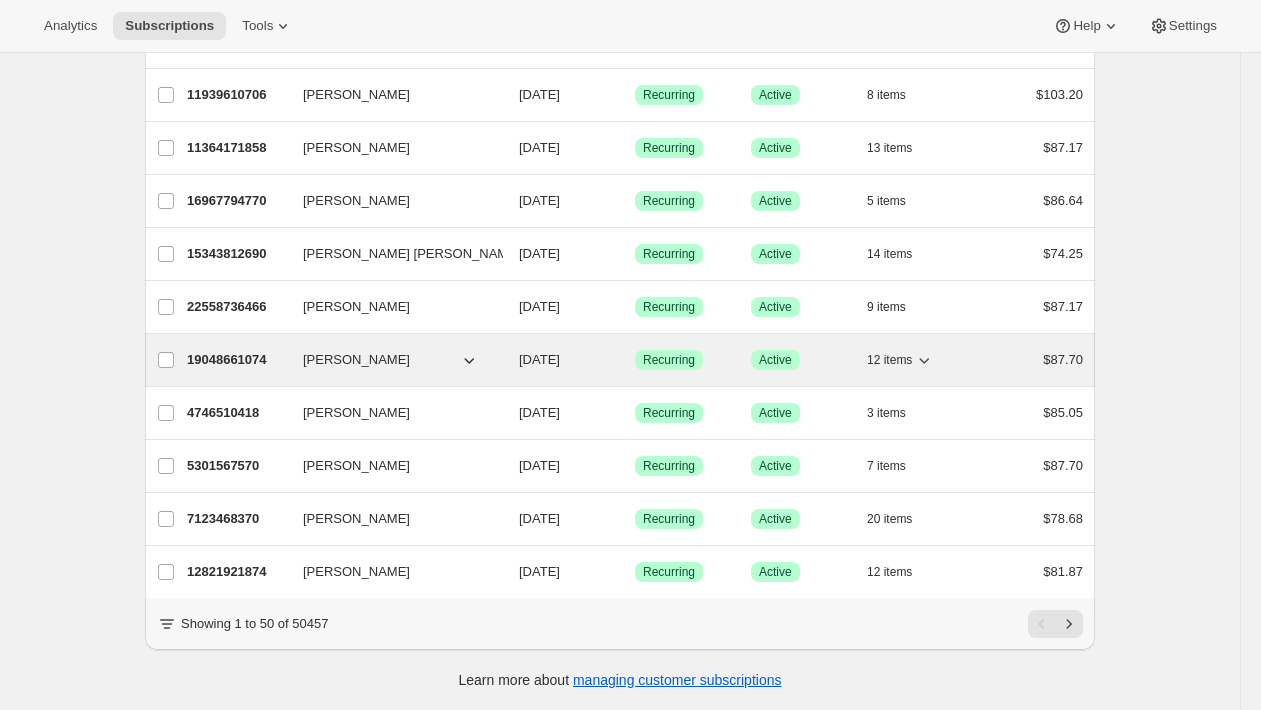 click on "19048661074" at bounding box center (237, 360) 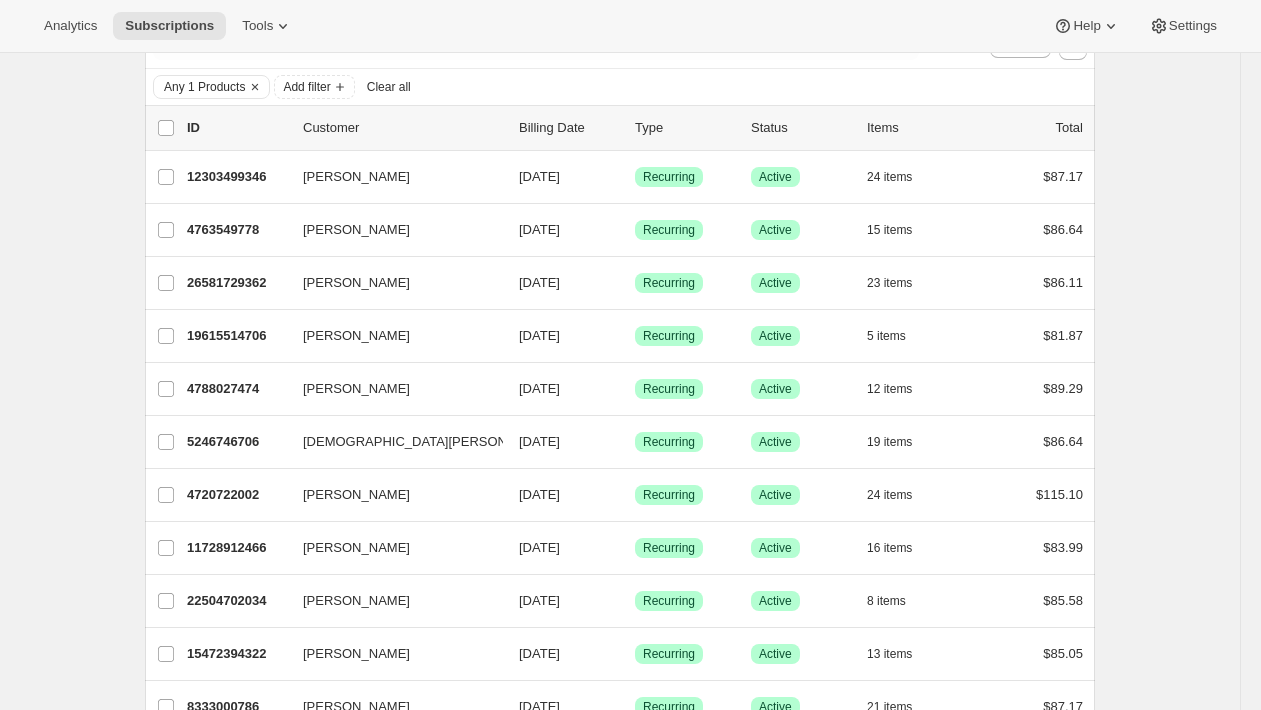 scroll, scrollTop: 0, scrollLeft: 0, axis: both 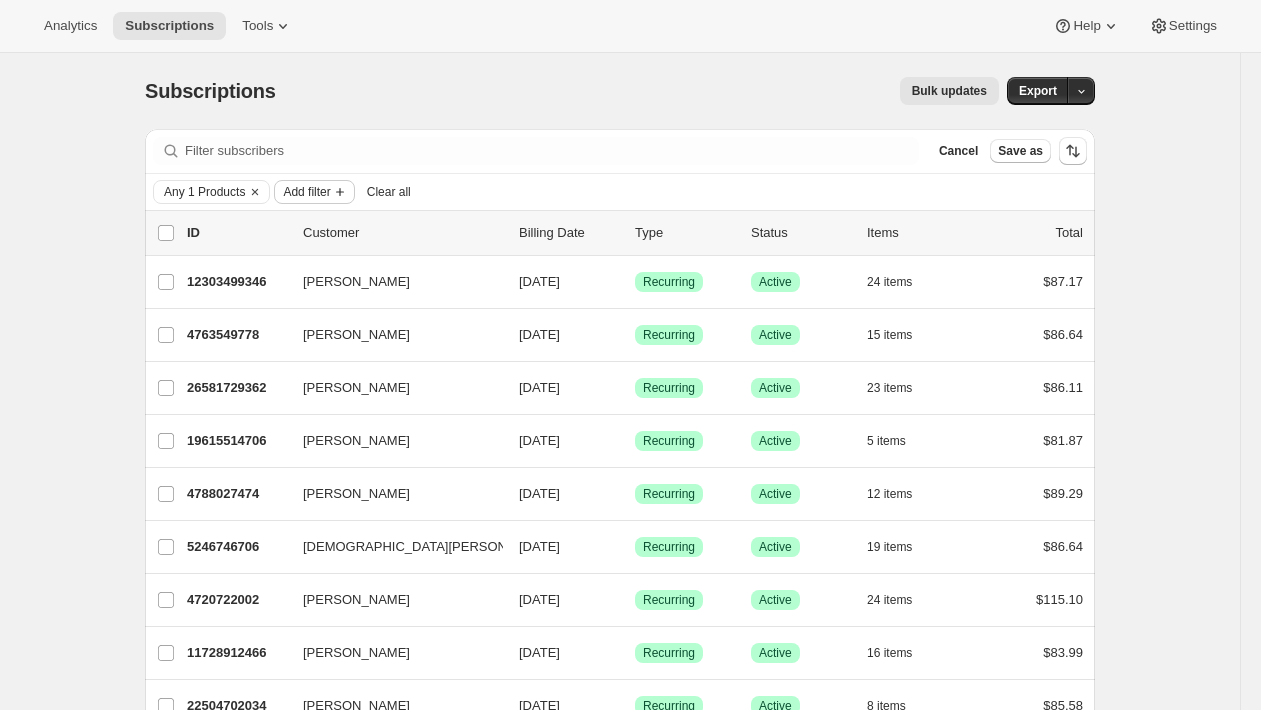 click on "Add filter" at bounding box center (306, 192) 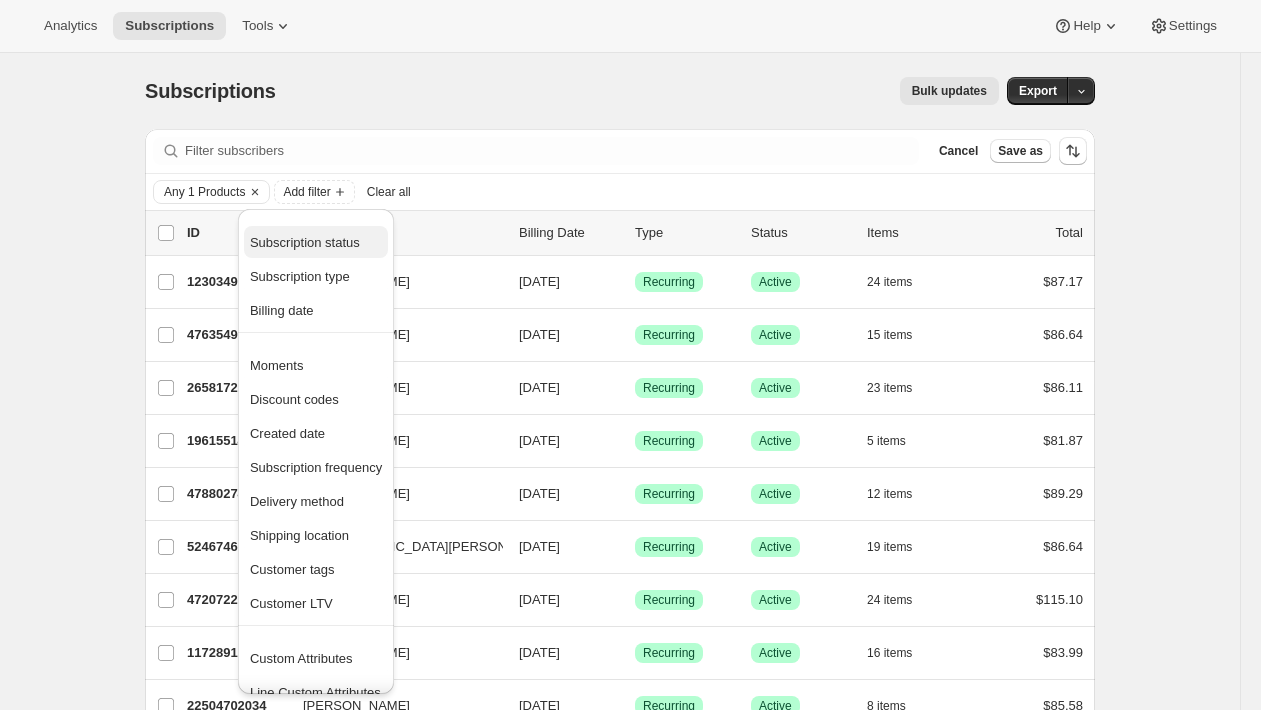 click on "Subscription status" at bounding box center [305, 242] 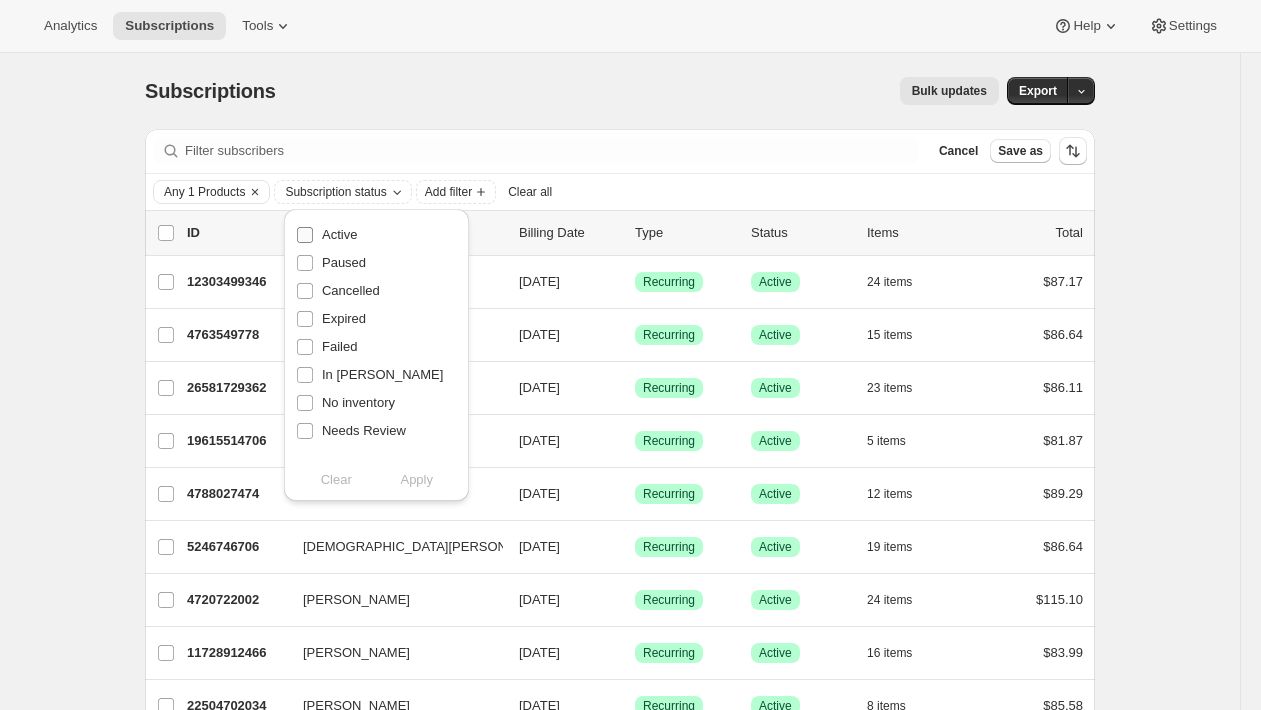 click on "Active" at bounding box center [339, 234] 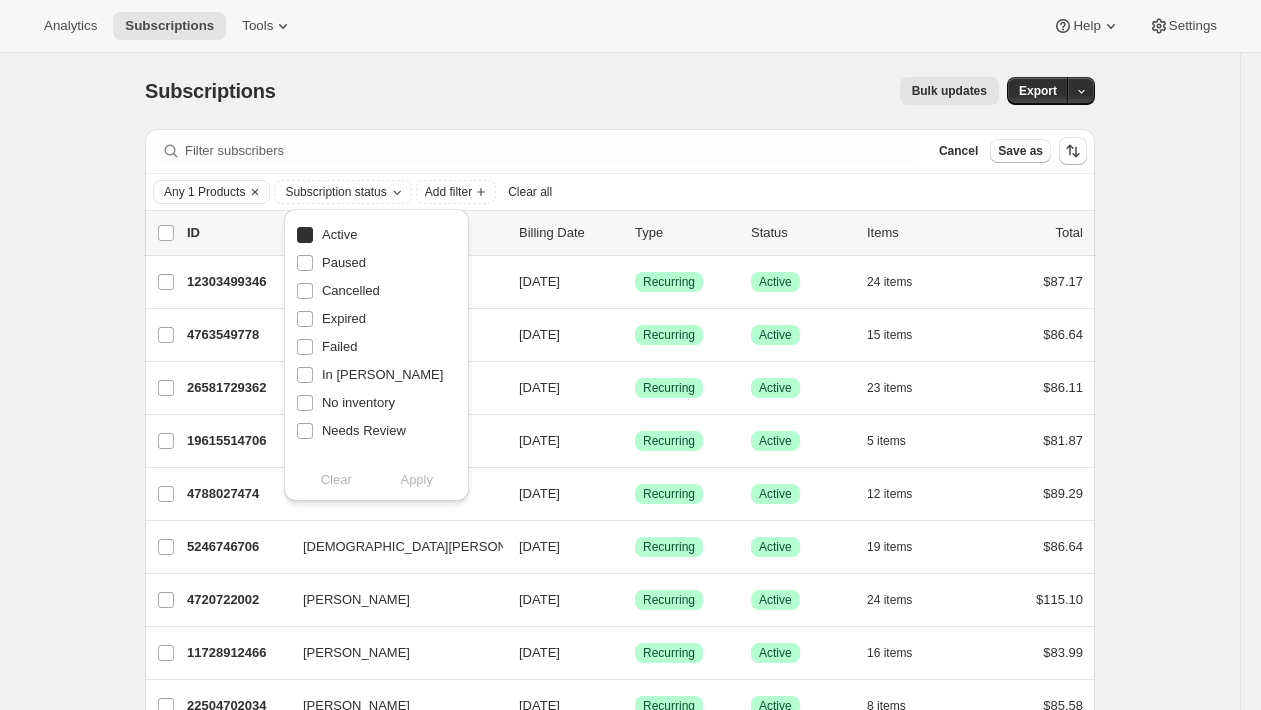 checkbox on "true" 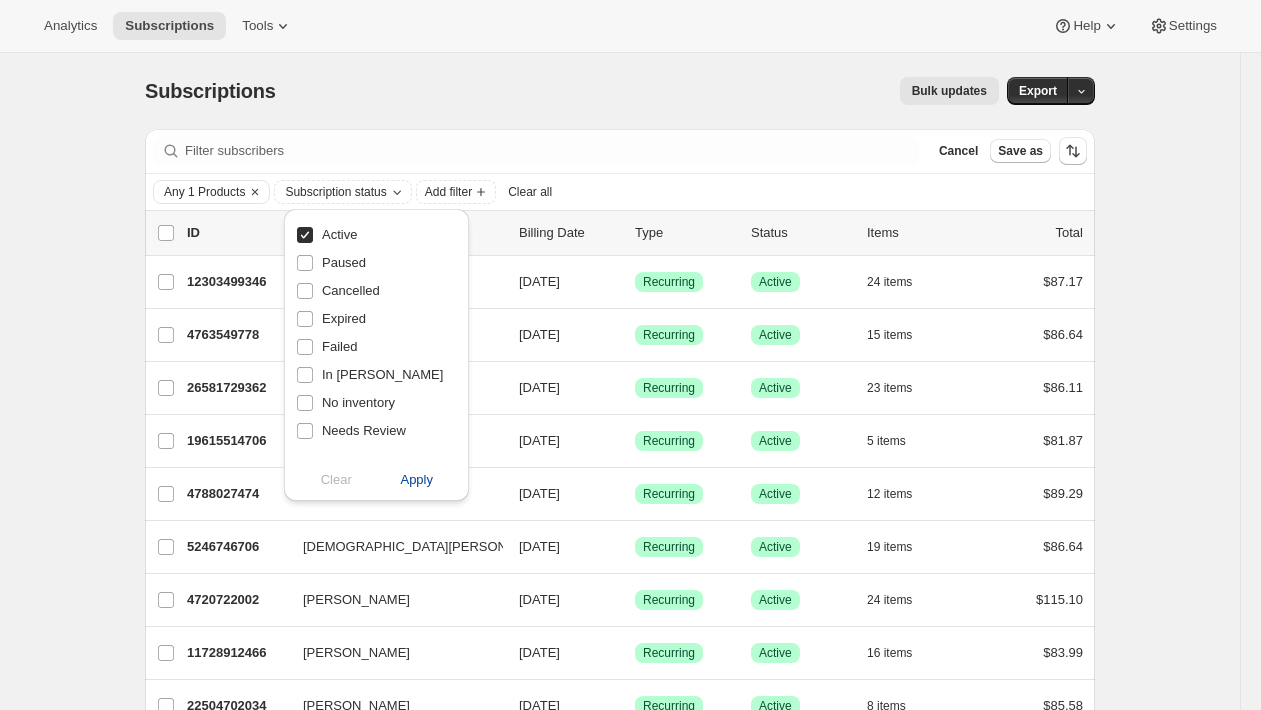 click on "Apply" at bounding box center (416, 480) 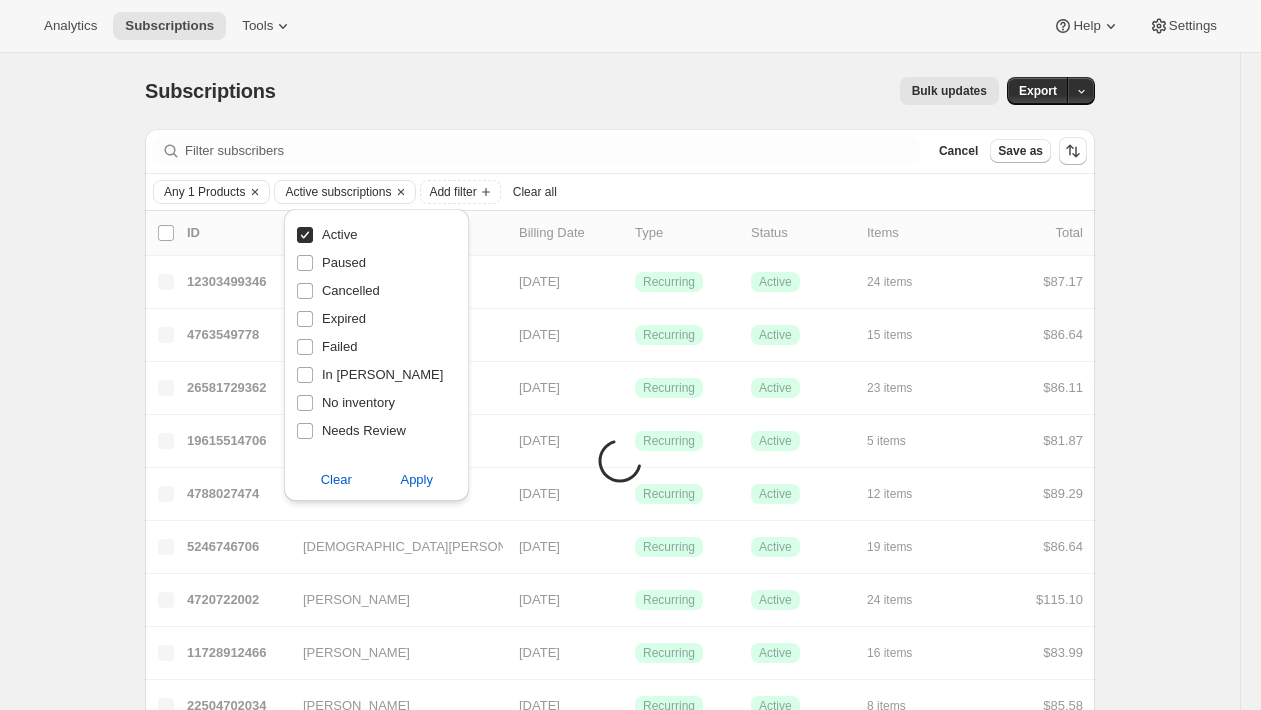 click on "Subscriptions. This page is ready Subscriptions Bulk updates More actions Bulk updates Export Filter subscribers Cancel Save as Any 1 Products Active subscriptions Add filter   Clear all 0 selected Update next billing date Change status Loading subscriptions Select all 51 subscriptions Loading subscriptions Select Select all 51 subscriptions 0 selected Items are loading list header ID Customer Billing Date Type Status Items Total Britney Kalan 12303499346 Britney Kalan 01/28/2025 Success Recurring Success Active 24   items $87.17 Erika Smalls 4763549778 Erika Smalls 07/07/2025 Success Recurring Success Active 15   items $86.64 Katlyn Howard 26581729362 Katlyn Howard 07/09/2025 Success Recurring Success Active 23   items $86.11 Garima Corbridge 19615514706 Garima Corbridge 07/10/2025 Success Recurring Success Active 5   items $81.87 Santana Dawson 4788027474 Santana Dawson 07/12/2025 Success Recurring Success Active 12   items $89.29 Punita Dhindsa 5246746706 Punita Dhindsa 07/15/2025 Success Recurring Success" at bounding box center (620, 1535) 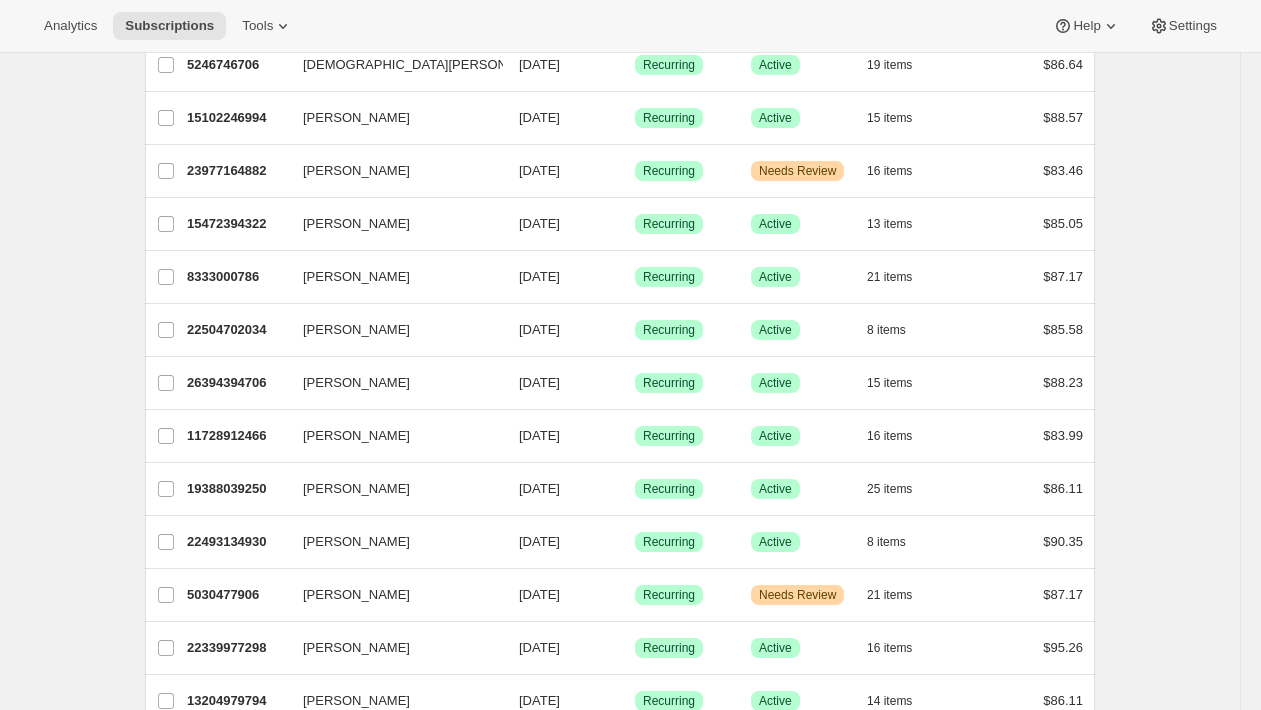 scroll, scrollTop: 0, scrollLeft: 0, axis: both 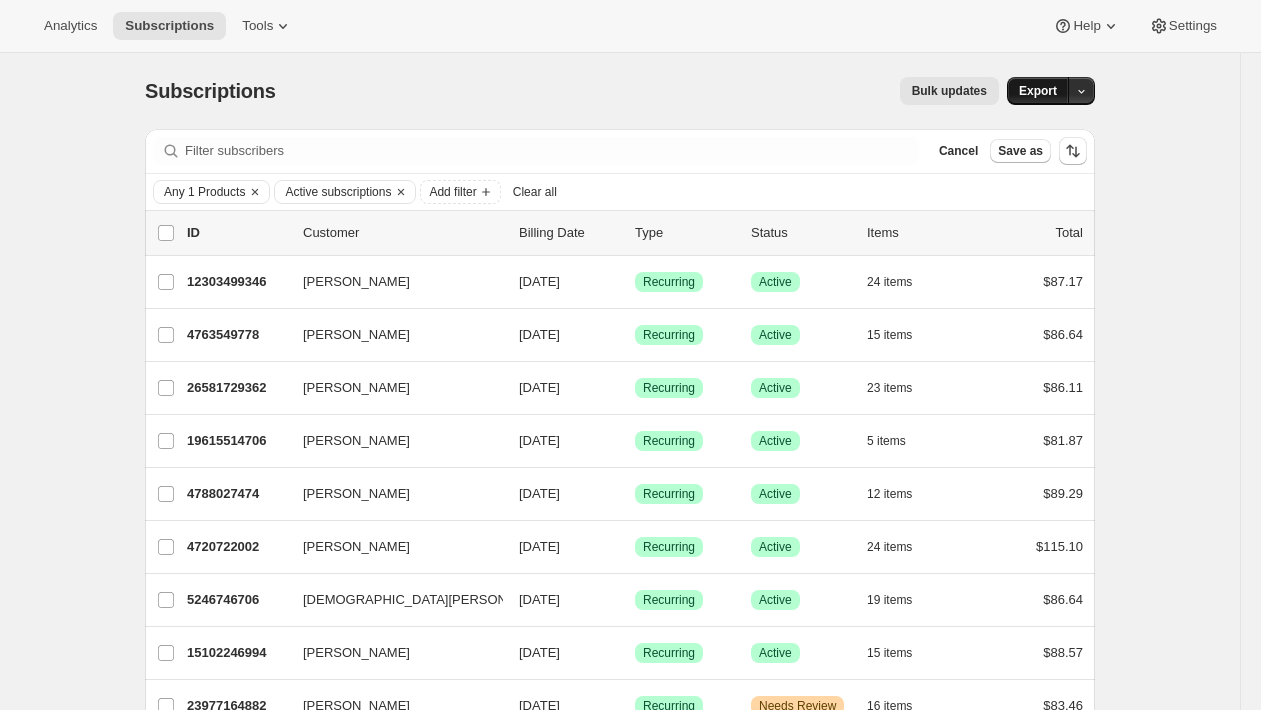 click on "Export" at bounding box center [1038, 91] 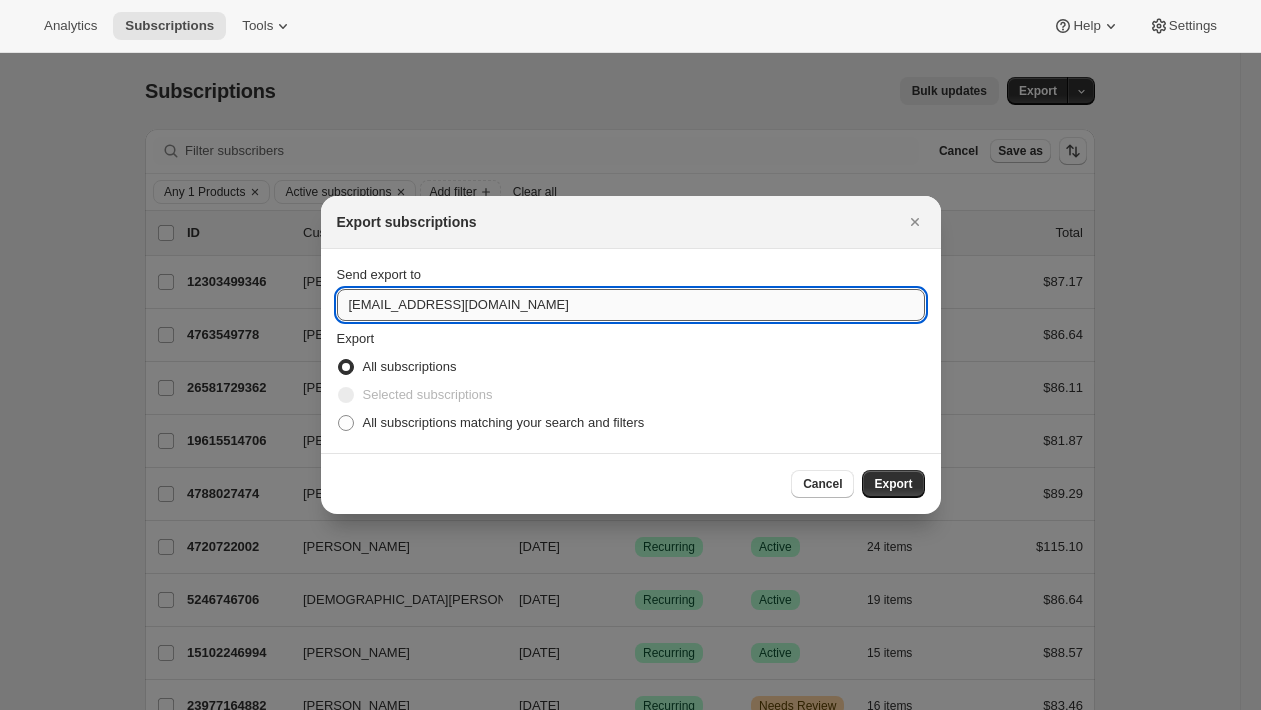 click on "care@uponafarm.com" at bounding box center (631, 305) 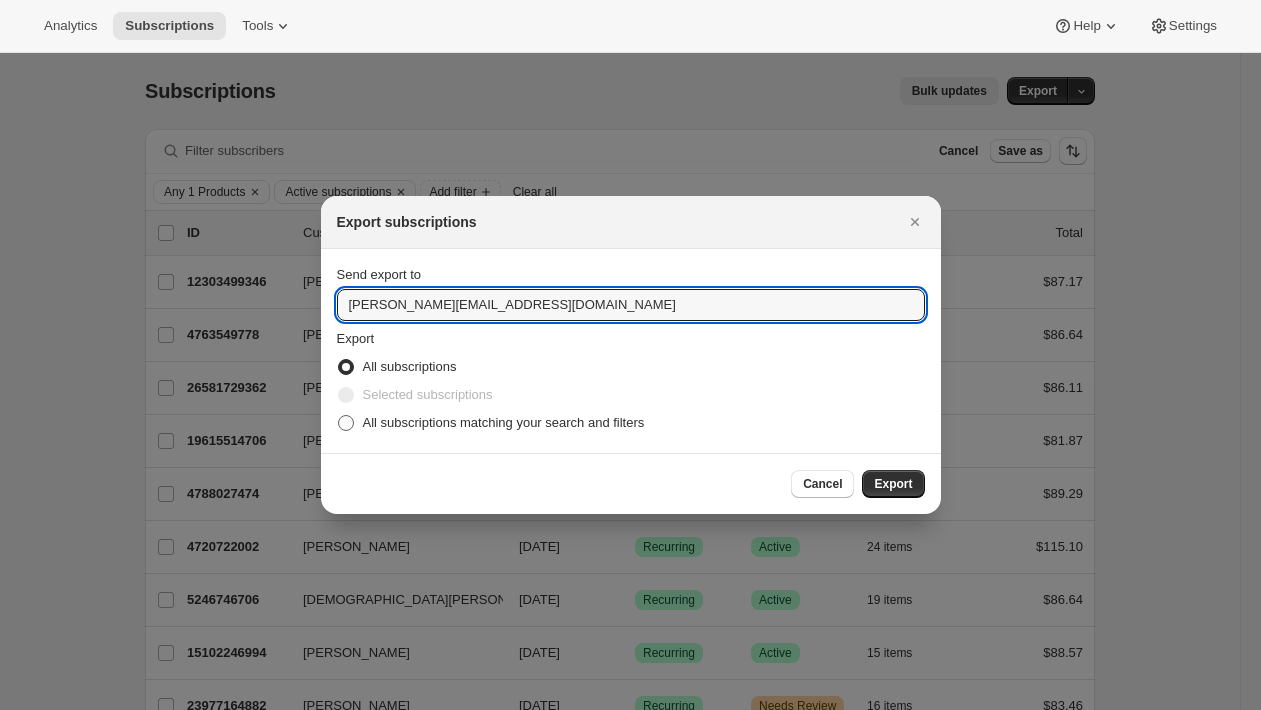 type on "brian@awtomic.com" 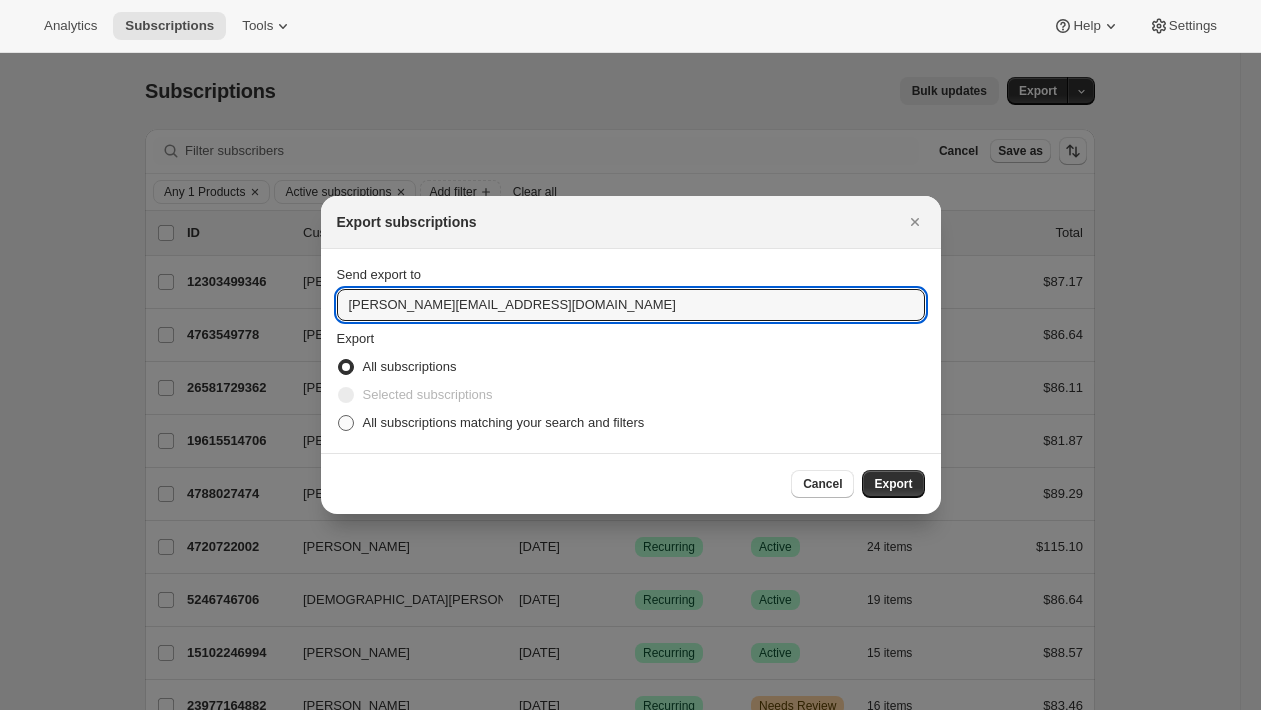 radio on "true" 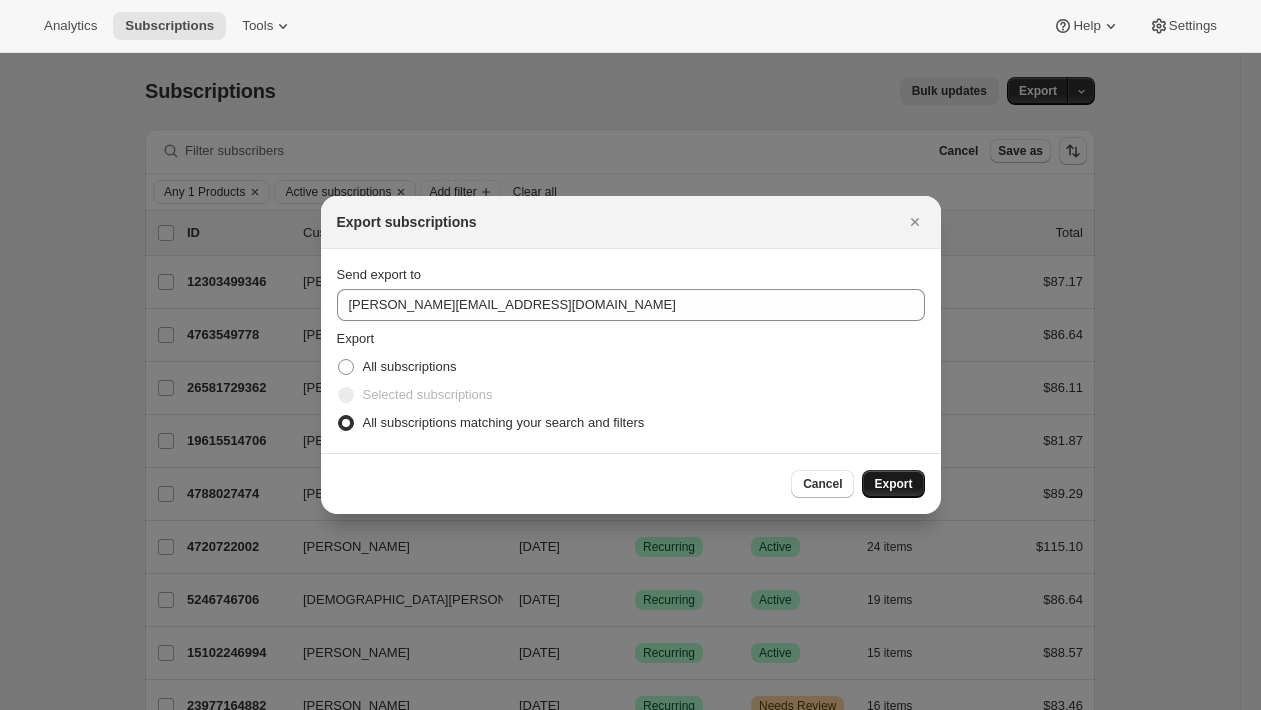 click on "Export" at bounding box center (893, 484) 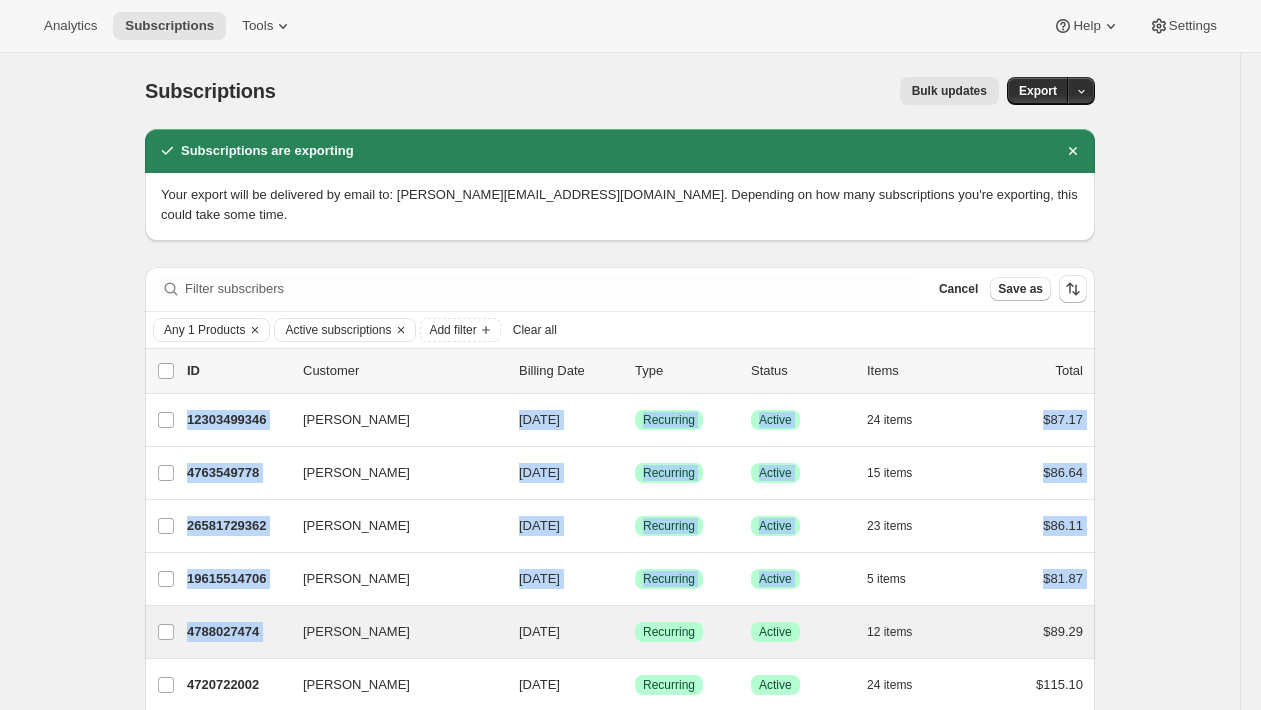 drag, startPoint x: 93, startPoint y: 377, endPoint x: 436, endPoint y: 591, distance: 404.28333 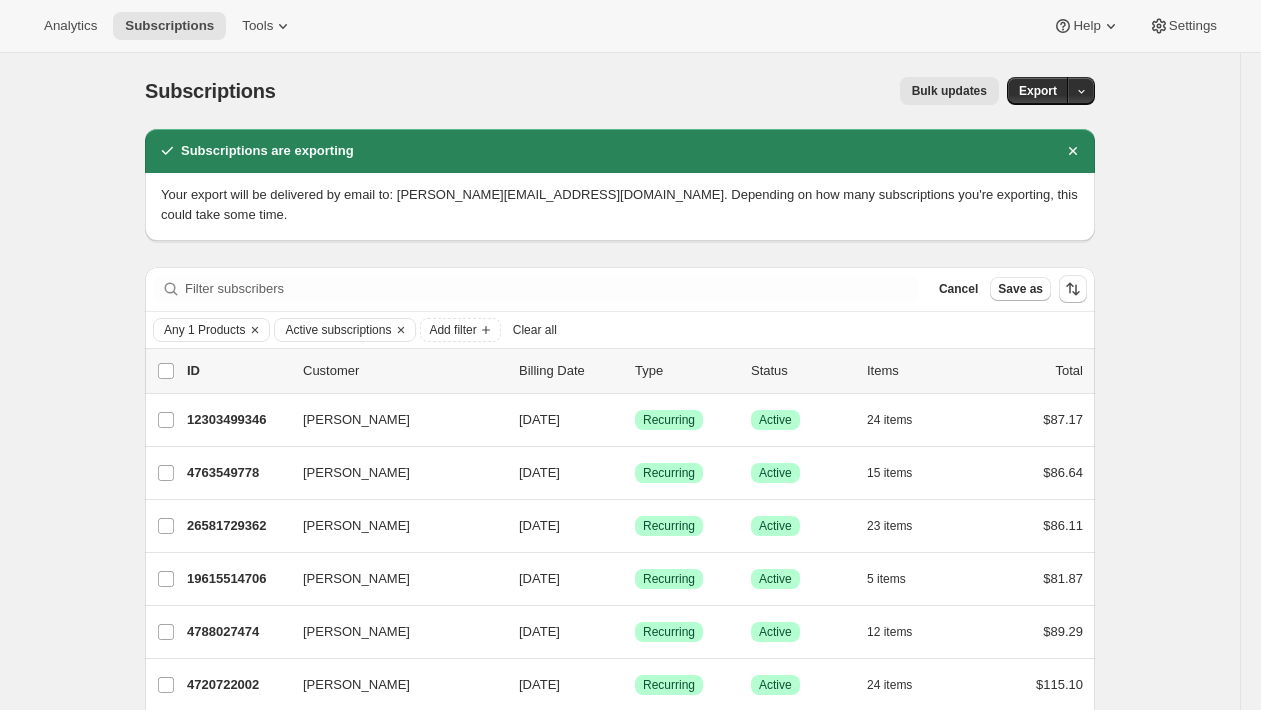 click on "Subscriptions. This page is ready Subscriptions Bulk updates More actions Bulk updates Export Subscriptions are exporting Your export will be delivered by email to: brian@awtomic.com. Depending on how many subscriptions you're exporting, this could take some time. Filter subscribers Cancel Save as Any 1 Products Active subscriptions Add filter   Clear all 0 selected Update next billing date Change status Showing 51 subscriptions Select all 51 subscriptions Showing 51 subscriptions Select Select all 51 subscriptions 0 selected list header ID Customer Billing Date Type Status Items Total Britney Kalan 12303499346 Britney Kalan 01/28/2025 Success Recurring Success Active 24   items $87.17 Erika Smalls 4763549778 Erika Smalls 07/07/2025 Success Recurring Success Active 15   items $86.64 Katlyn Howard 26581729362 Katlyn Howard 07/09/2025 Success Recurring Success Active 23   items $86.11 Garima Corbridge 19615514706 Garima Corbridge 07/10/2025 Success Recurring Success Active 5   items $81.87 Santana Dawson Active" at bounding box center [620, 1604] 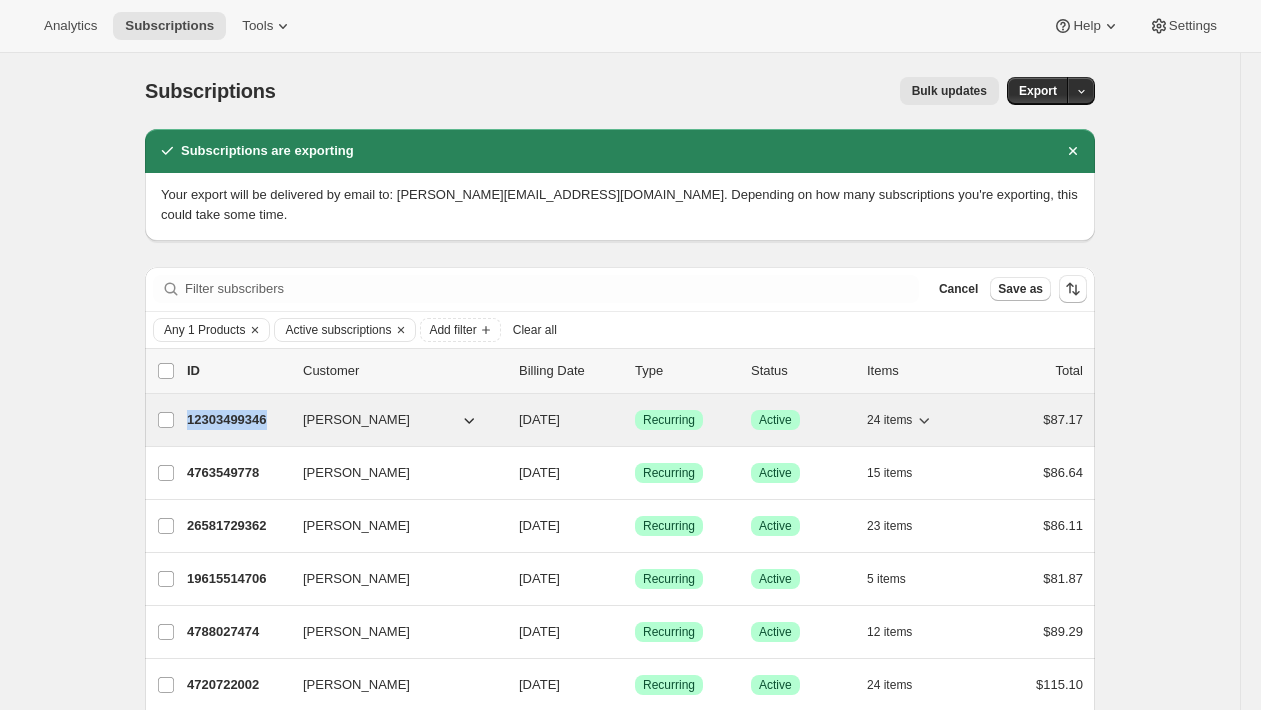 copy on "12303499346" 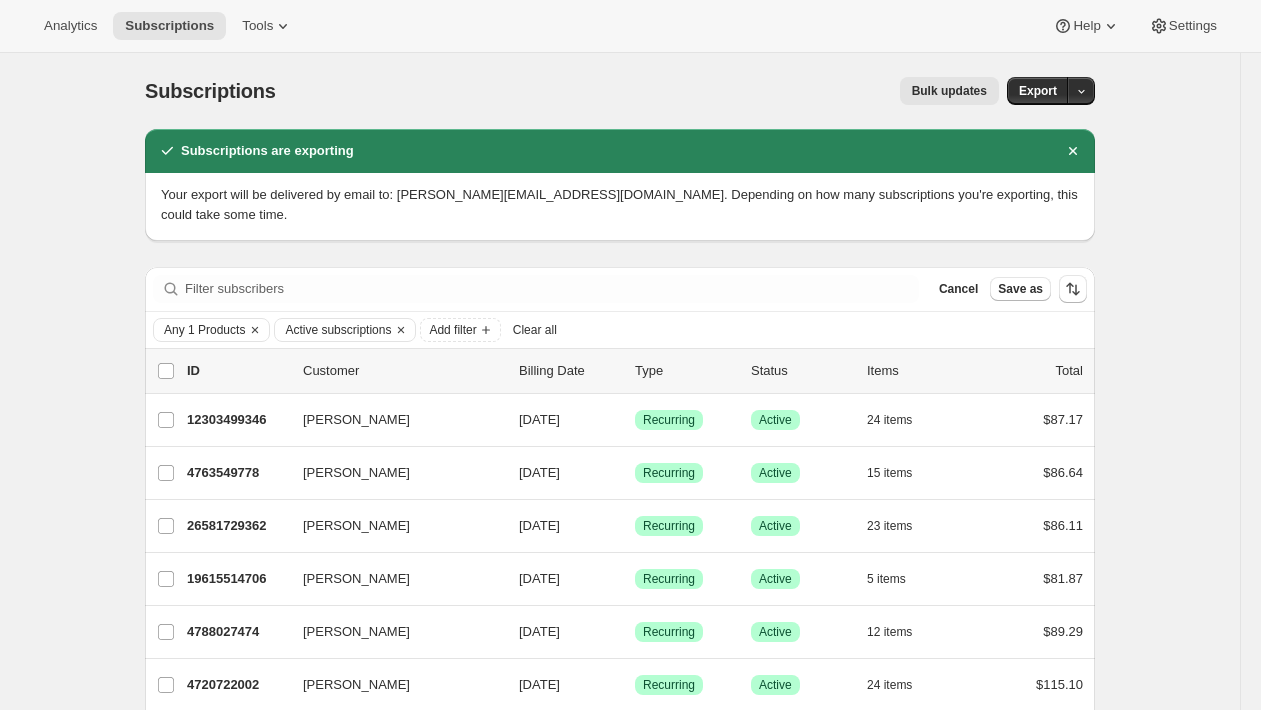 click on "Bulk updates" at bounding box center [649, 91] 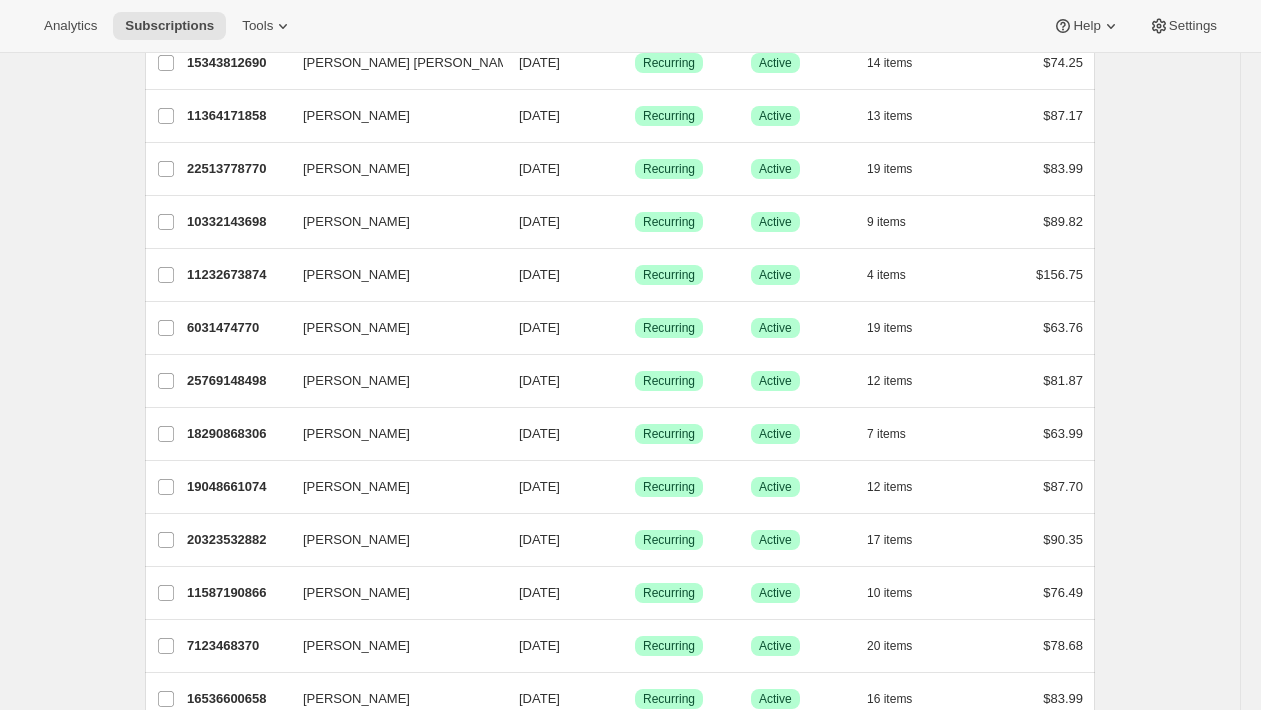 scroll, scrollTop: 2439, scrollLeft: 0, axis: vertical 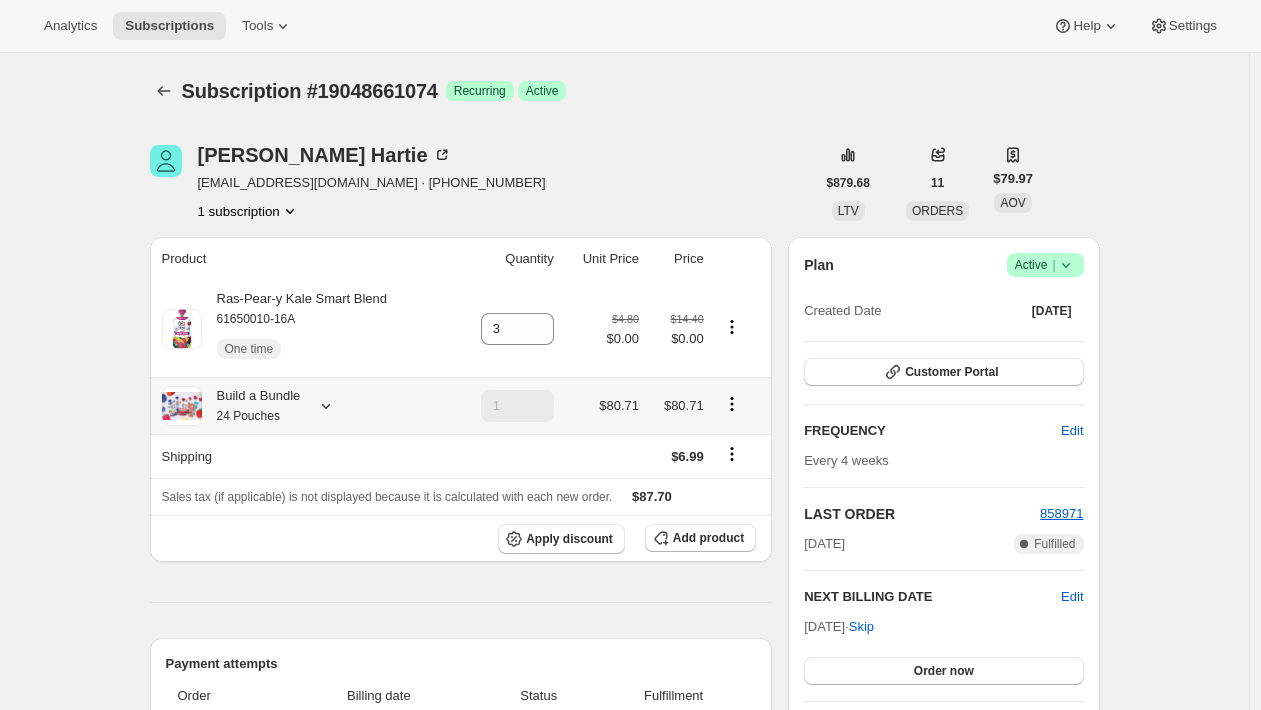 click at bounding box center [322, 406] 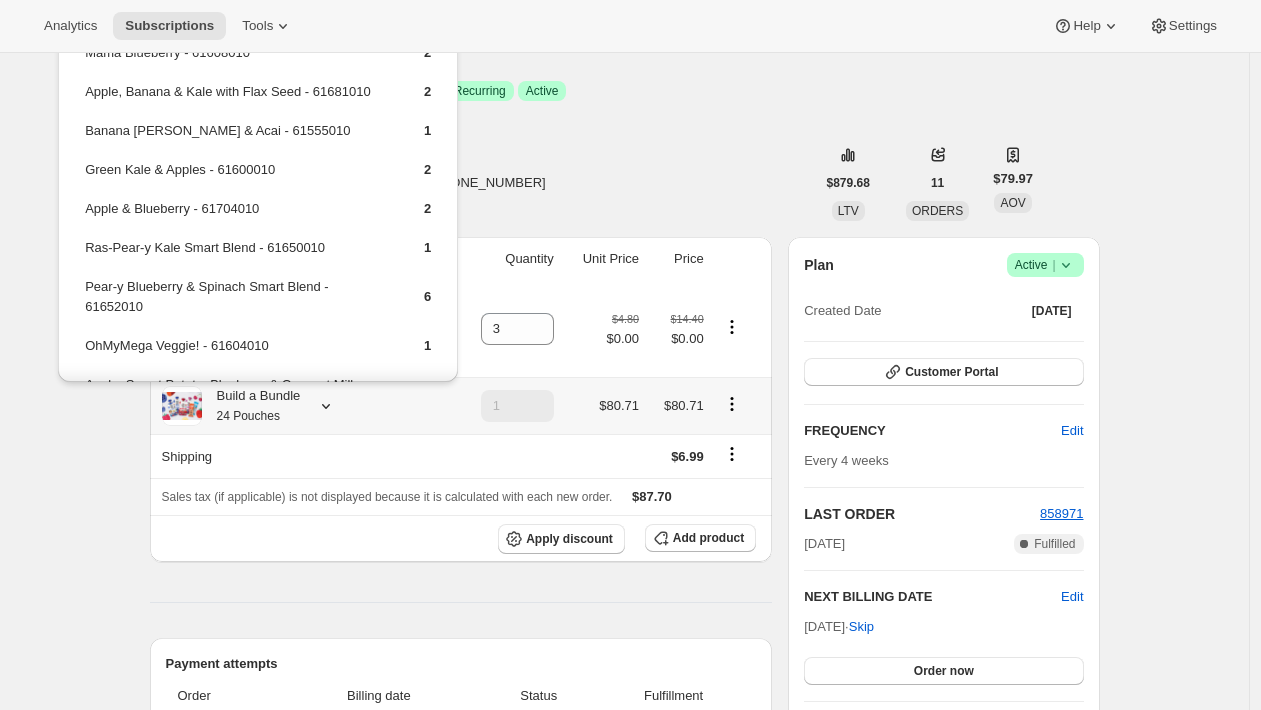 scroll, scrollTop: 232, scrollLeft: 0, axis: vertical 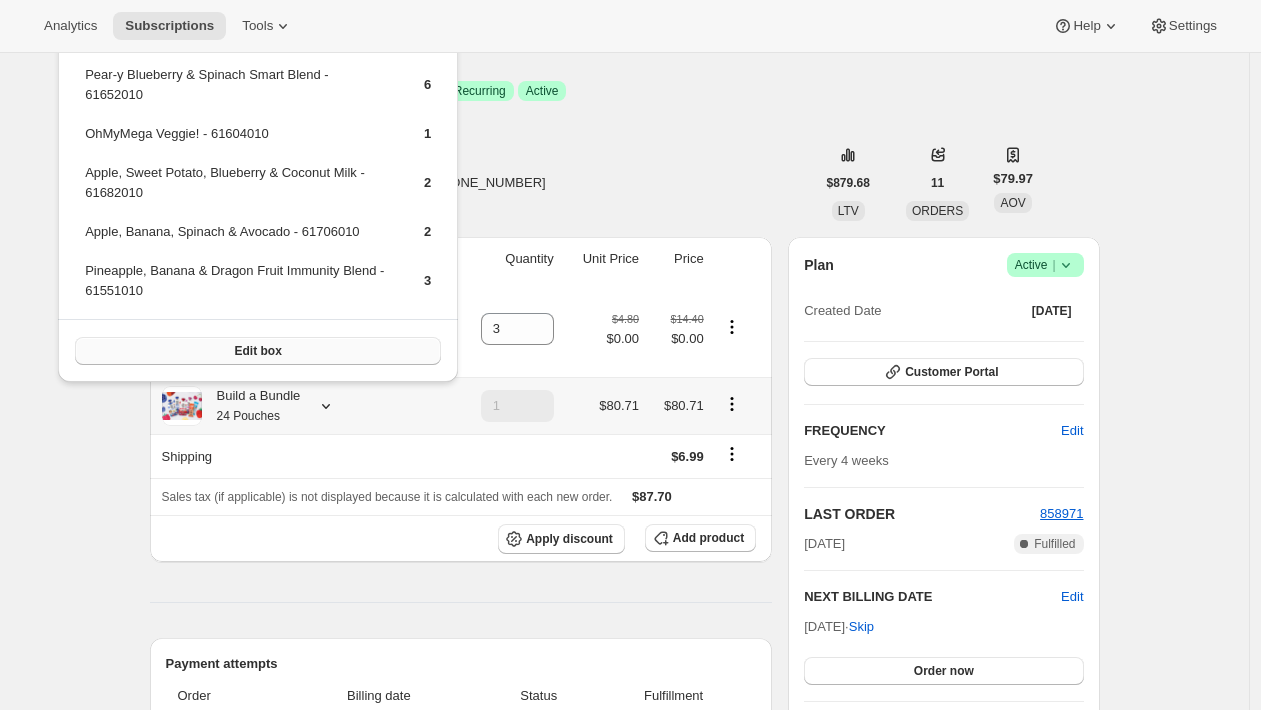 click on "Edit box" at bounding box center [258, 351] 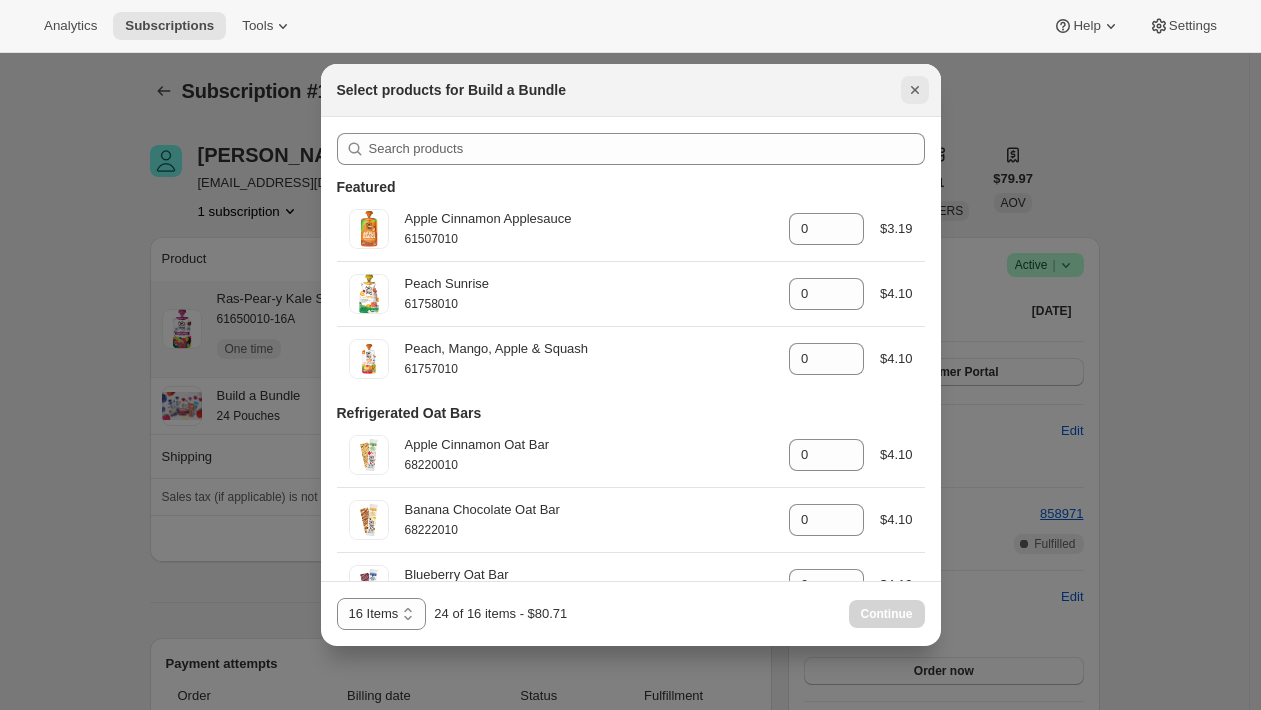 click 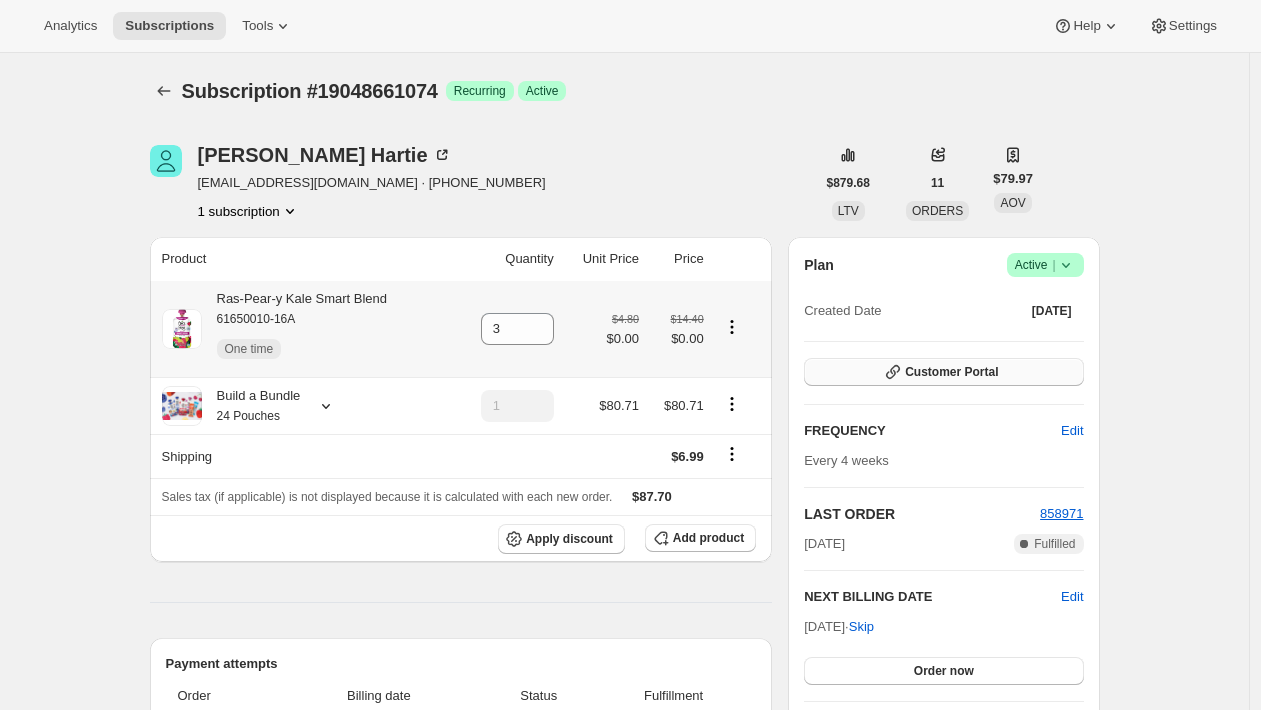 click on "Customer Portal" at bounding box center [951, 372] 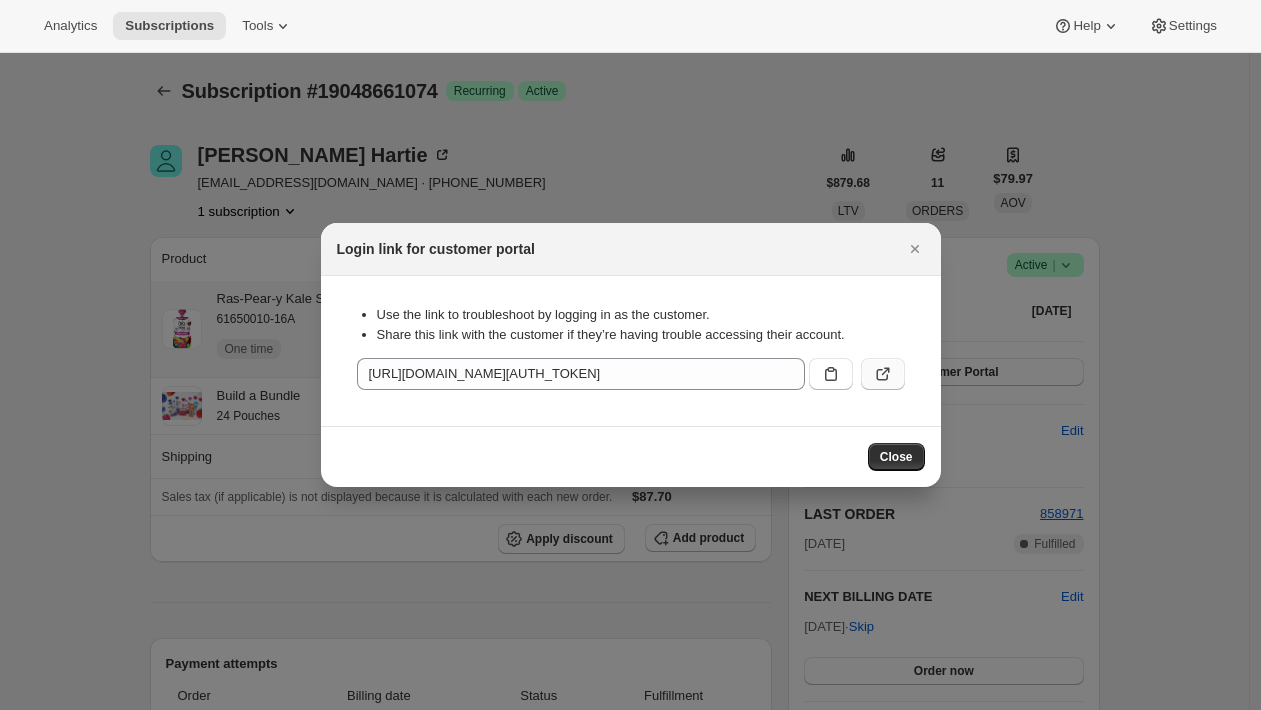click 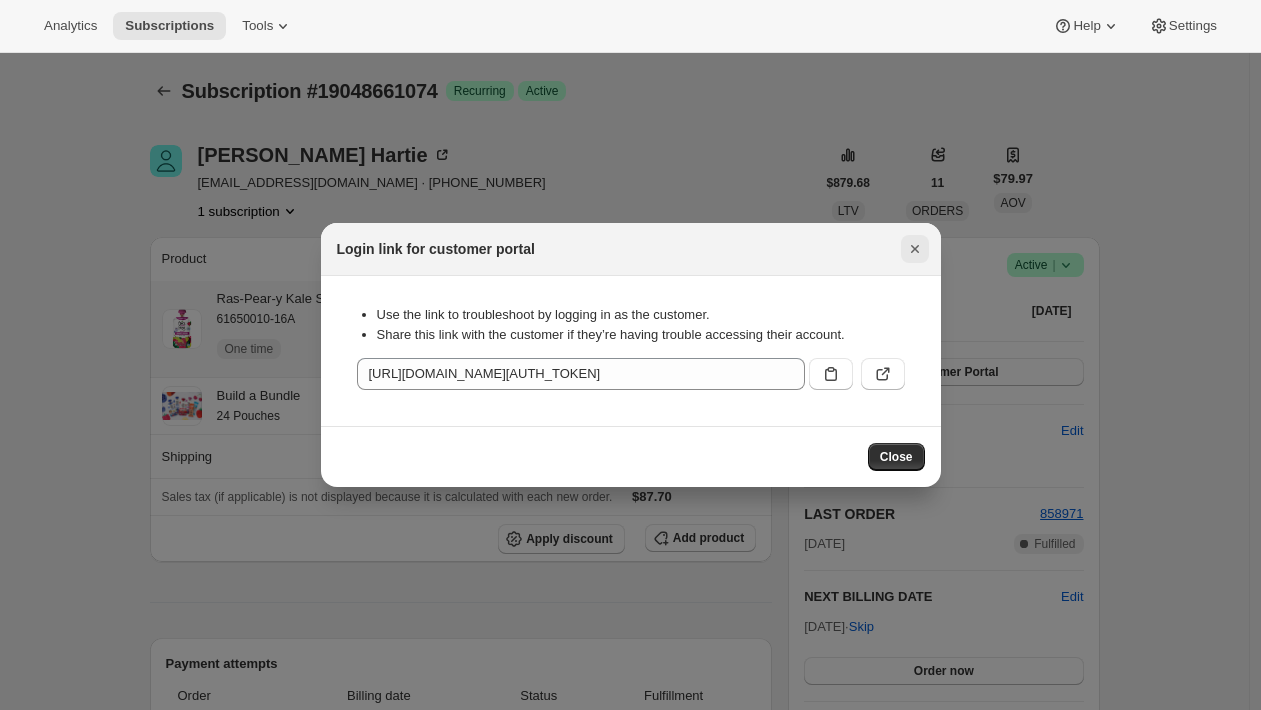 click 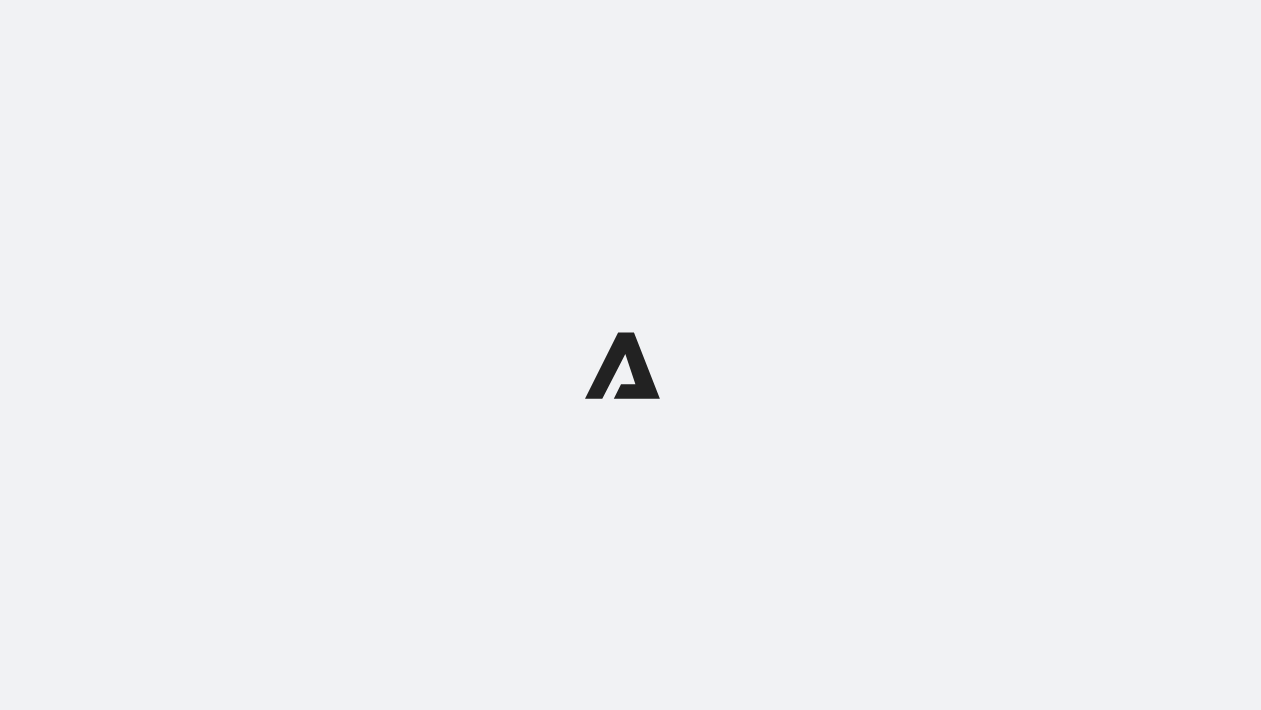 scroll, scrollTop: 0, scrollLeft: 0, axis: both 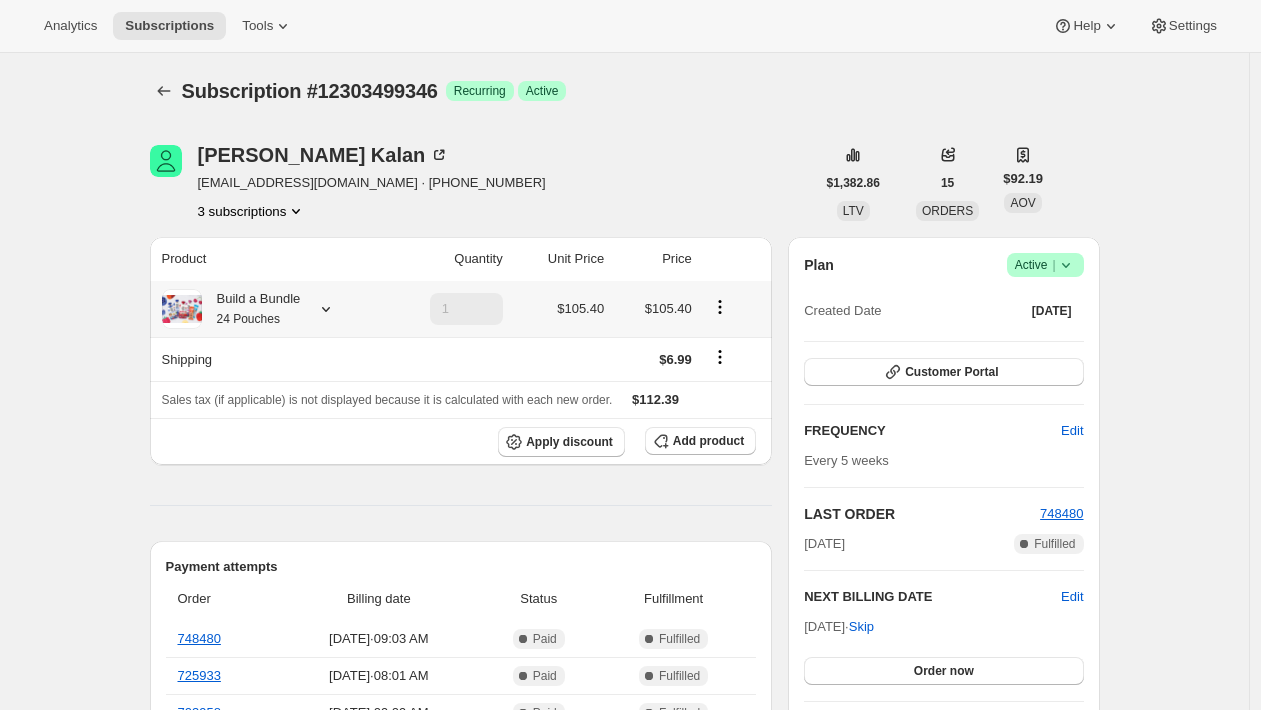 click on "Build a Bundle 24 Pouches" at bounding box center [269, 309] 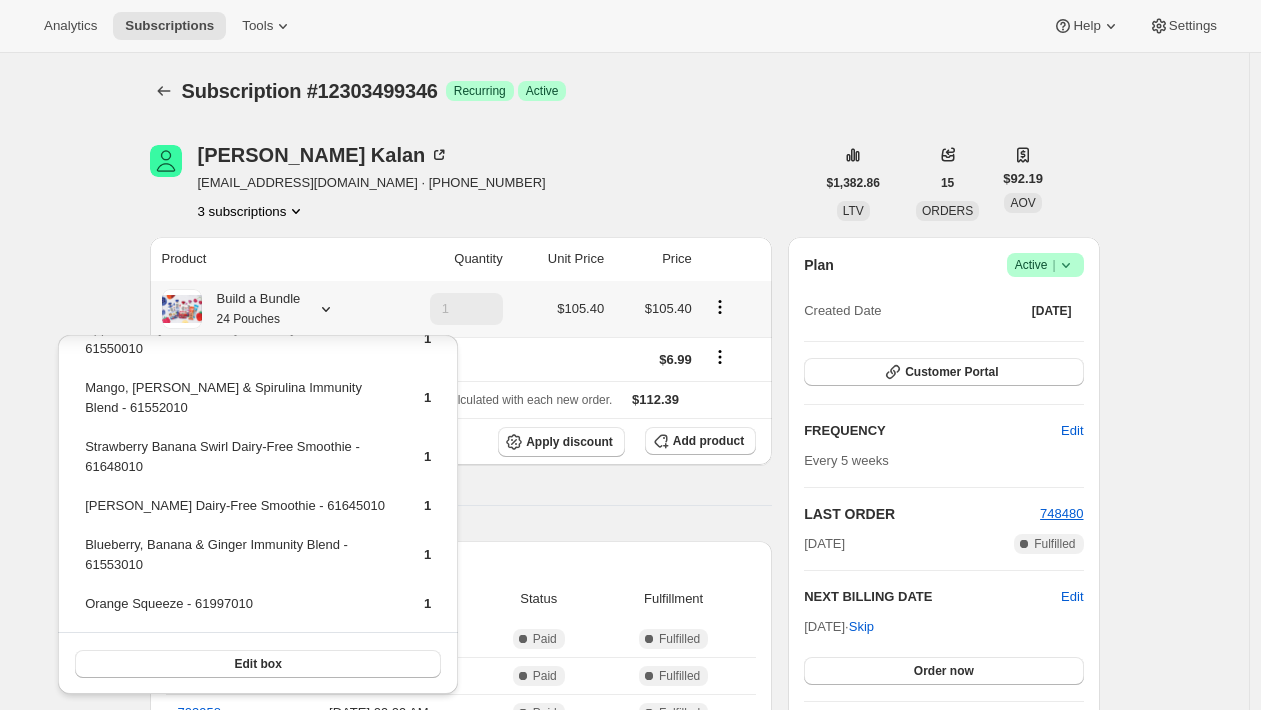 scroll, scrollTop: 925, scrollLeft: 0, axis: vertical 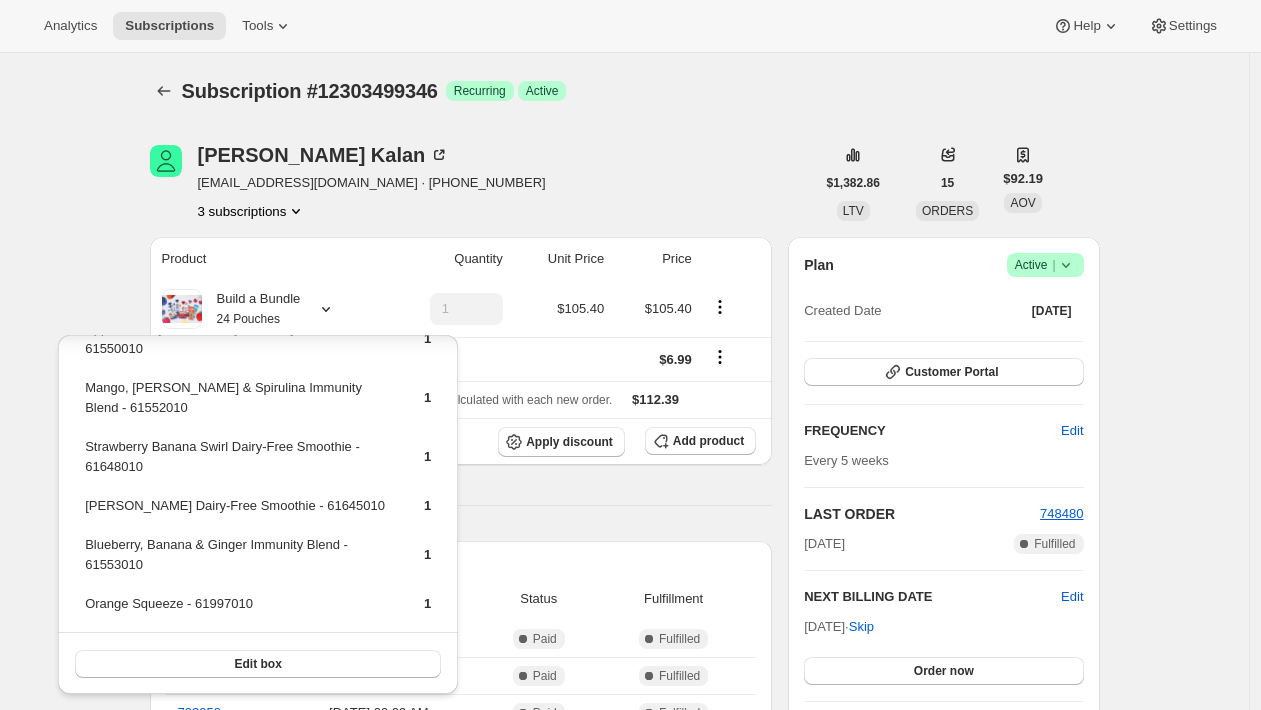 click on "Subscription #12303499346. This page is ready Subscription #12303499346 Success Recurring Success Active Britney   Kalan kalan.britney@gmail.com · +15087351784 3 subscriptions $1,382.86 LTV 15 ORDERS $92.19 AOV Product Quantity Unit Price Price Build a Bundle 24 Pouches 1 $105.40 $105.40 Shipping $6.99 Sales tax (if applicable) is not displayed because it is calculated with each new order.   $112.39 Apply discount Add product Payment attempts Order Billing date Status Fulfillment 748480 Dec 24, 2024  ·  09:03 AM  Complete Paid  Complete Fulfilled 725933 Nov 19, 2024  ·  08:01 AM  Complete Paid  Complete Fulfilled 703958 Oct 15, 2024  ·  09:09 AM  Complete Paid  Complete Fulfilled Timeline Jul 11, 2025 Shipping rate updated from  5.99 USD  to  6.99 USD  via  Awtomic application .  View bulk process 01:29 PM Apr 7, 2025 Automatically swapped items within Build a Bundle .   View bulk process New box selection Blueberry Buckle - 61723010-SP Previous box selection Cran-Berry Smash - 61720010-SP 05:30 PM ." at bounding box center (624, 921) 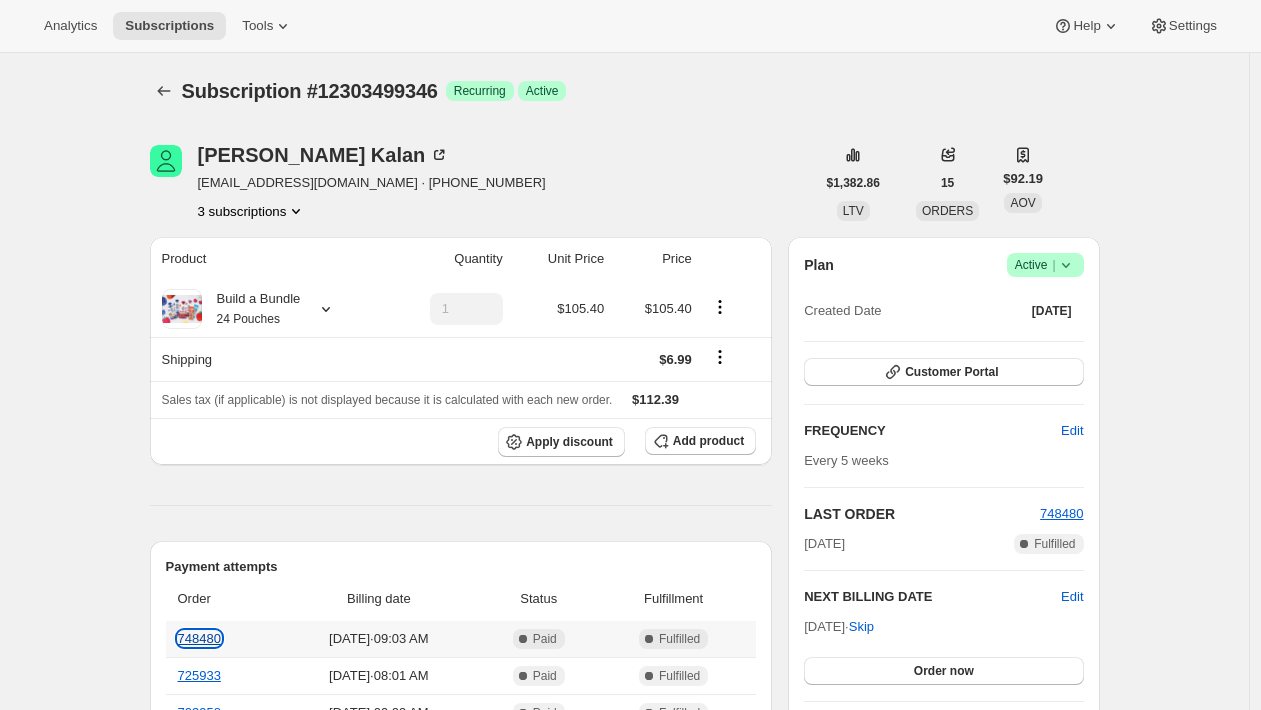click on "748480" at bounding box center [199, 638] 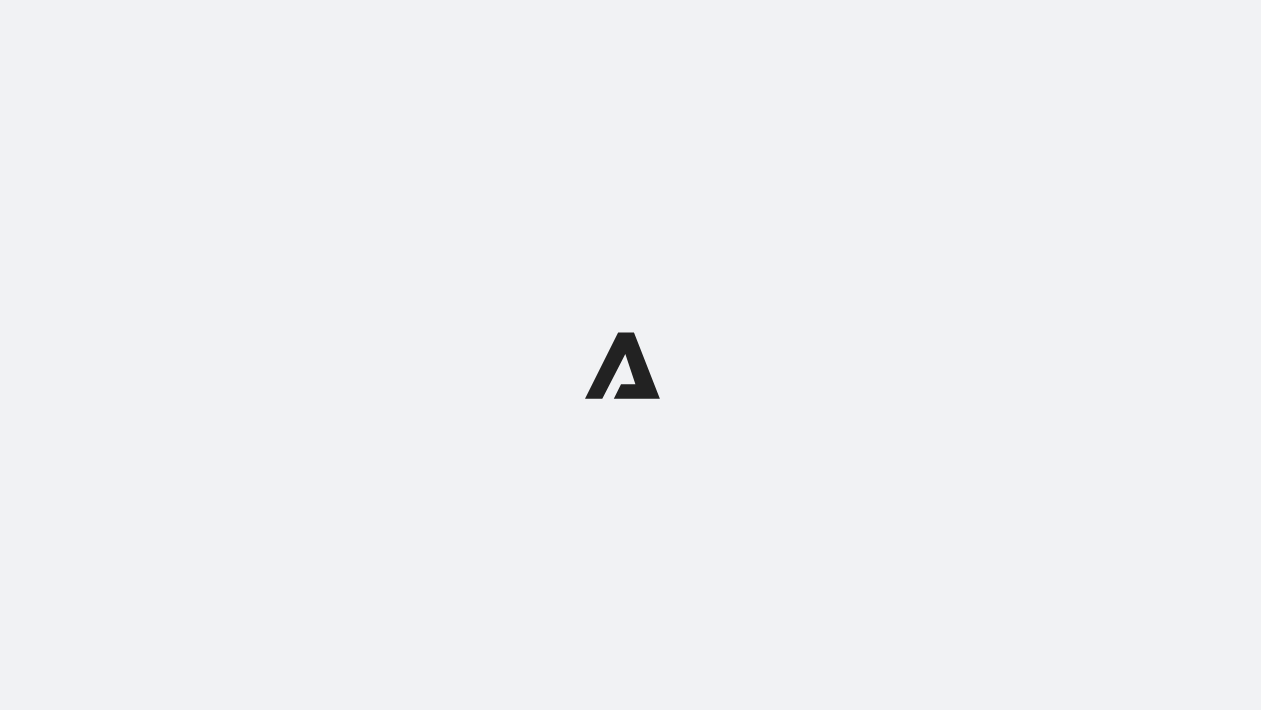 scroll, scrollTop: 0, scrollLeft: 0, axis: both 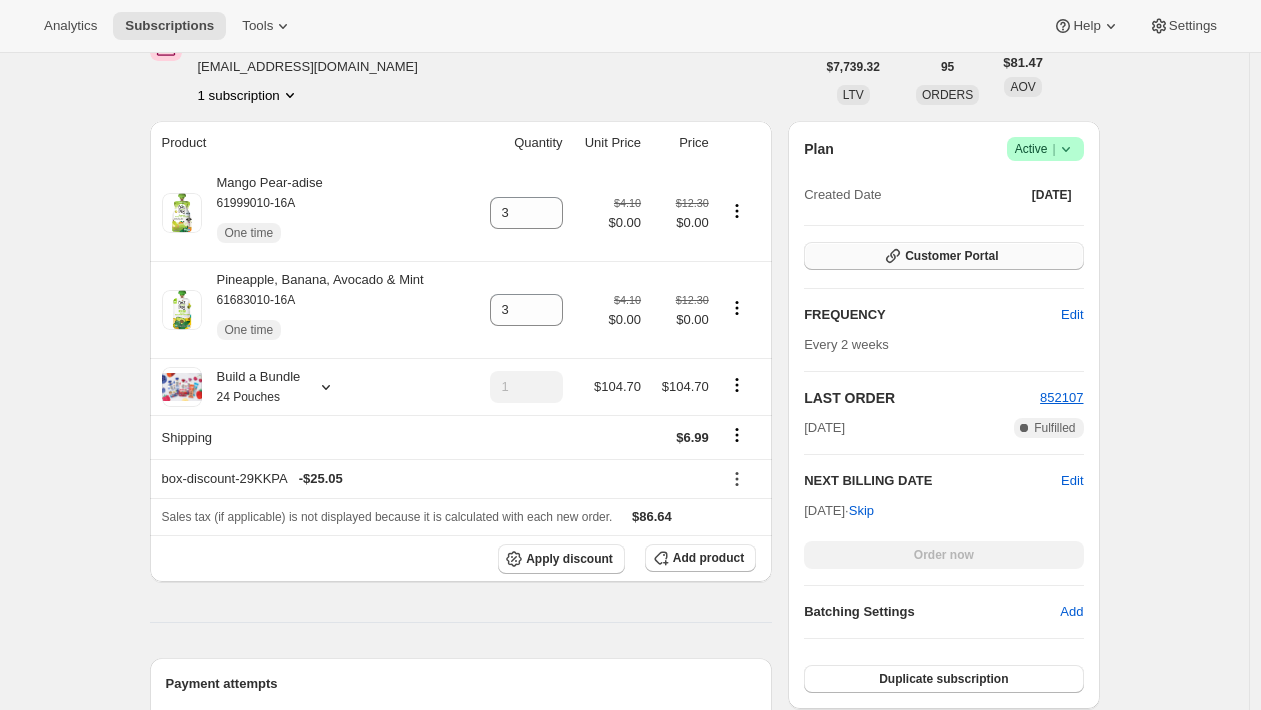click on "Customer Portal" at bounding box center [951, 256] 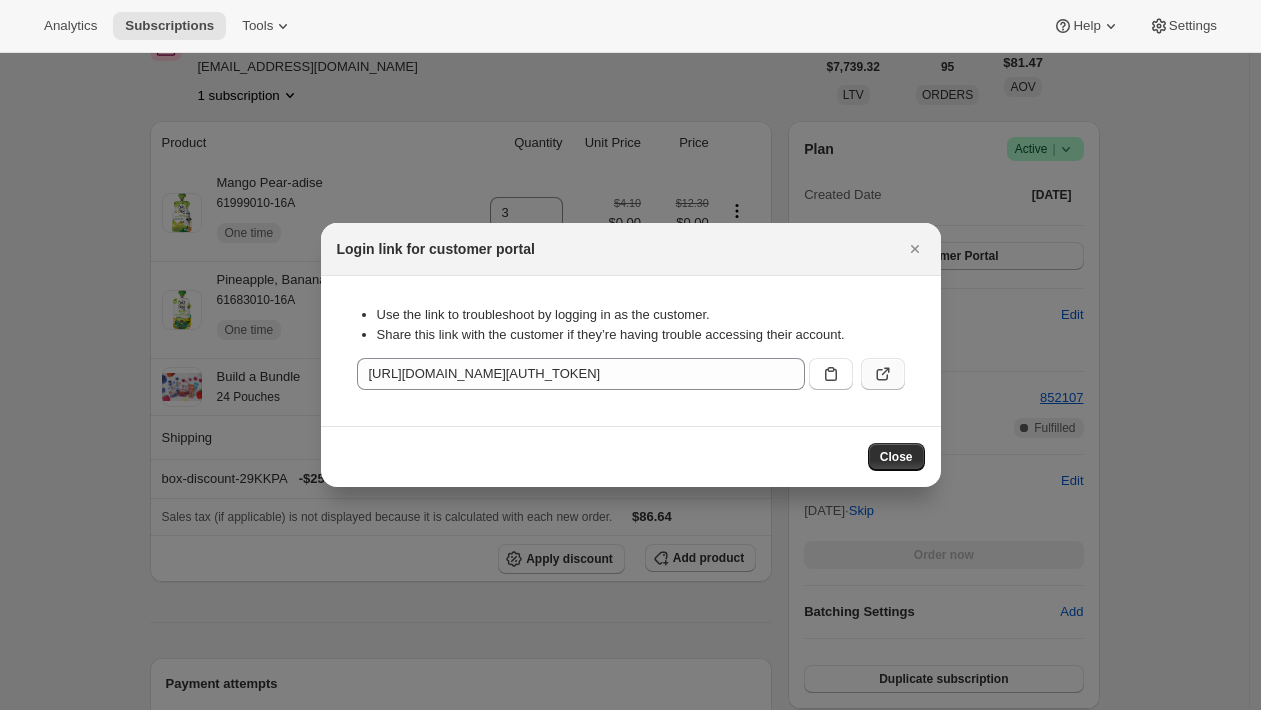 click 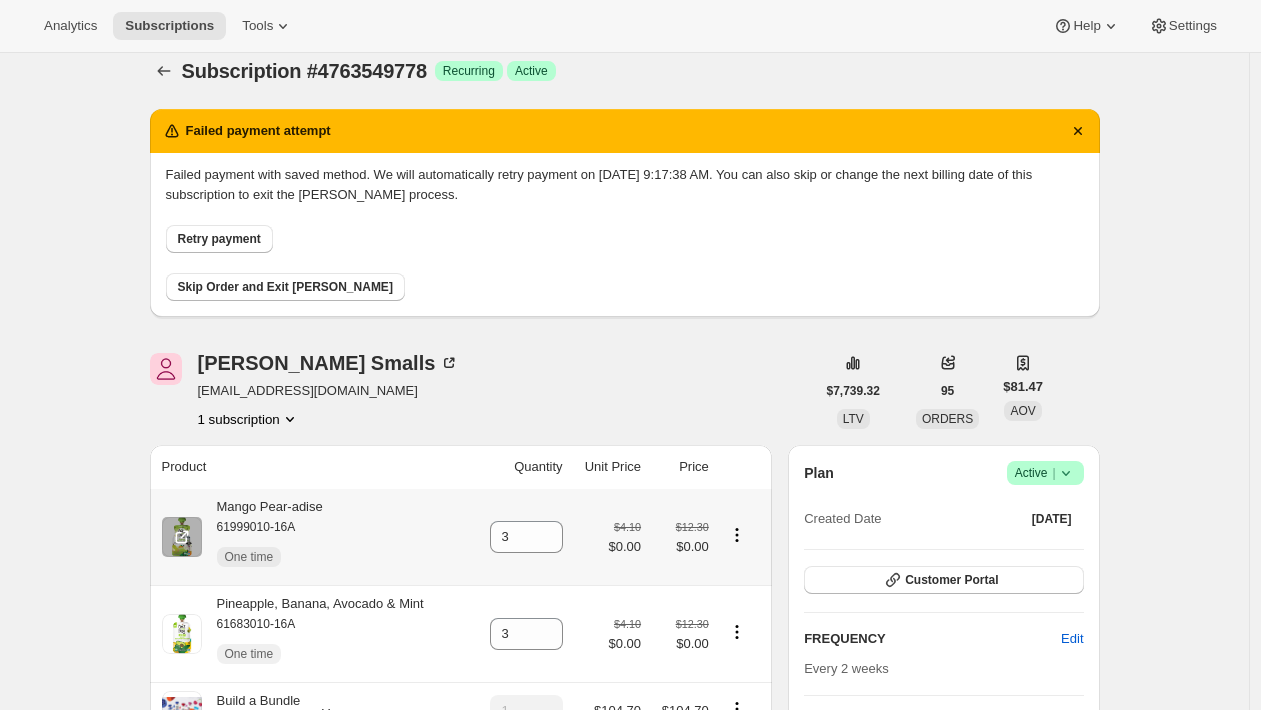 scroll, scrollTop: 0, scrollLeft: 0, axis: both 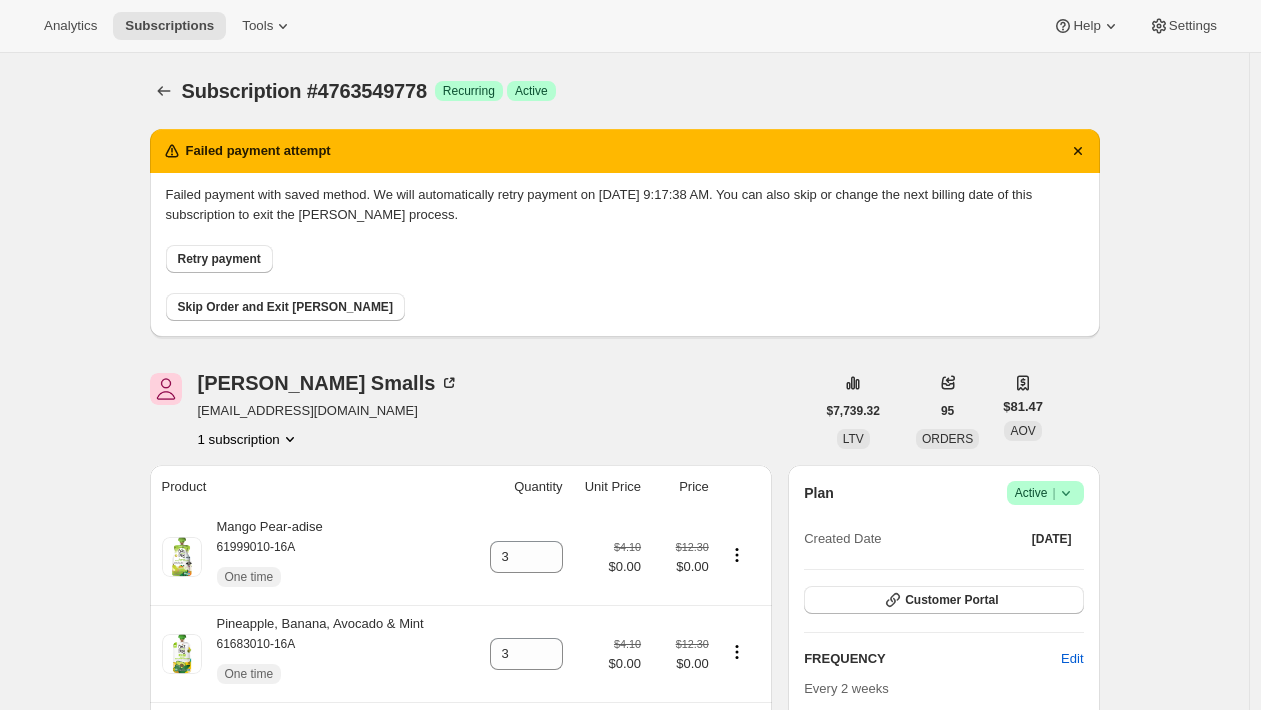 click on "Subscription #4763549778" at bounding box center [304, 91] 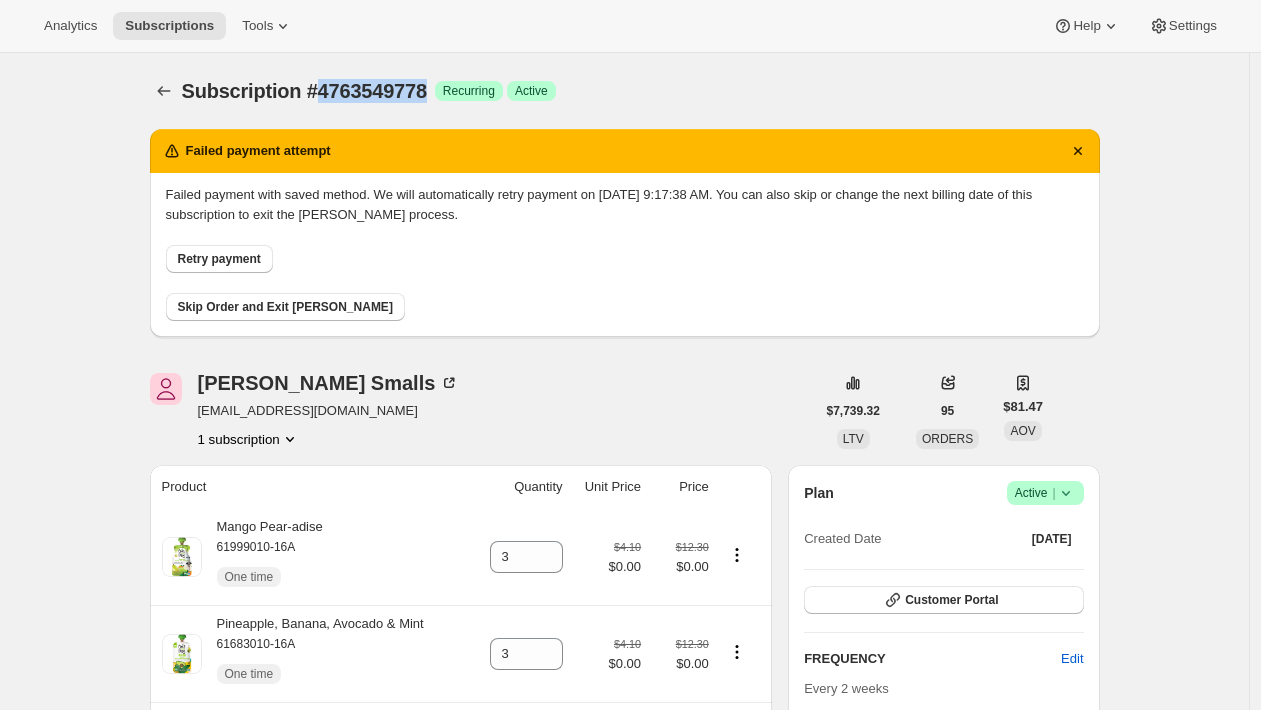 click on "Subscription #4763549778" at bounding box center [304, 91] 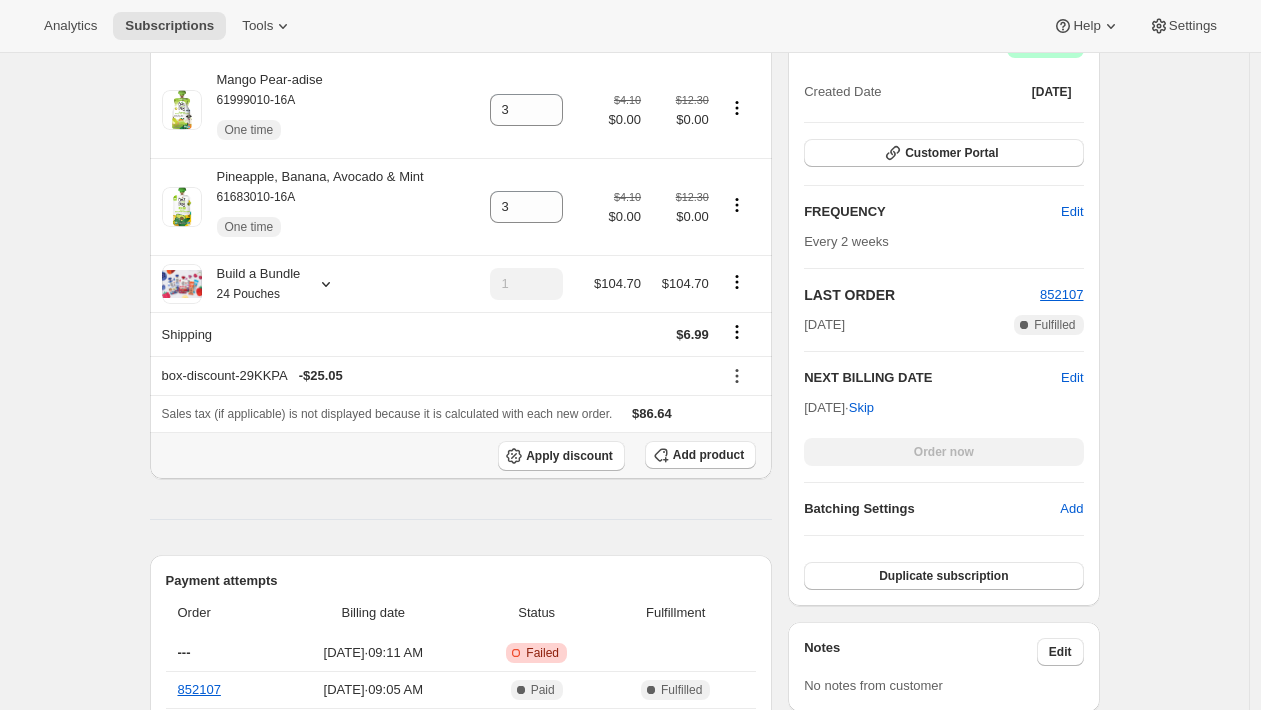 scroll, scrollTop: 396, scrollLeft: 0, axis: vertical 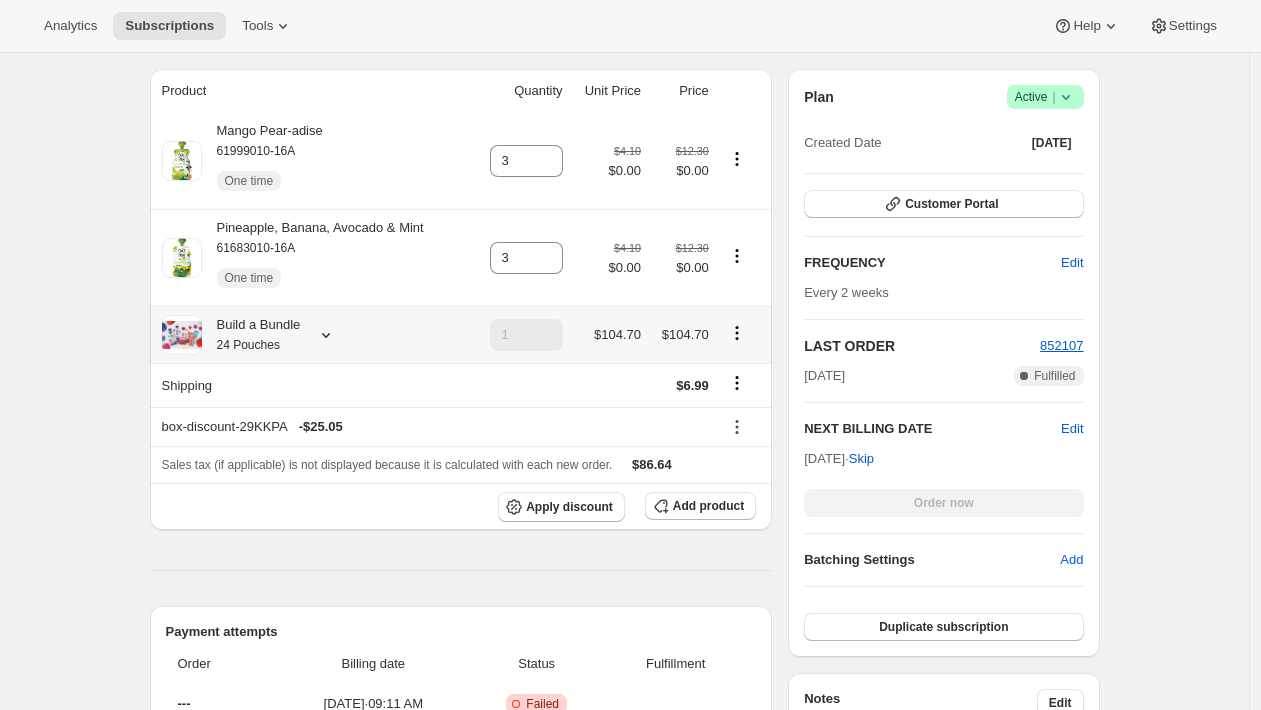 click on "Build a Bundle 24 Pouches" at bounding box center (314, 335) 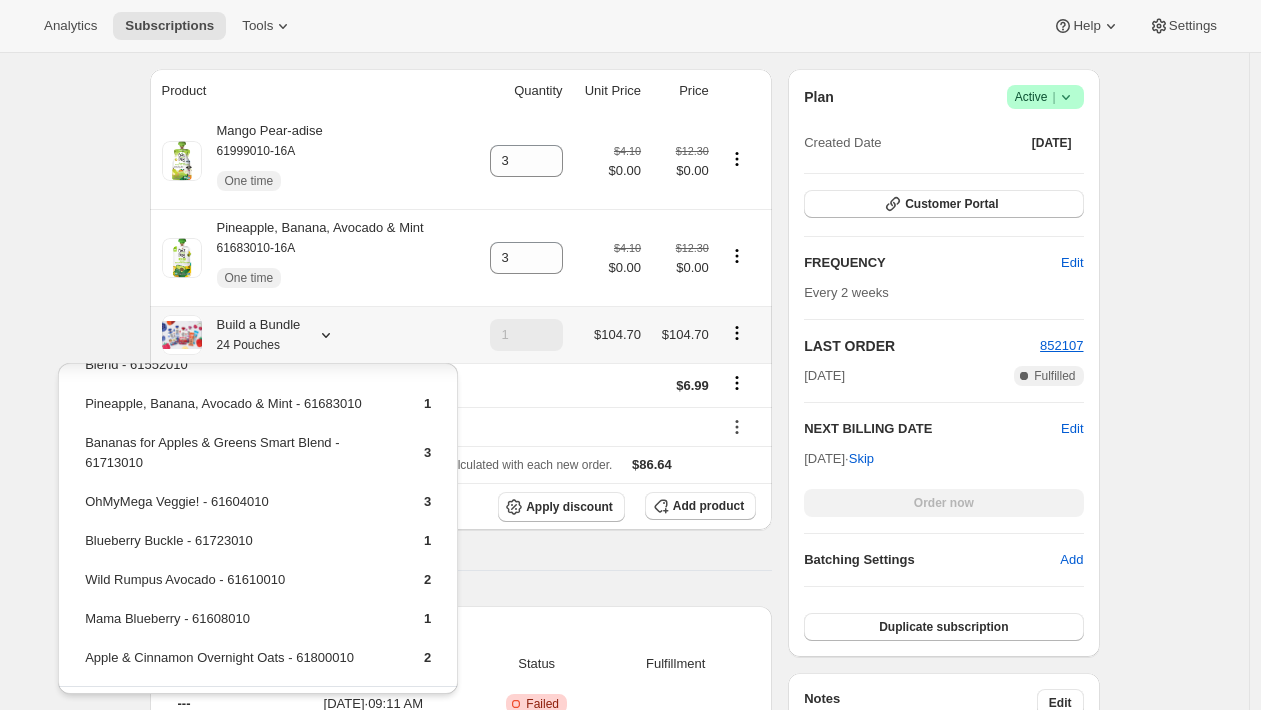 scroll, scrollTop: 364, scrollLeft: 0, axis: vertical 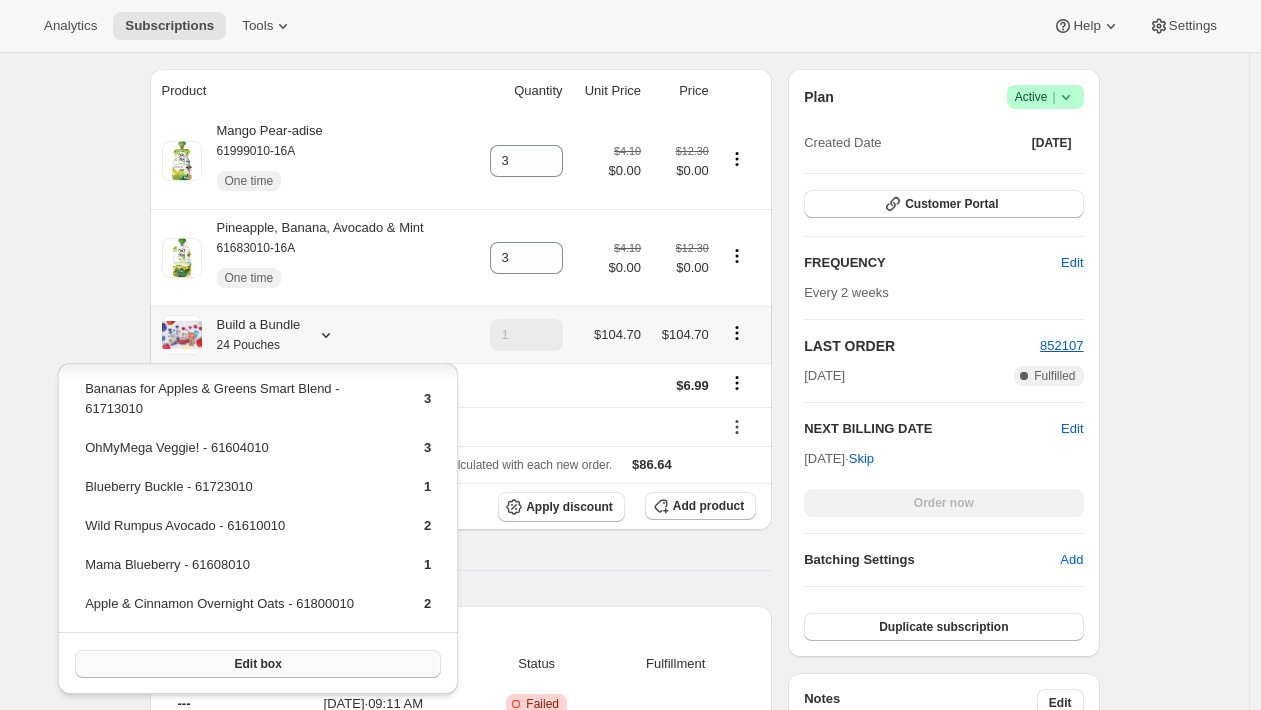 click on "Edit box" at bounding box center (258, 664) 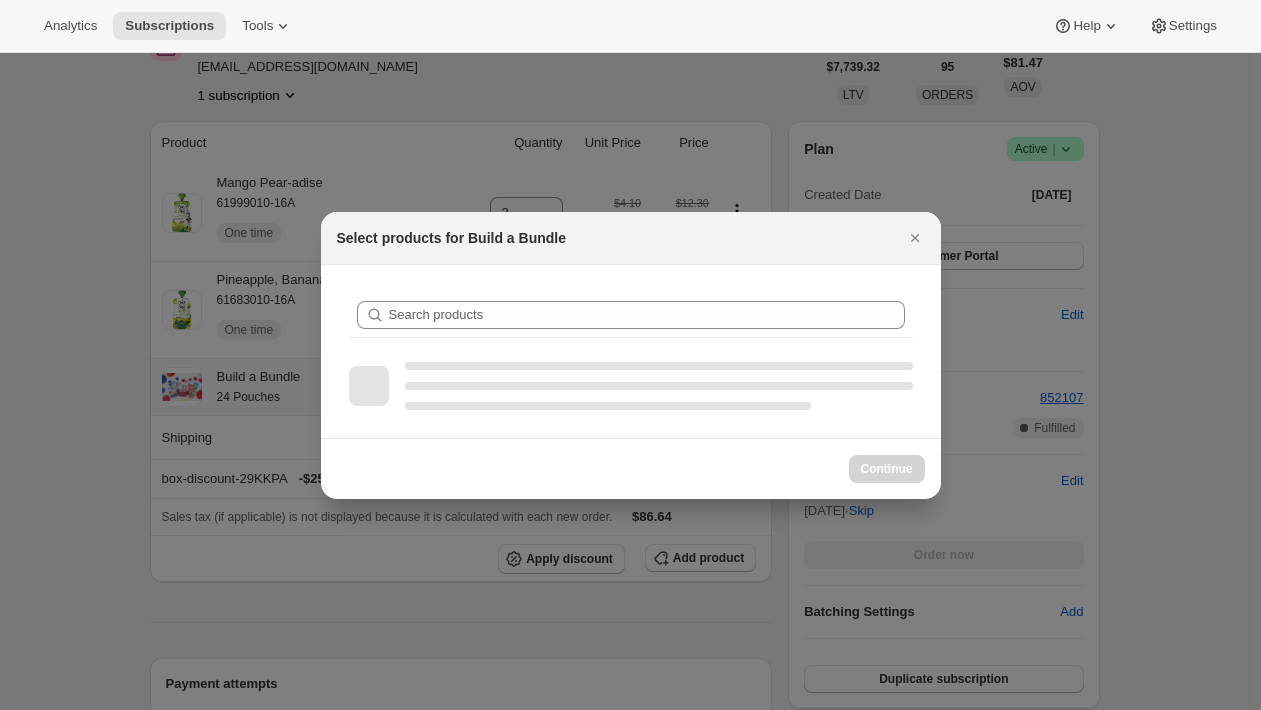 scroll, scrollTop: 0, scrollLeft: 0, axis: both 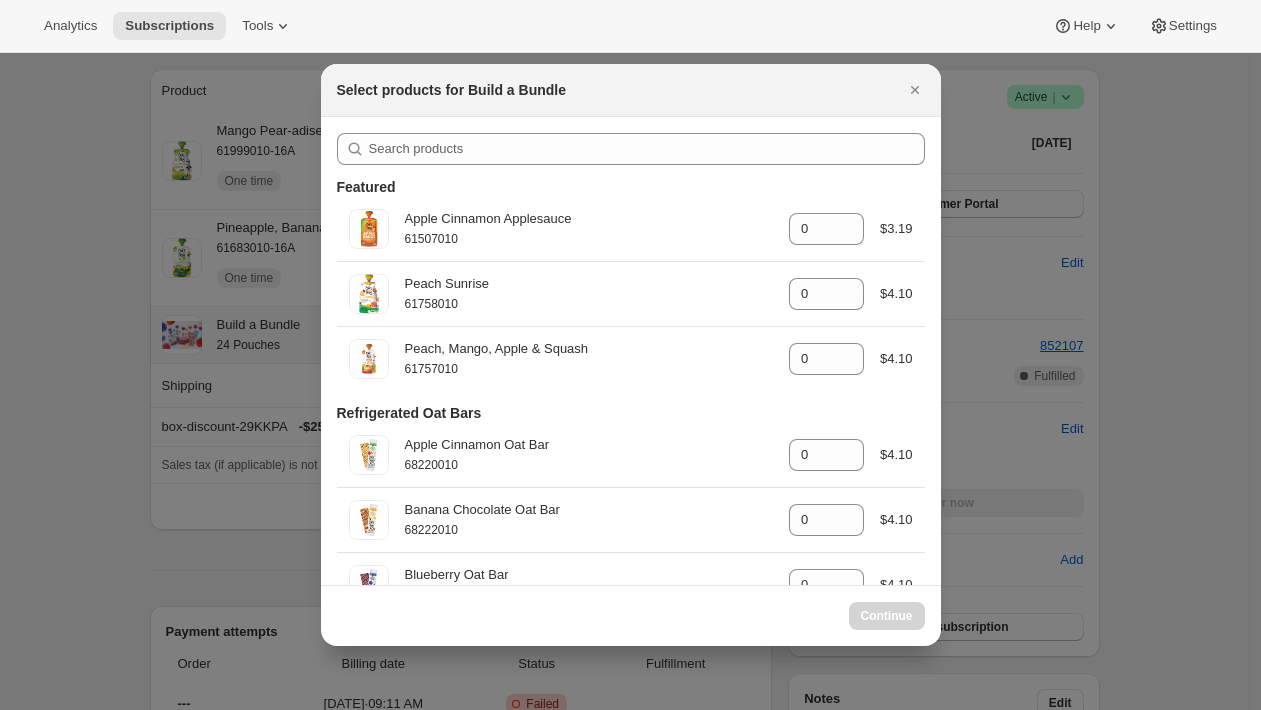 select on "gid://shopify/ProductVariant/42094505427026" 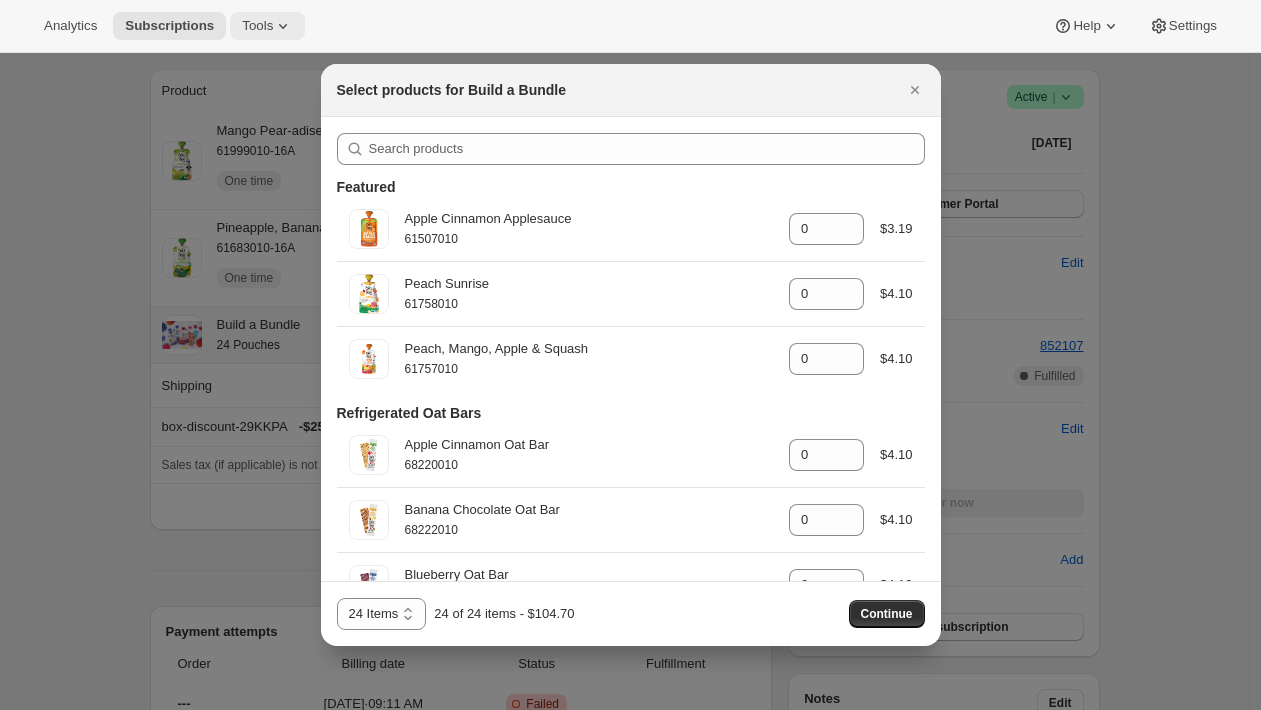 click on "Tools" at bounding box center [257, 26] 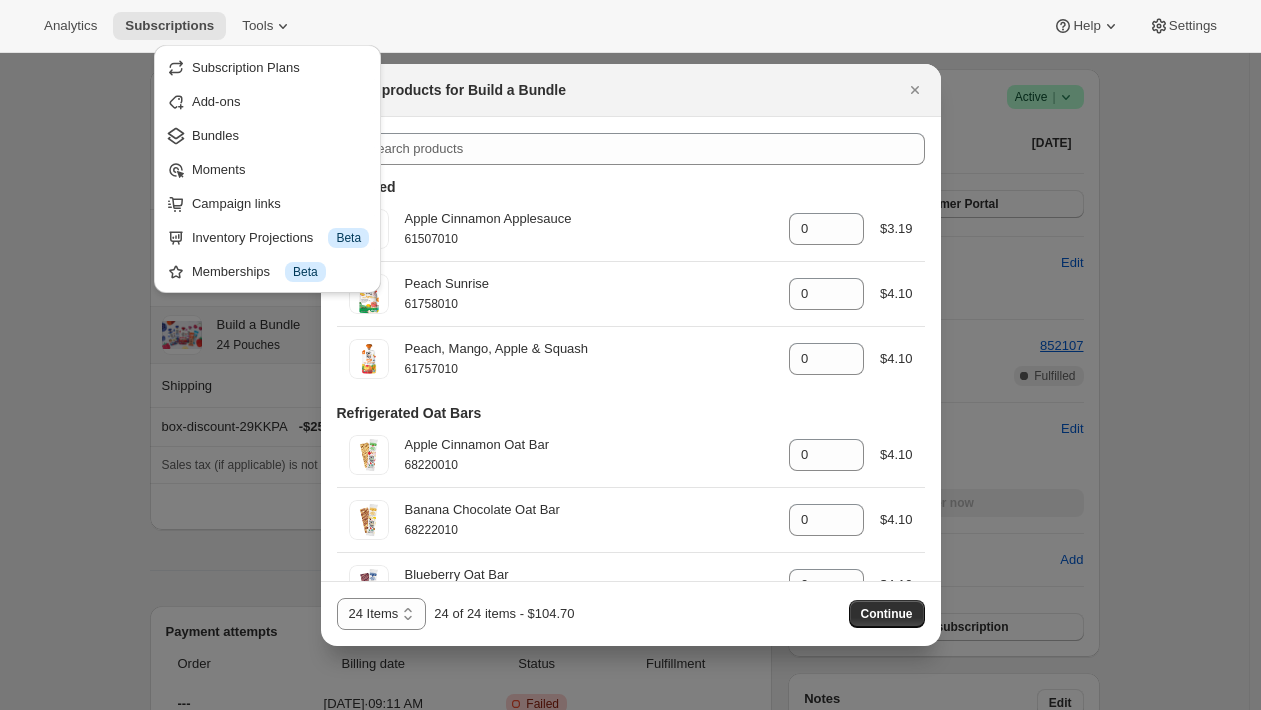 click at bounding box center [630, 355] 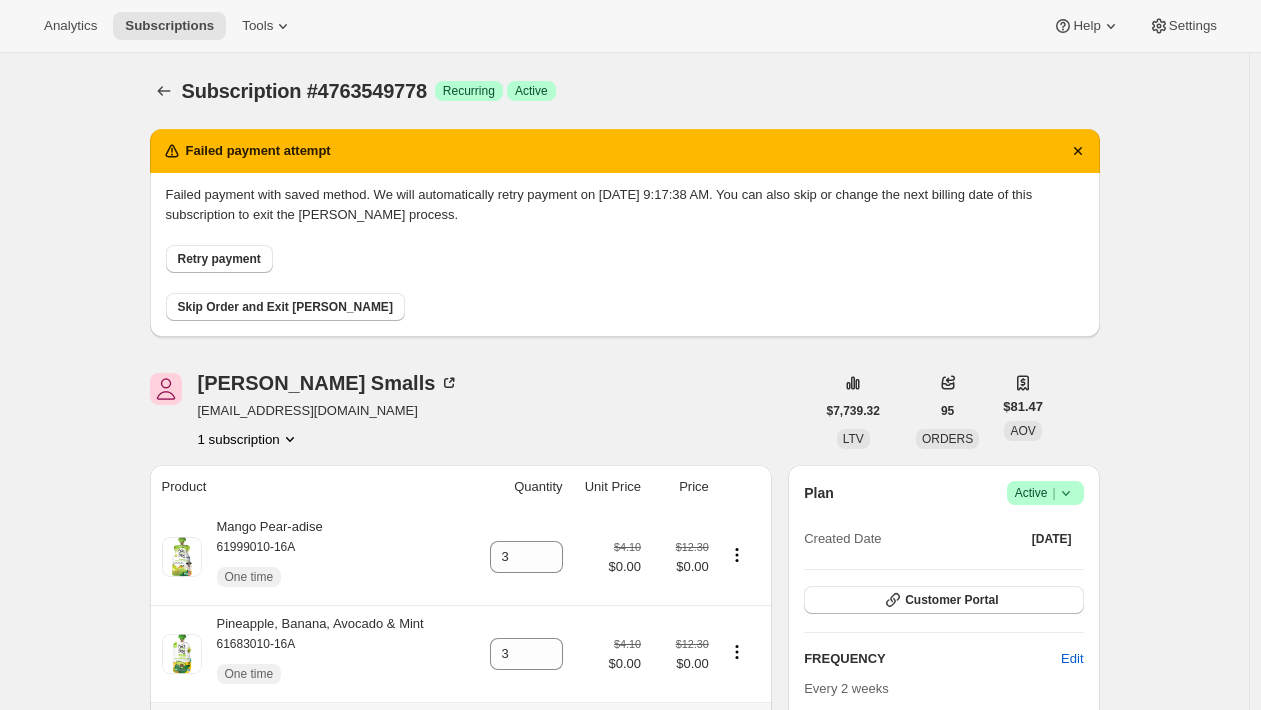 scroll, scrollTop: 396, scrollLeft: 0, axis: vertical 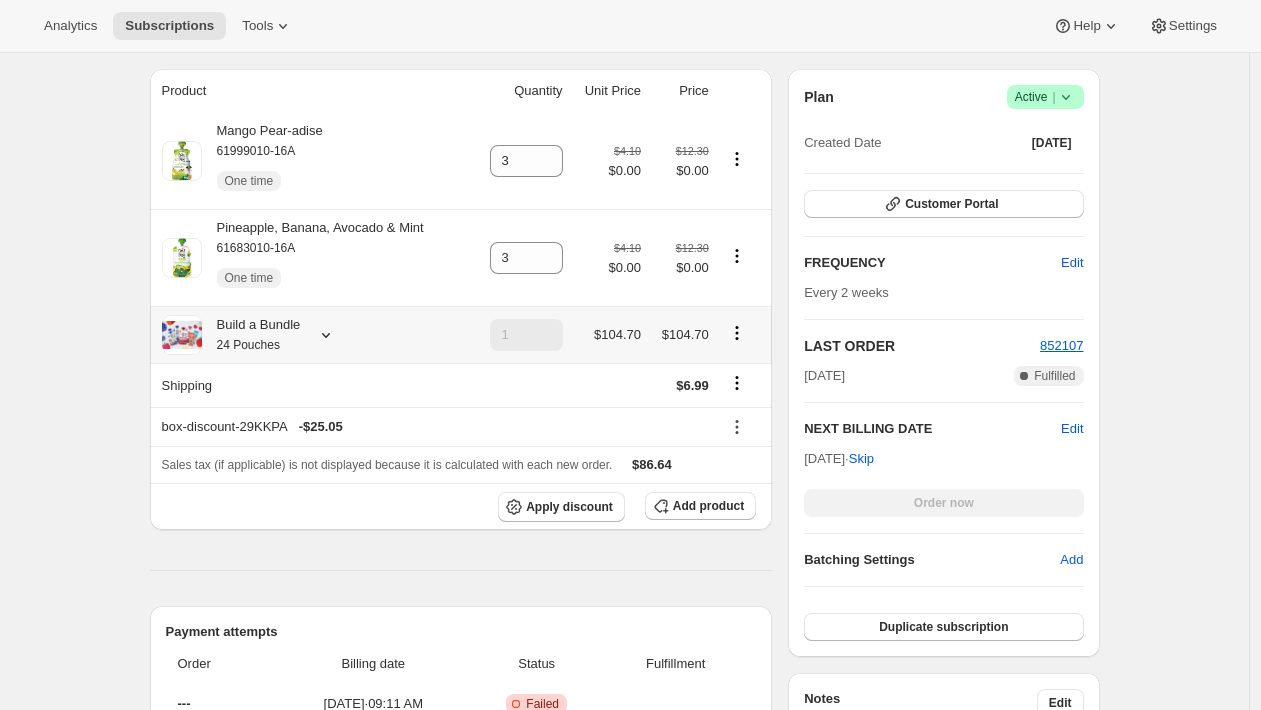 click on "Build a Bundle 24 Pouches" at bounding box center [251, 335] 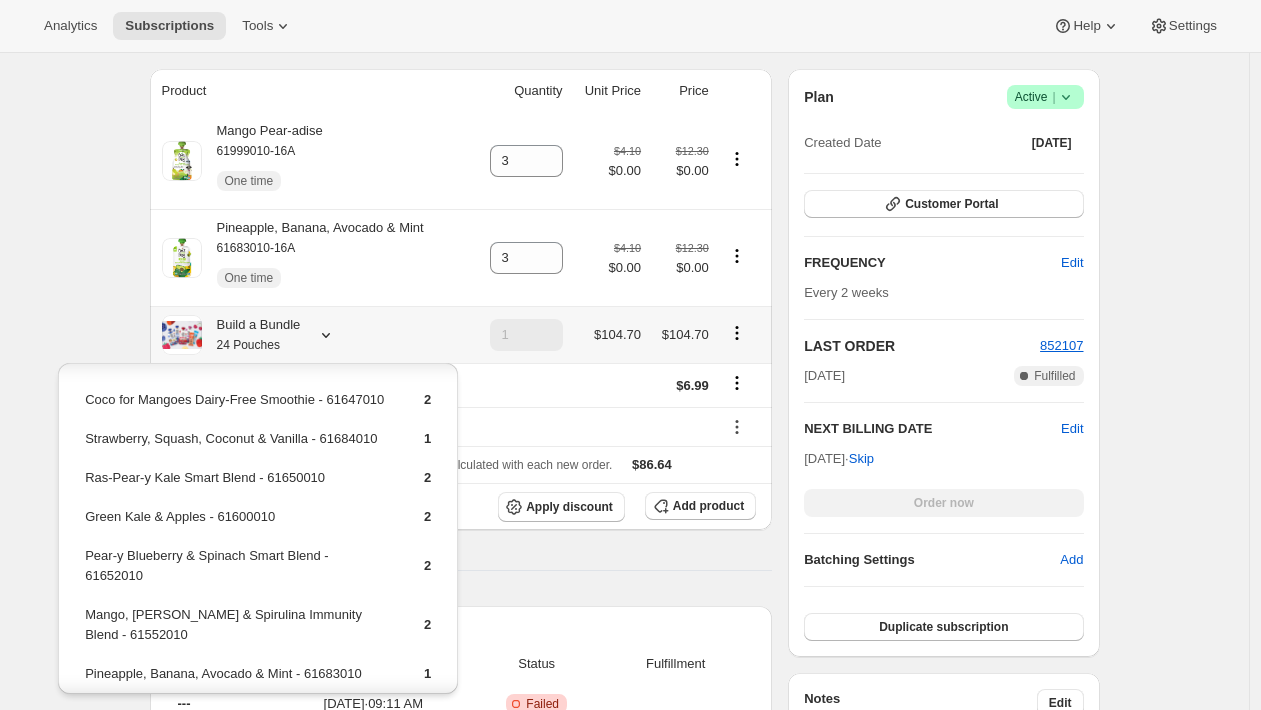 scroll, scrollTop: 364, scrollLeft: 0, axis: vertical 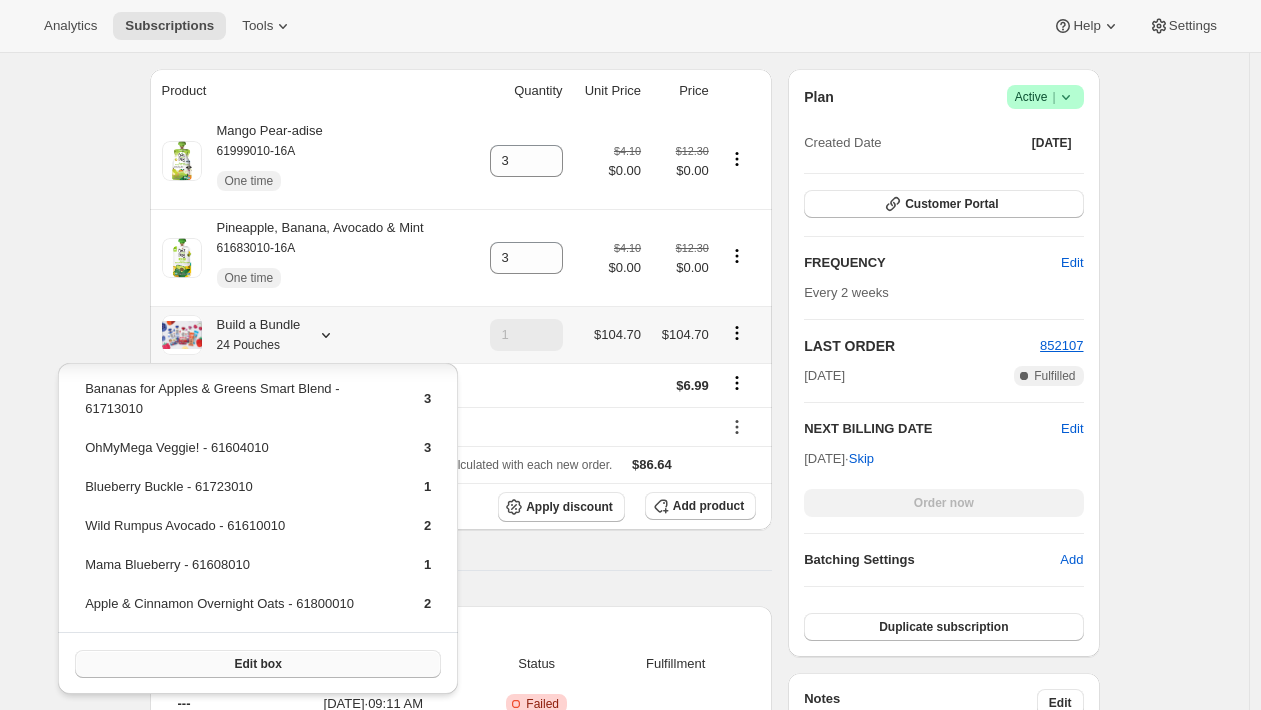 click on "Edit box" at bounding box center [258, 664] 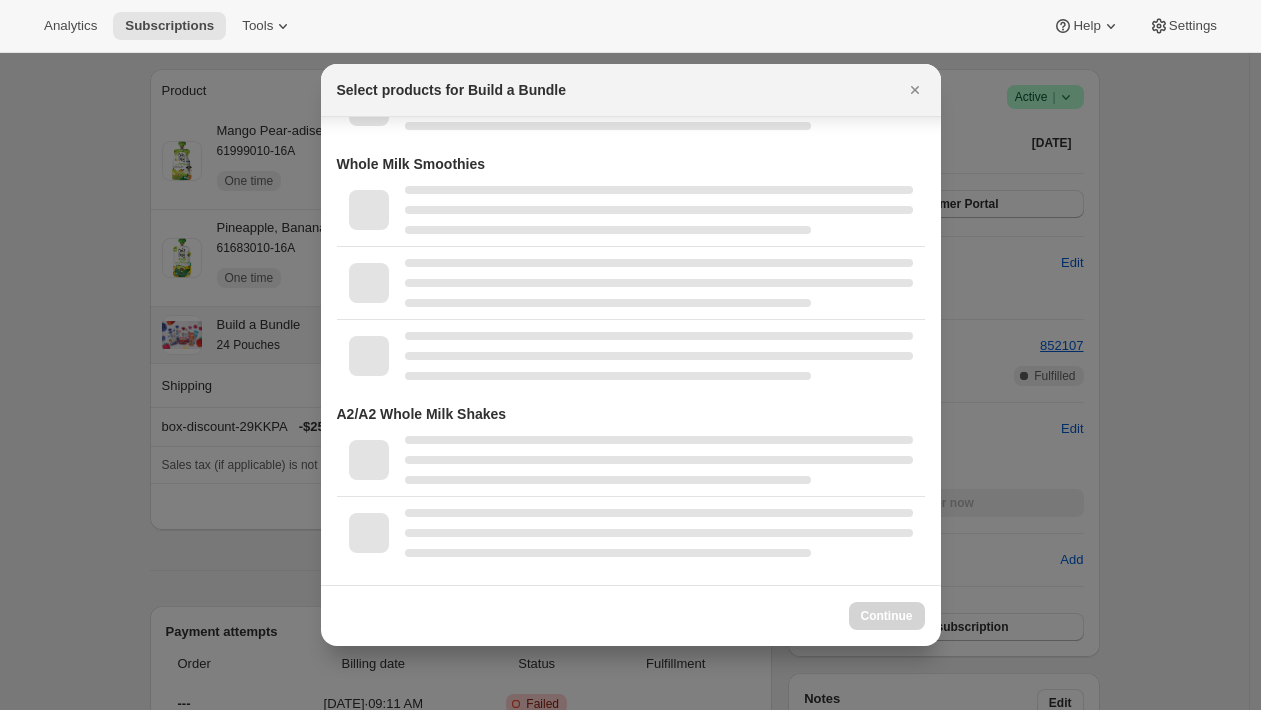 scroll, scrollTop: 3719, scrollLeft: 0, axis: vertical 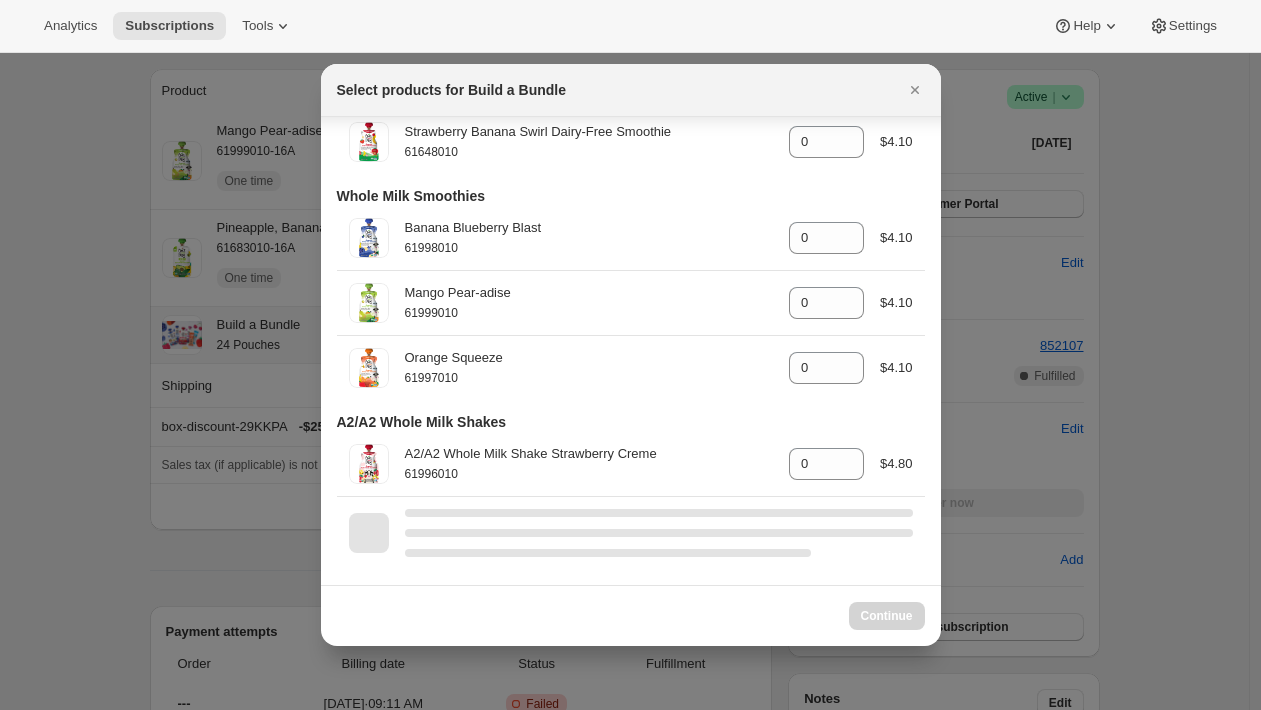 select on "gid://shopify/ProductVariant/42094505427026" 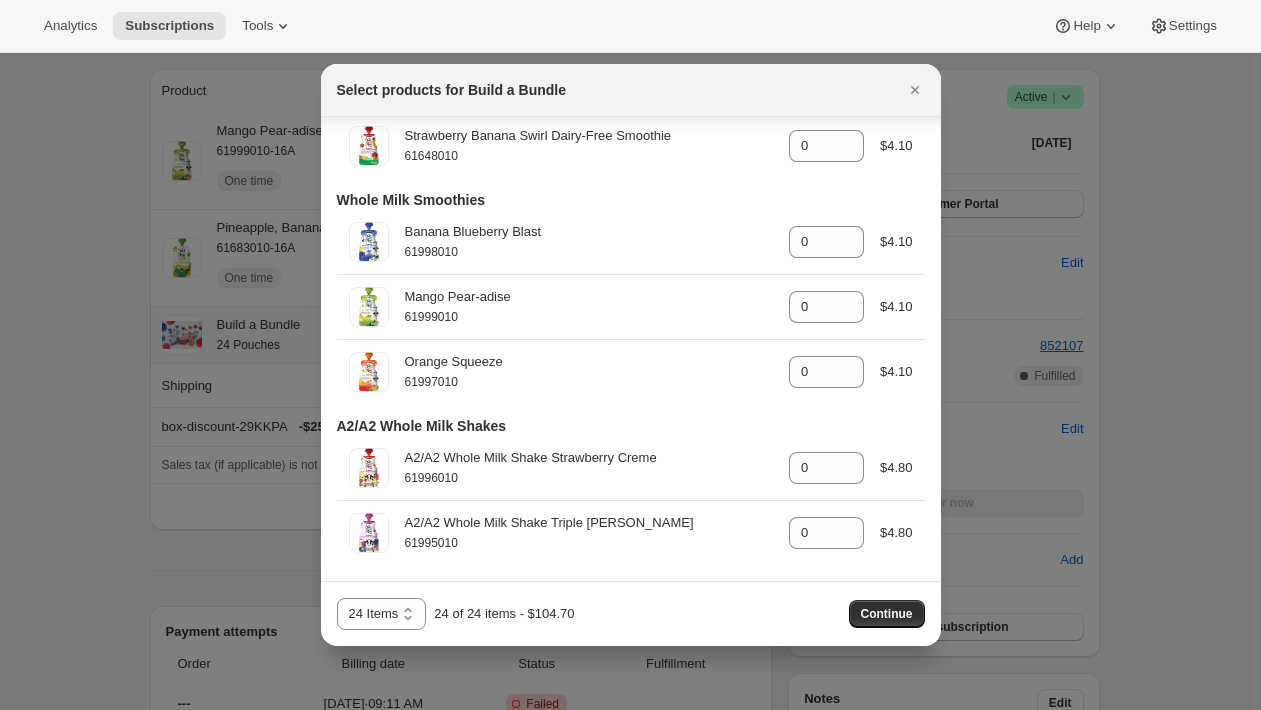 scroll, scrollTop: 3543, scrollLeft: 0, axis: vertical 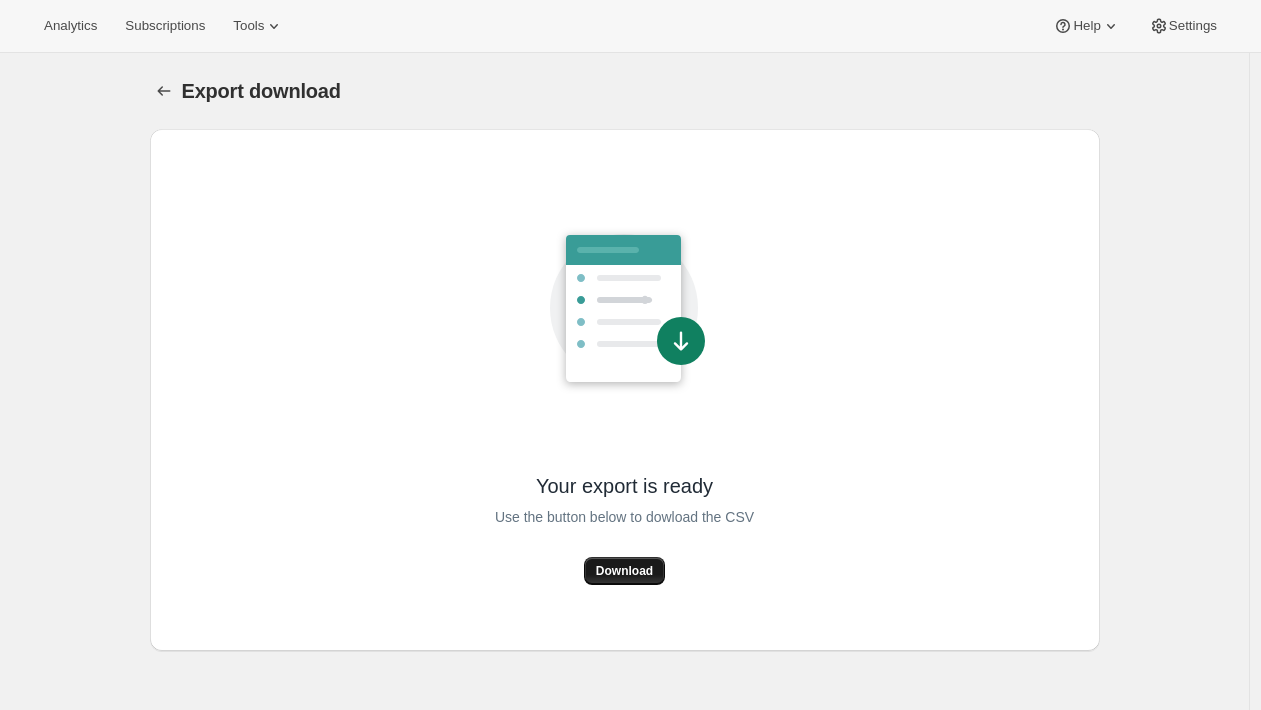 click on "Download" at bounding box center [624, 571] 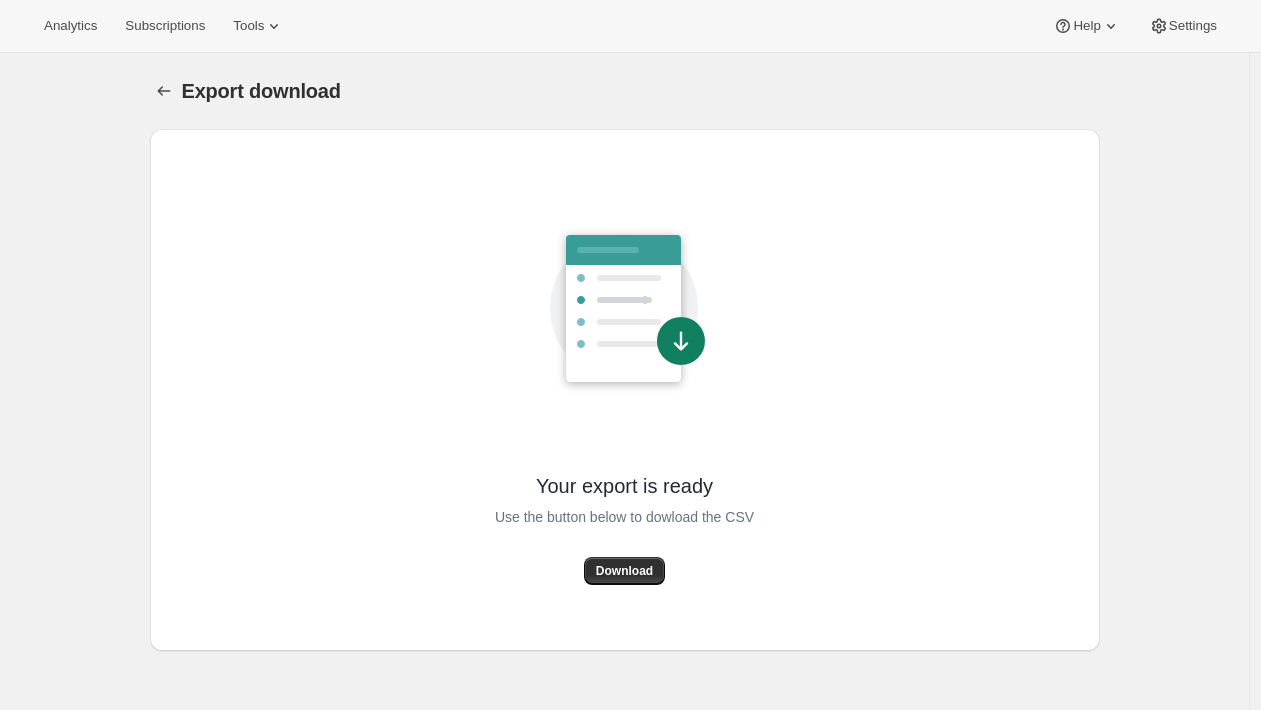 click on "Your export is ready Use the button below to dowload the CSV Download" at bounding box center (625, 390) 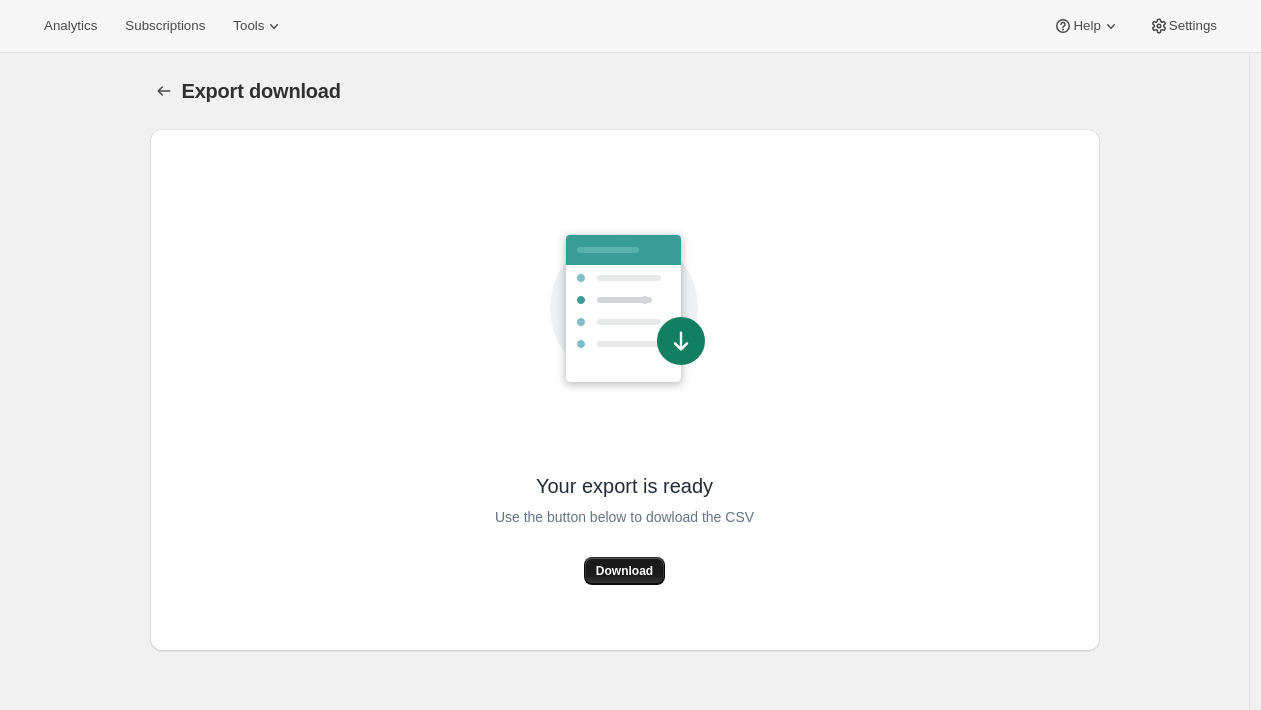 click on "Download" at bounding box center [624, 571] 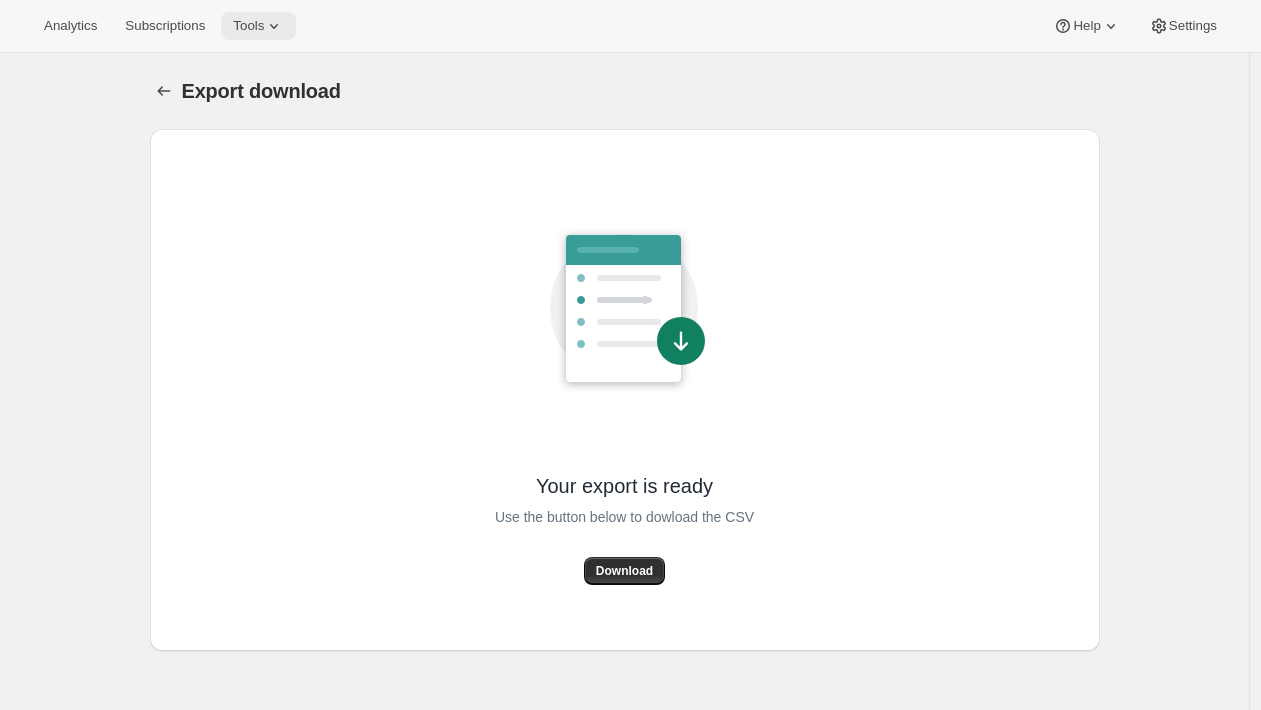 click on "Tools" at bounding box center [248, 26] 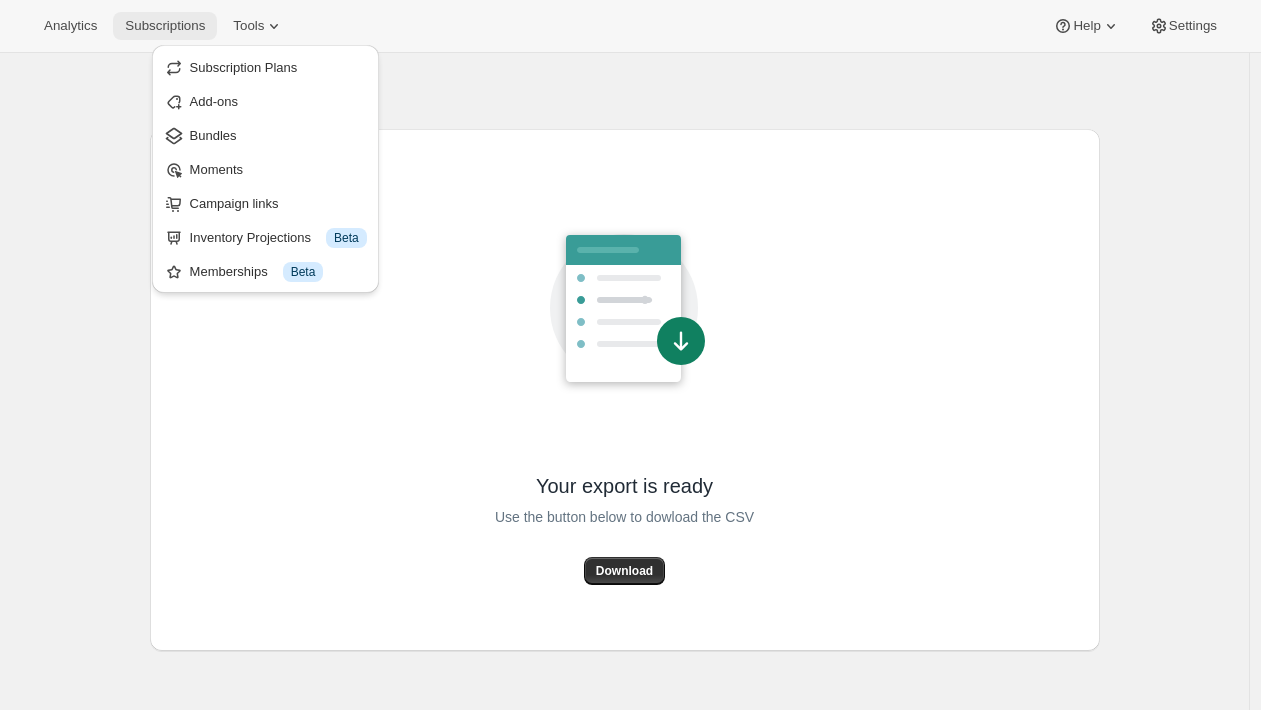 click on "Subscriptions" at bounding box center (165, 26) 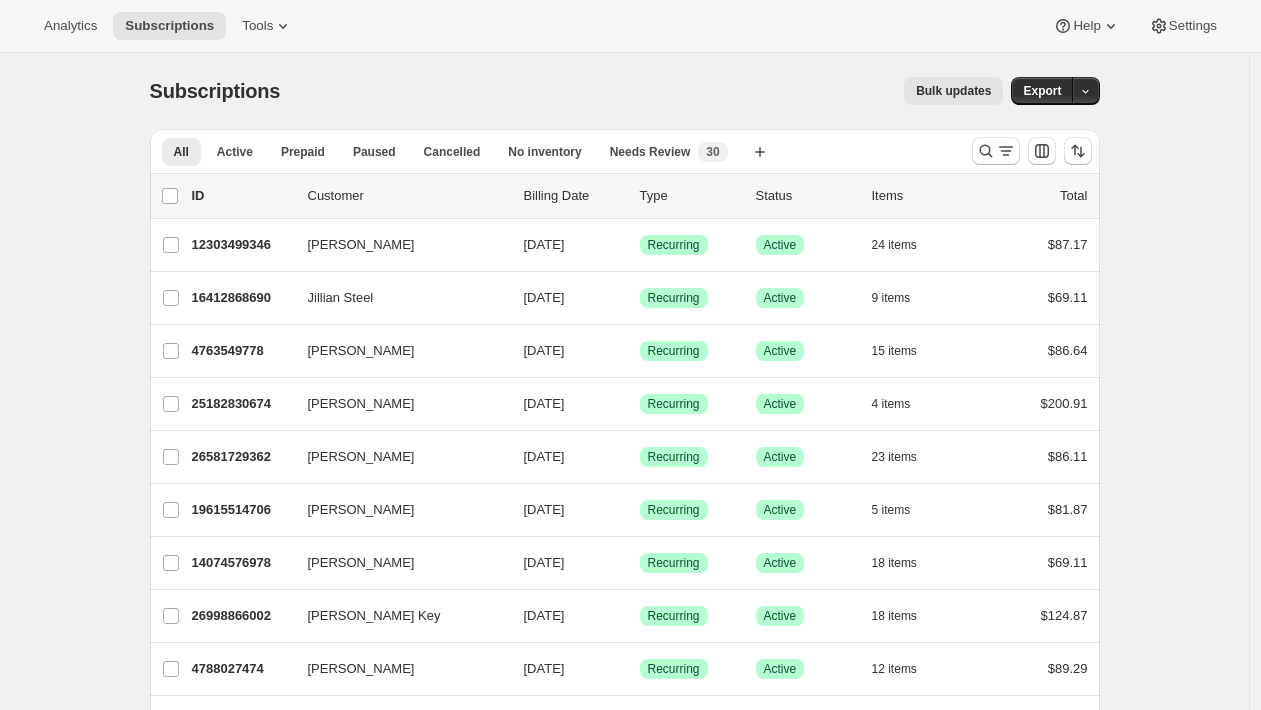 click on "Bulk updates" at bounding box center [953, 91] 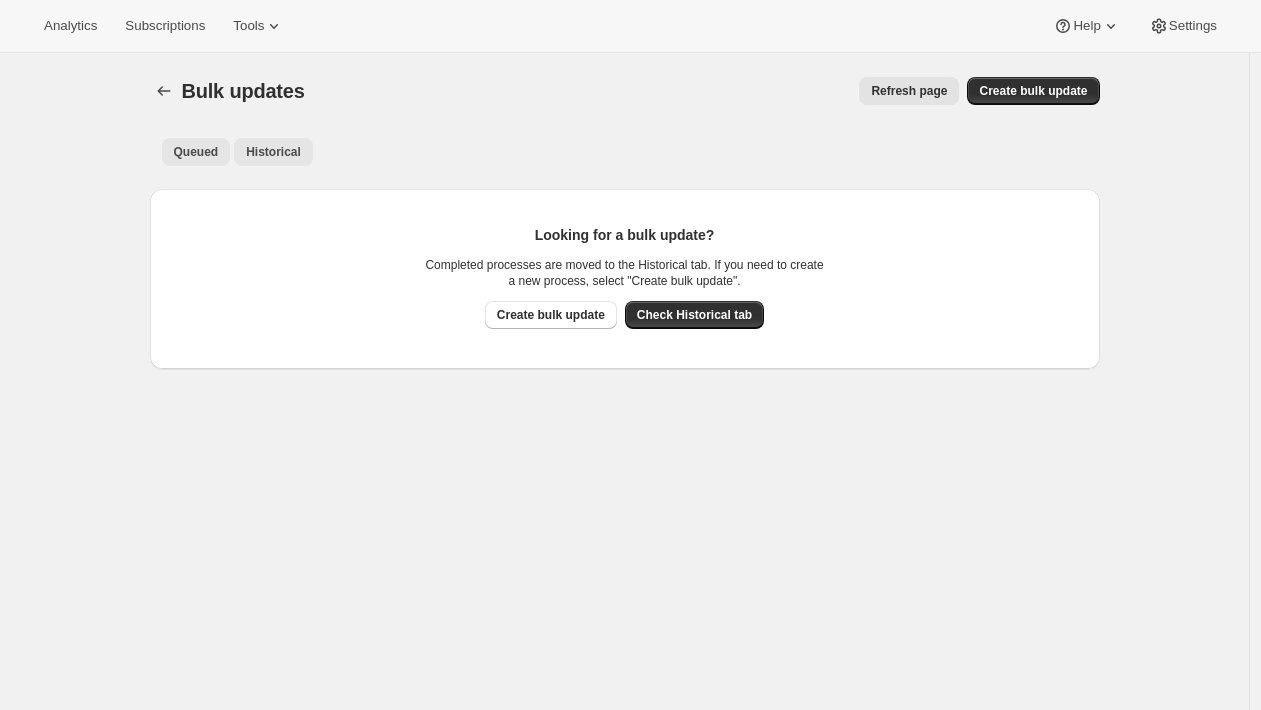 click on "Historical" at bounding box center (273, 152) 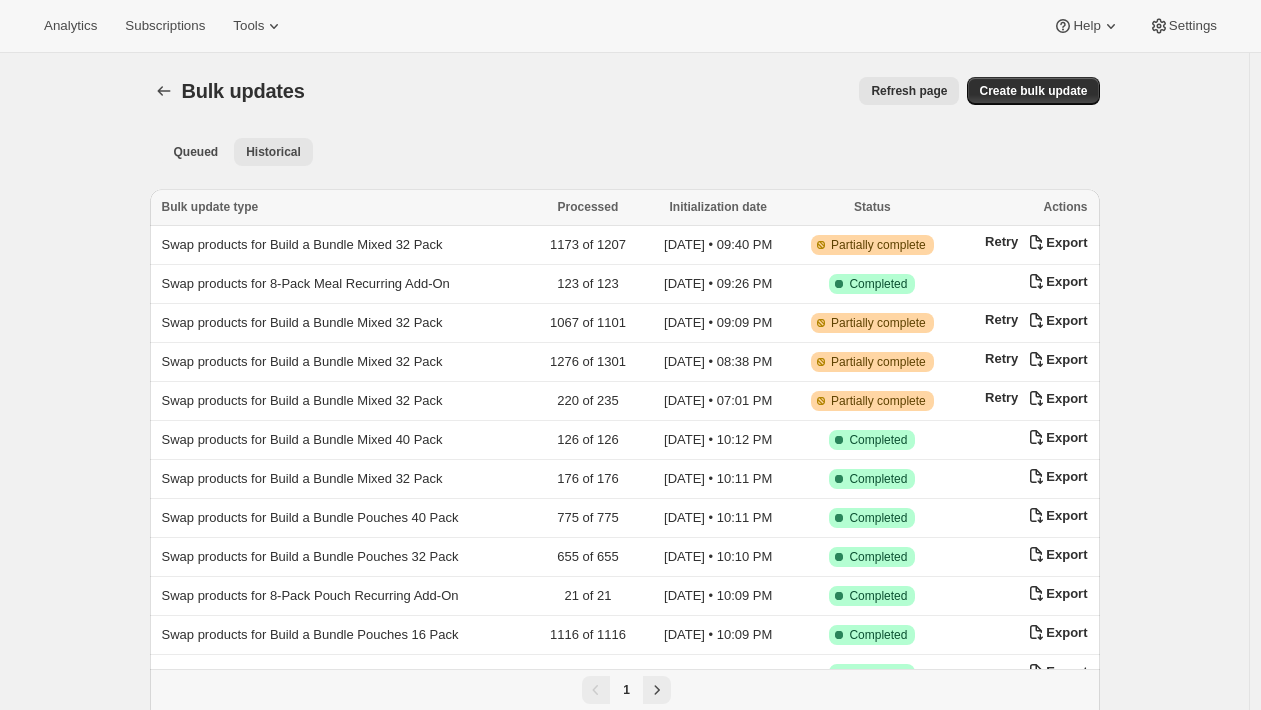 type 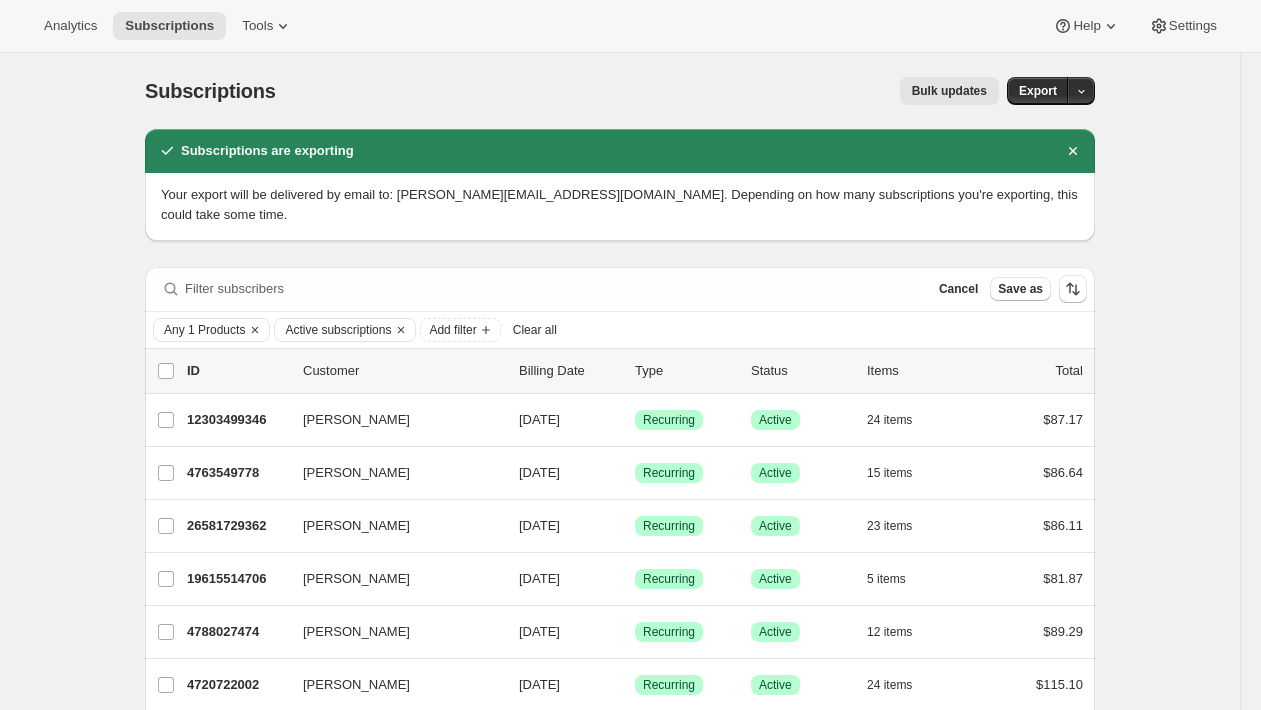 scroll, scrollTop: 2439, scrollLeft: 0, axis: vertical 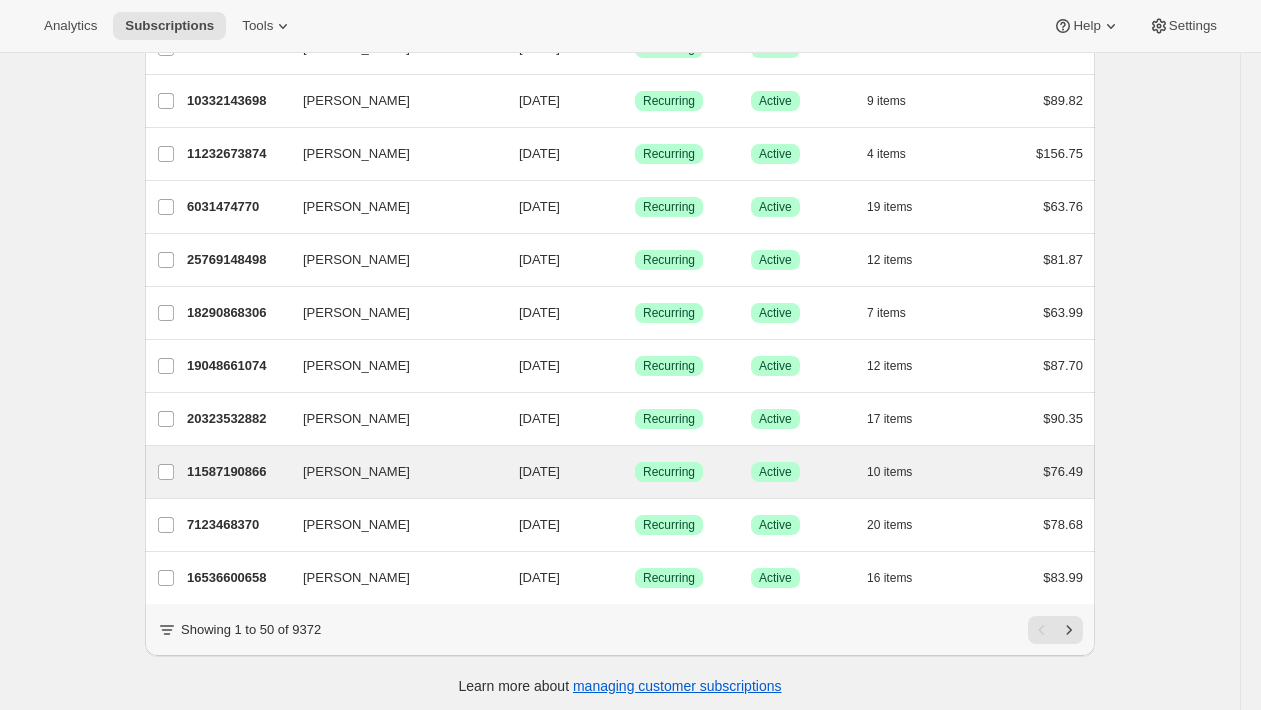 click on "[PERSON_NAME] 11587190866 [PERSON_NAME] [DATE] Success Recurring Success Active 10   items $76.49" at bounding box center (620, 472) 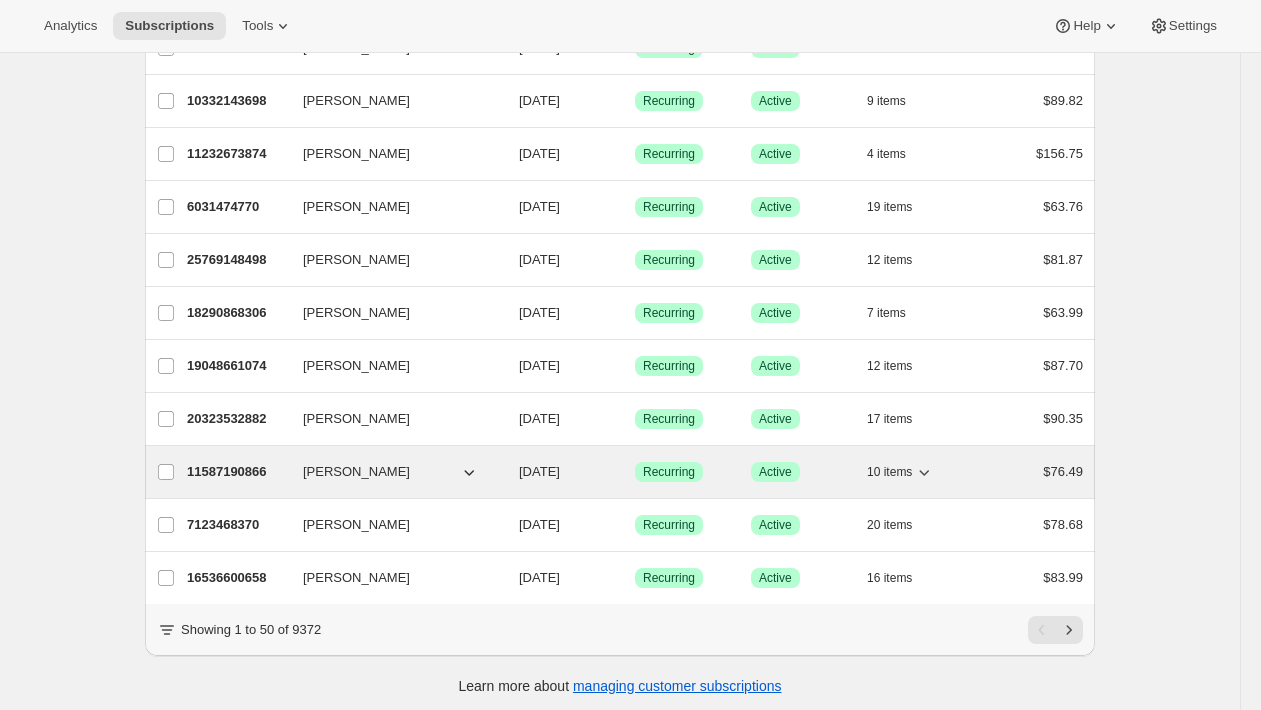click on "11587190866" at bounding box center (237, 472) 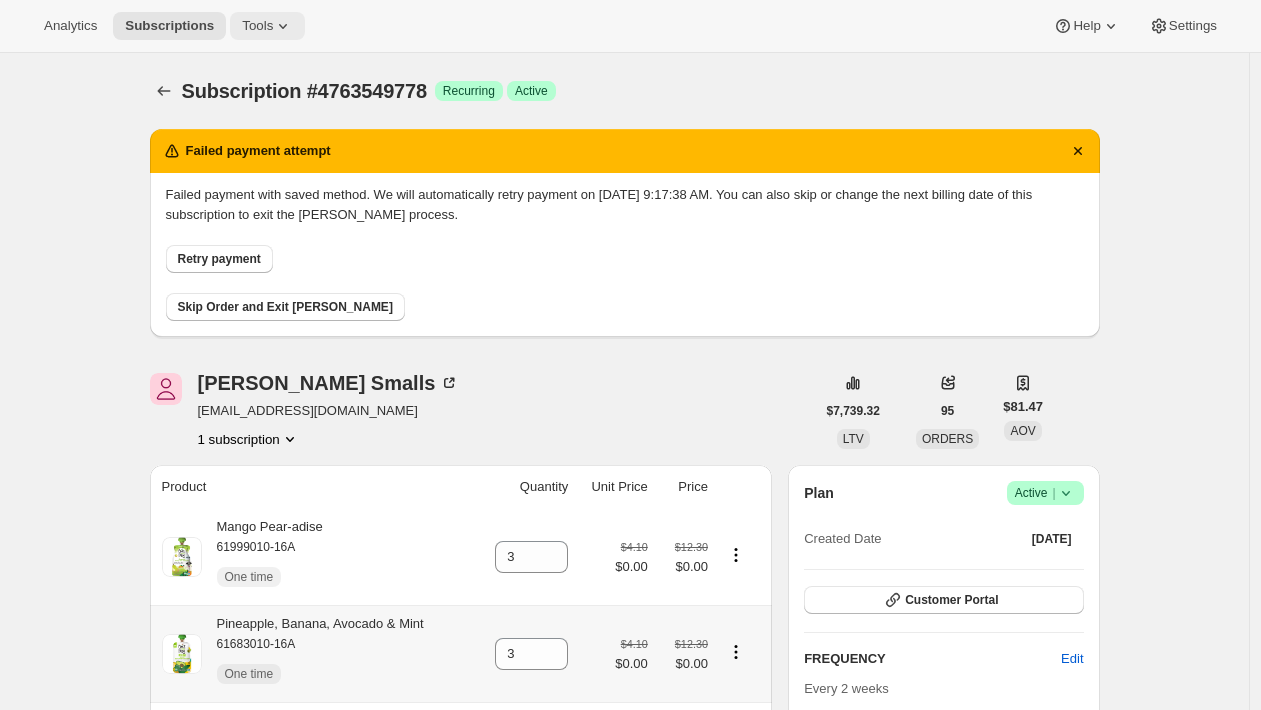 scroll, scrollTop: 569, scrollLeft: 0, axis: vertical 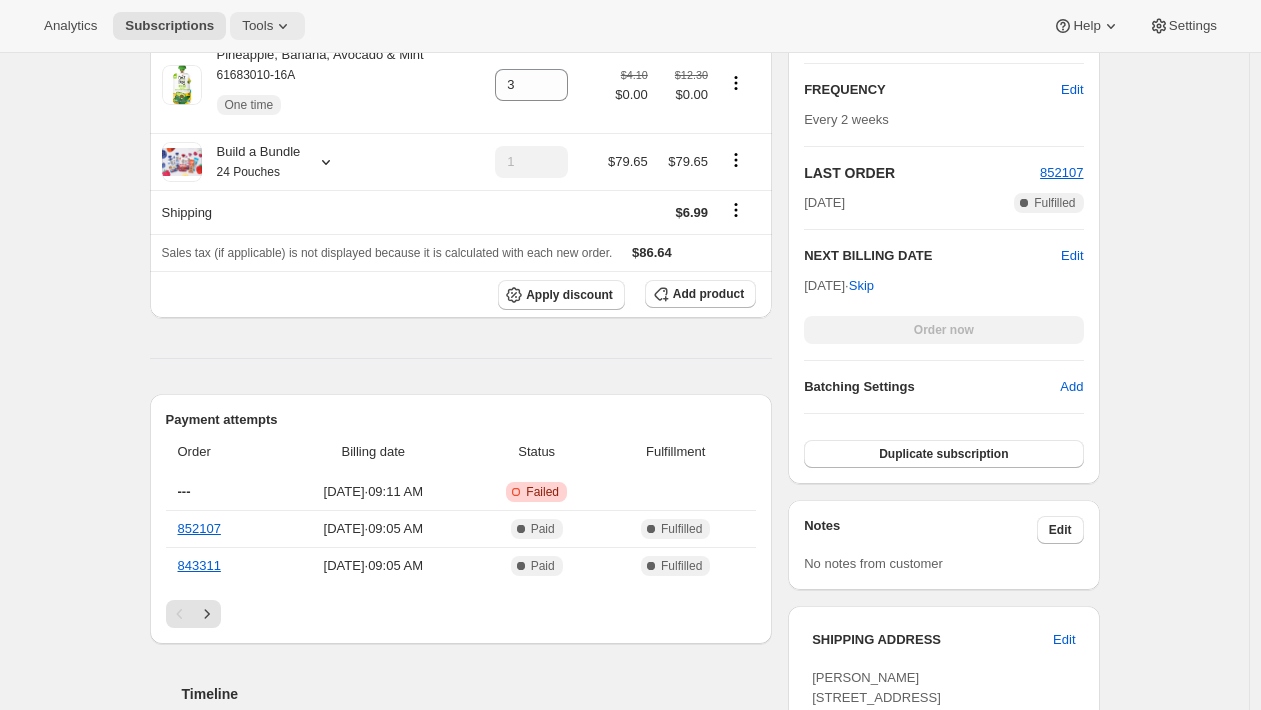 click 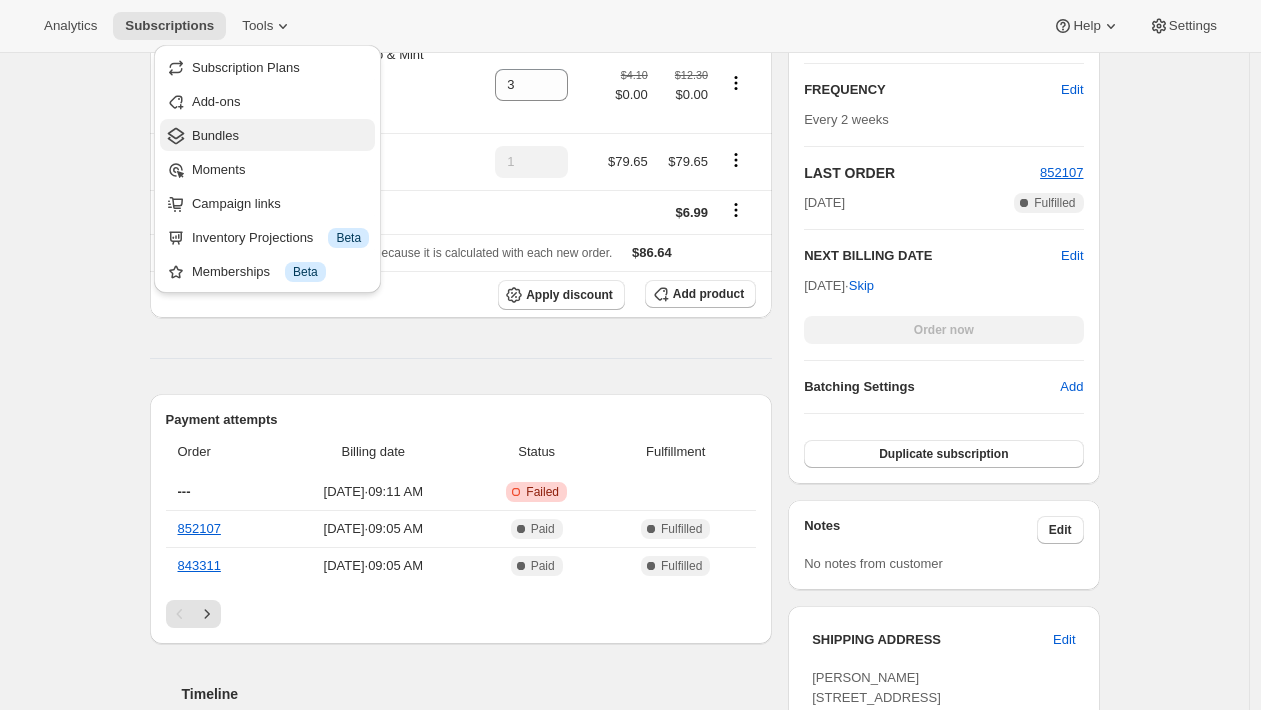 click on "Bundles" at bounding box center [280, 136] 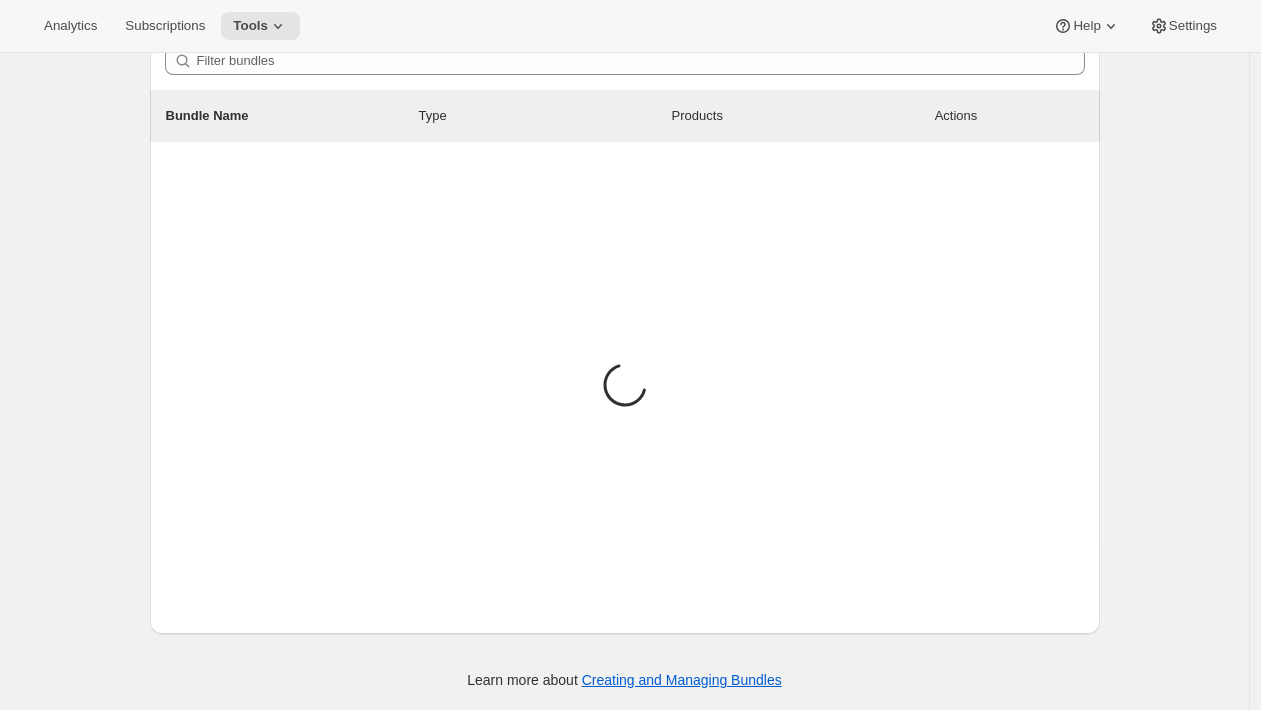 scroll, scrollTop: 0, scrollLeft: 0, axis: both 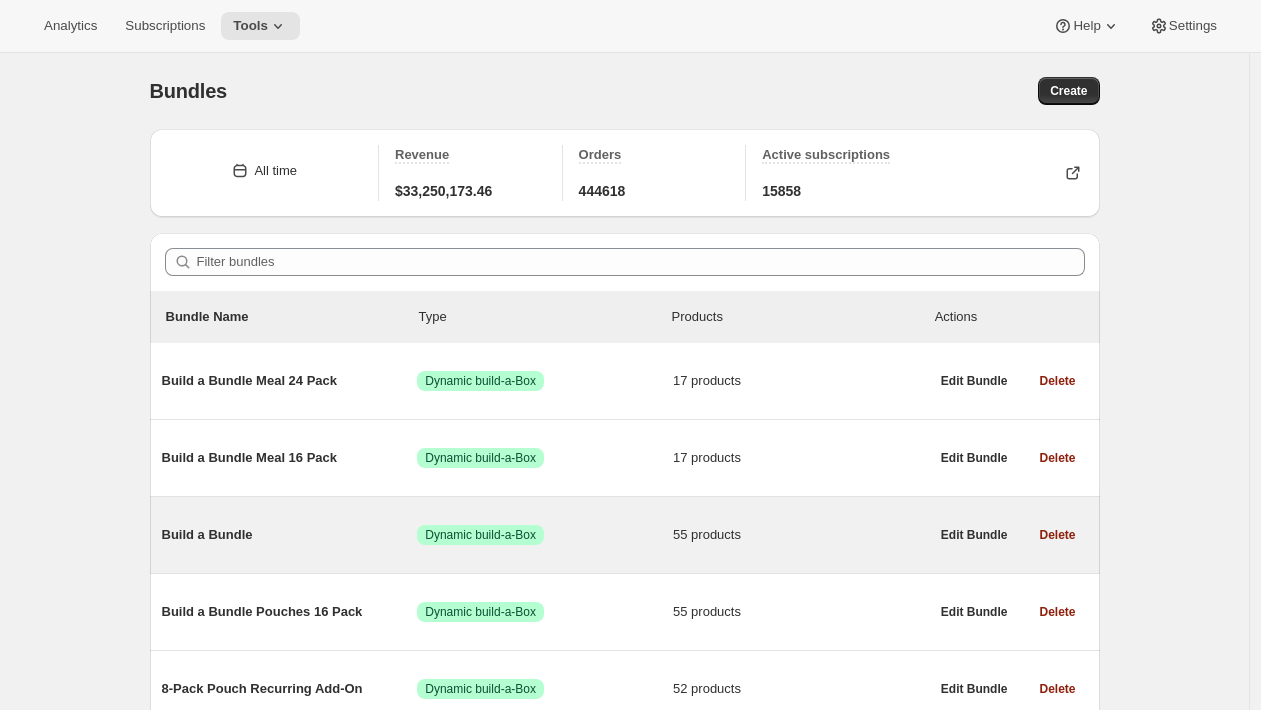 click on "Build a Bundle Success Dynamic build-a-Box 55 products" at bounding box center (545, 535) 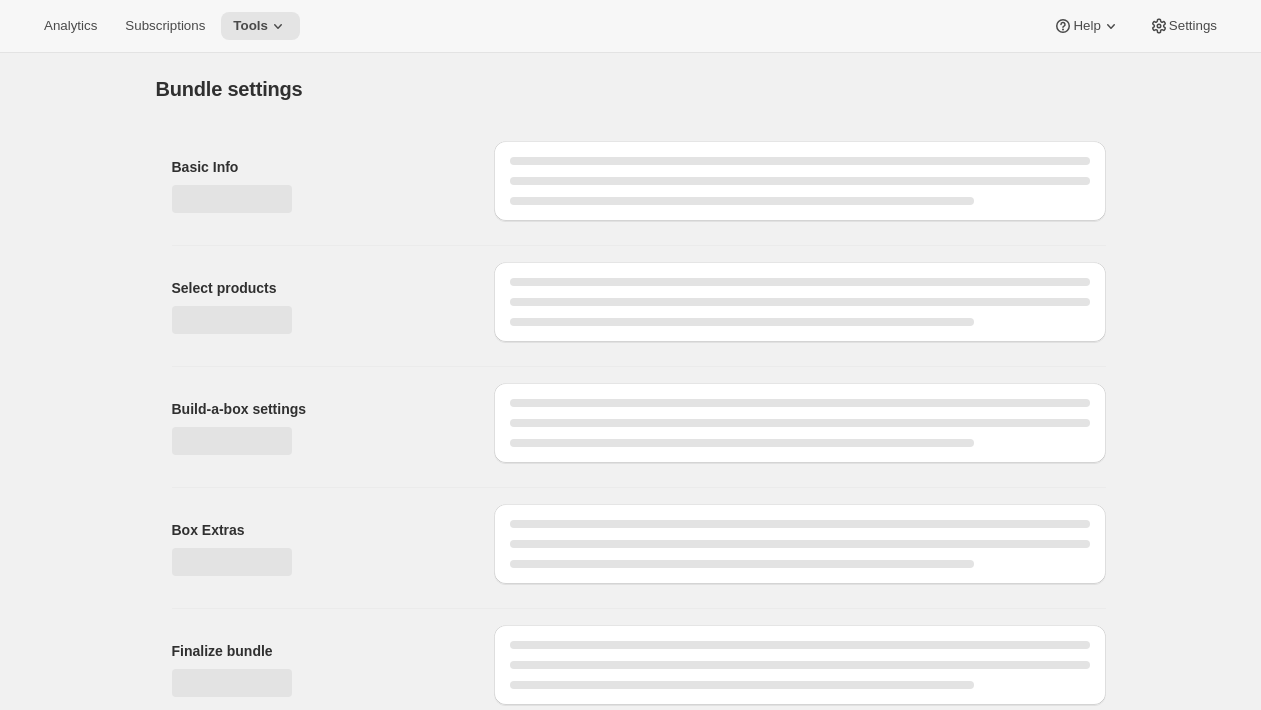 type on "Build a Bundle" 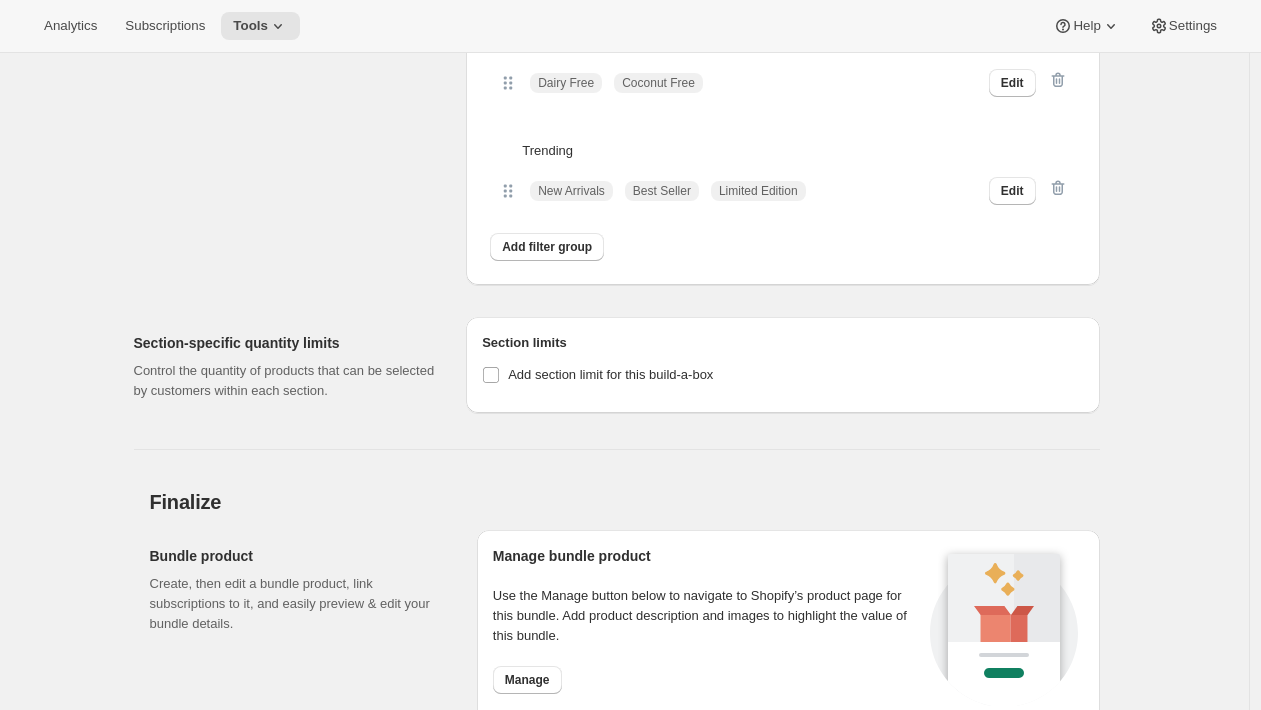 scroll, scrollTop: 7389, scrollLeft: 0, axis: vertical 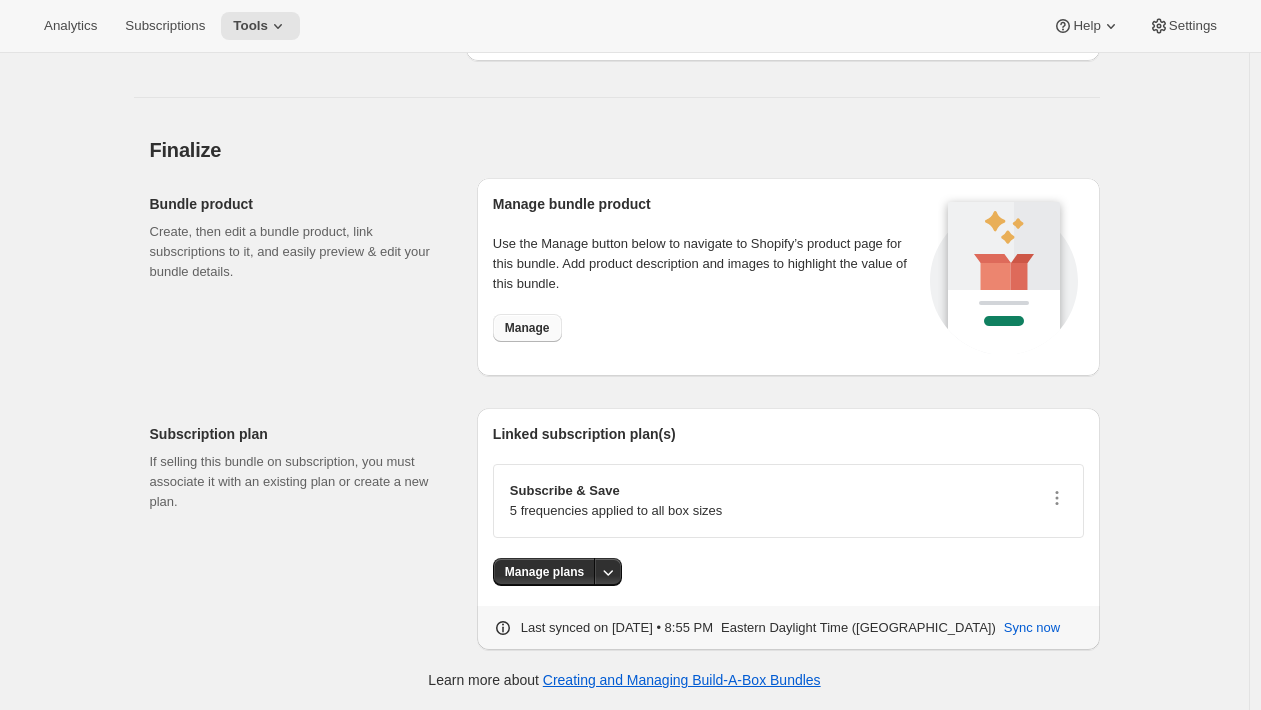 click on "Manage" at bounding box center (527, 328) 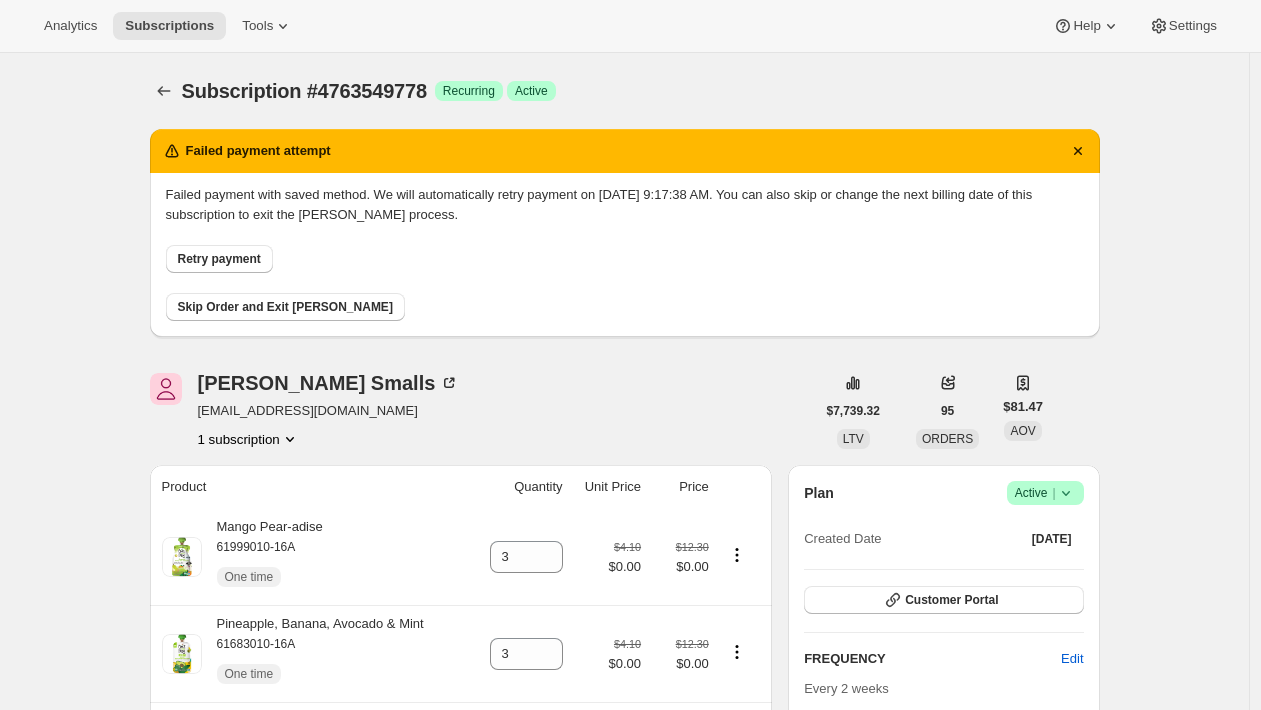 scroll, scrollTop: 566, scrollLeft: 0, axis: vertical 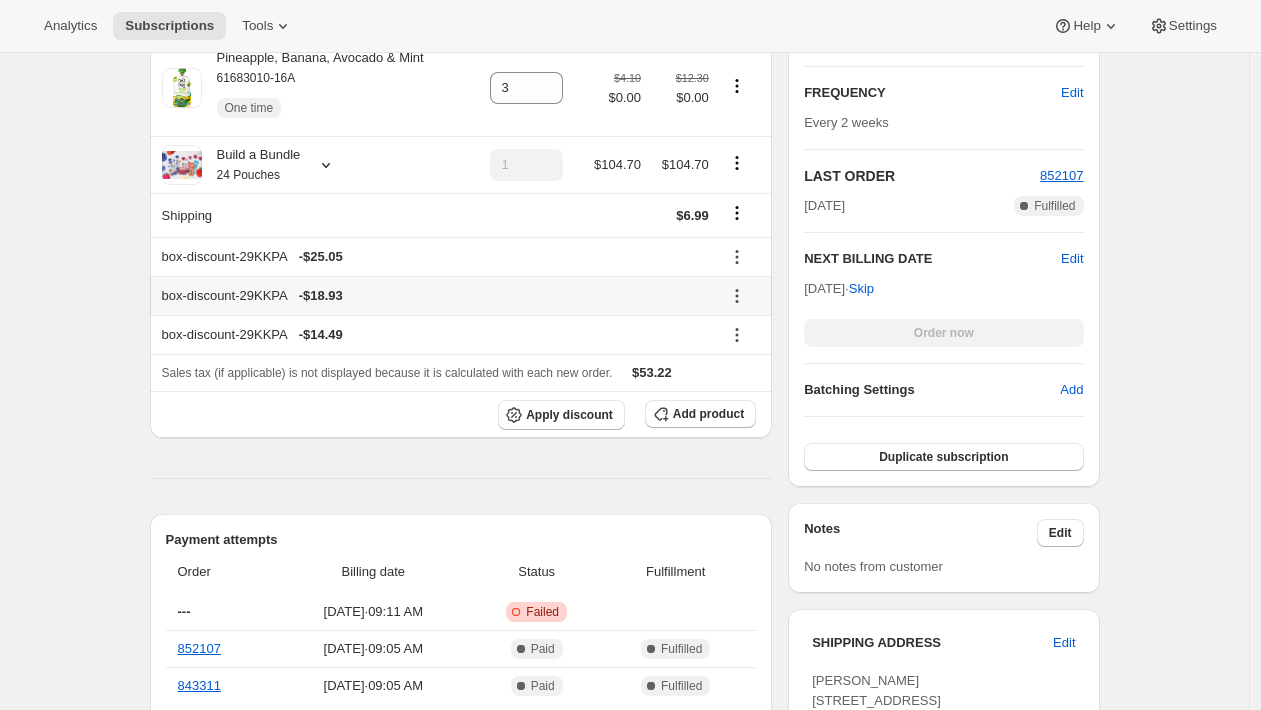 click 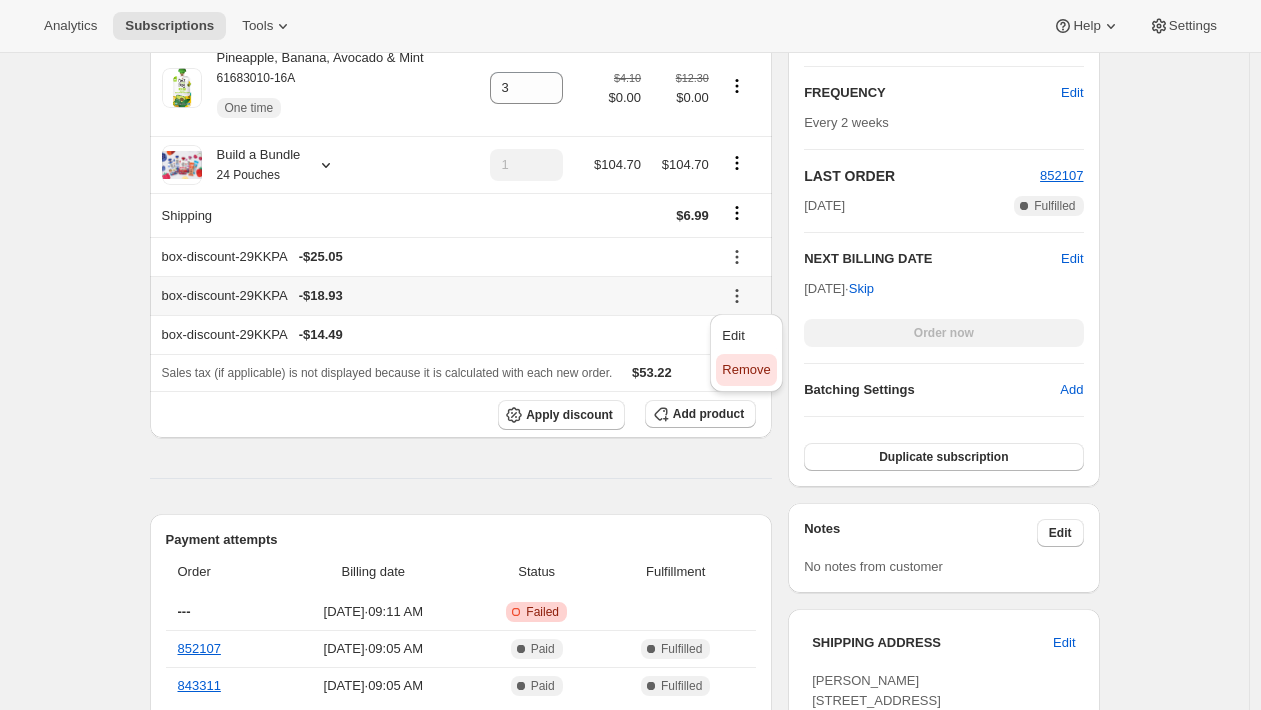 click on "Remove" at bounding box center [746, 370] 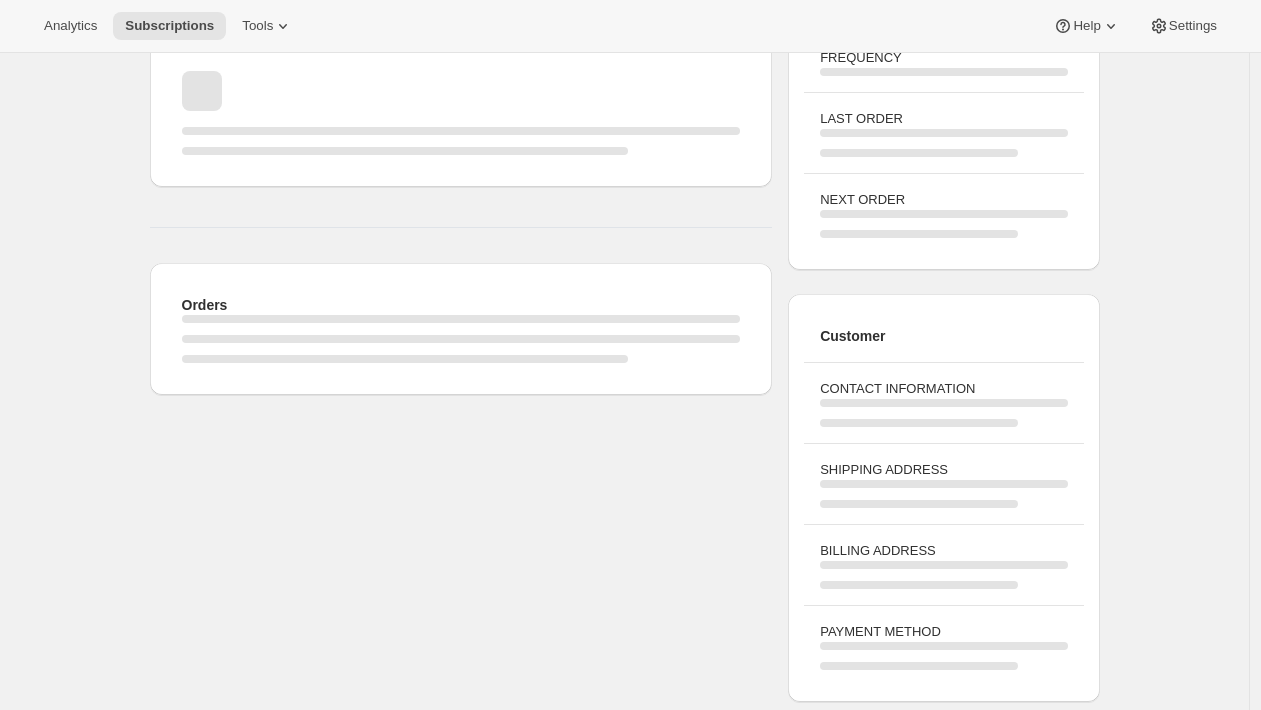scroll, scrollTop: 566, scrollLeft: 0, axis: vertical 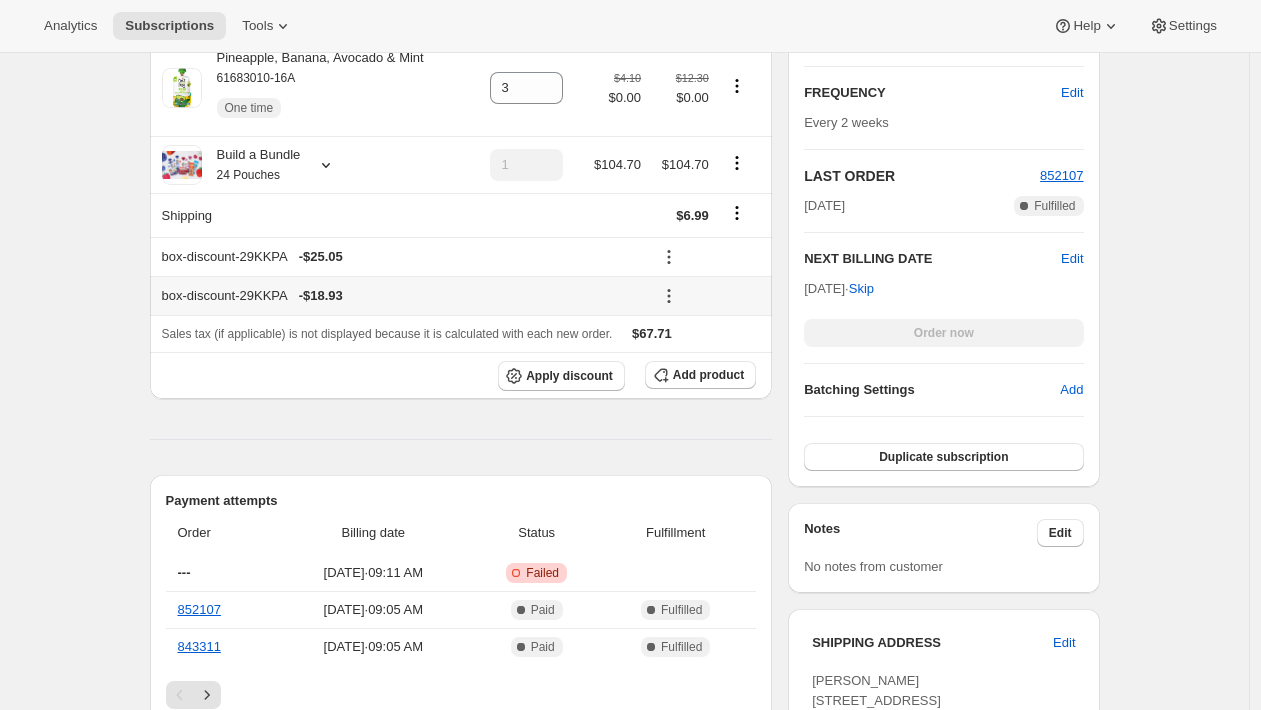 click 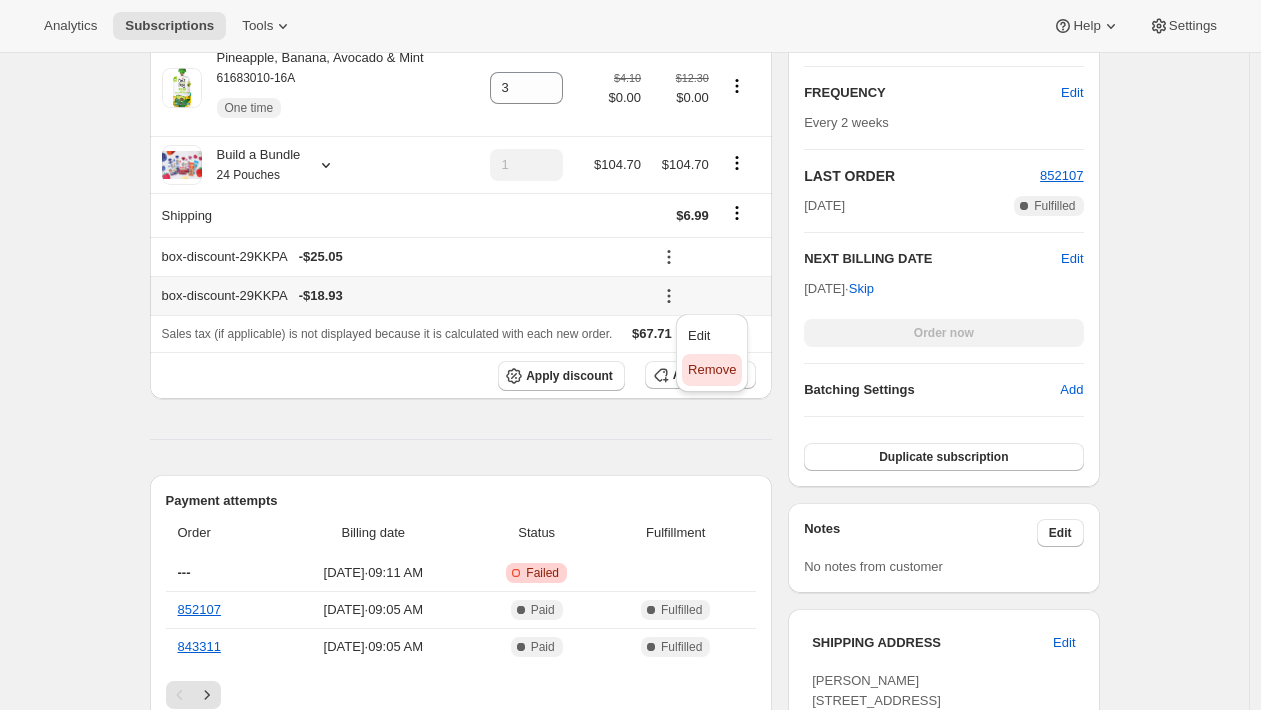 click on "Remove" at bounding box center [712, 369] 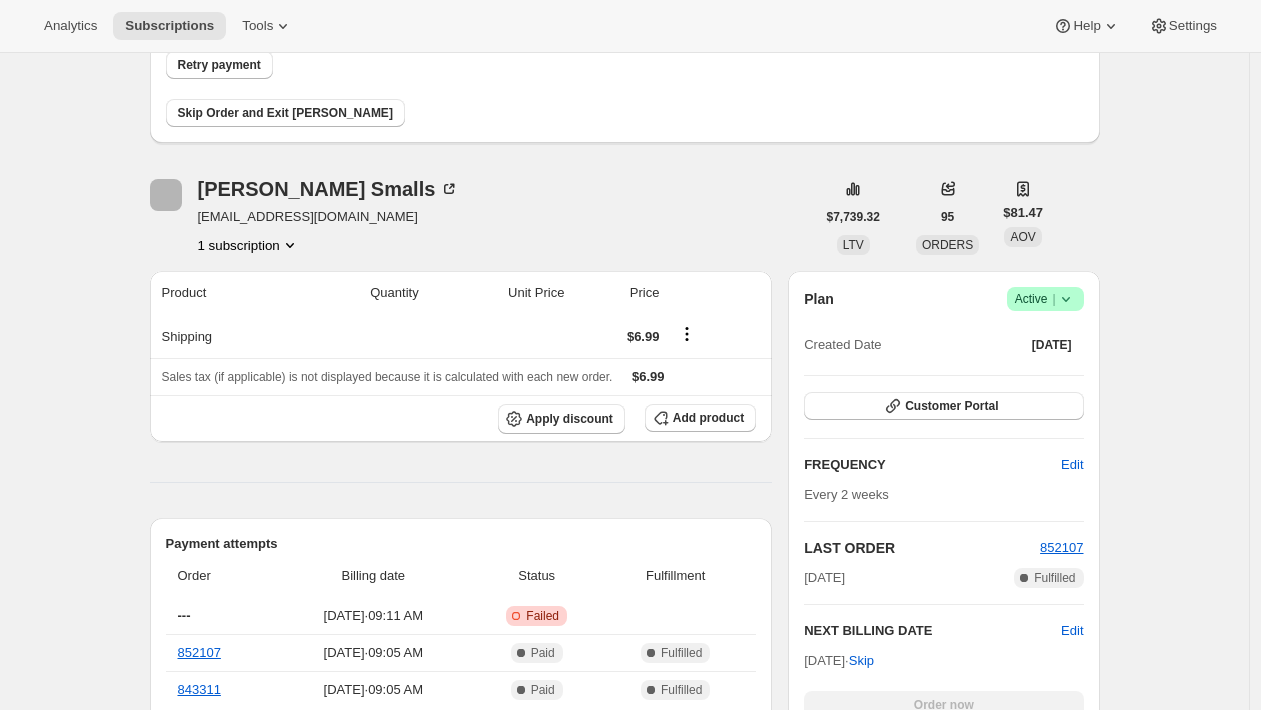 scroll, scrollTop: 566, scrollLeft: 0, axis: vertical 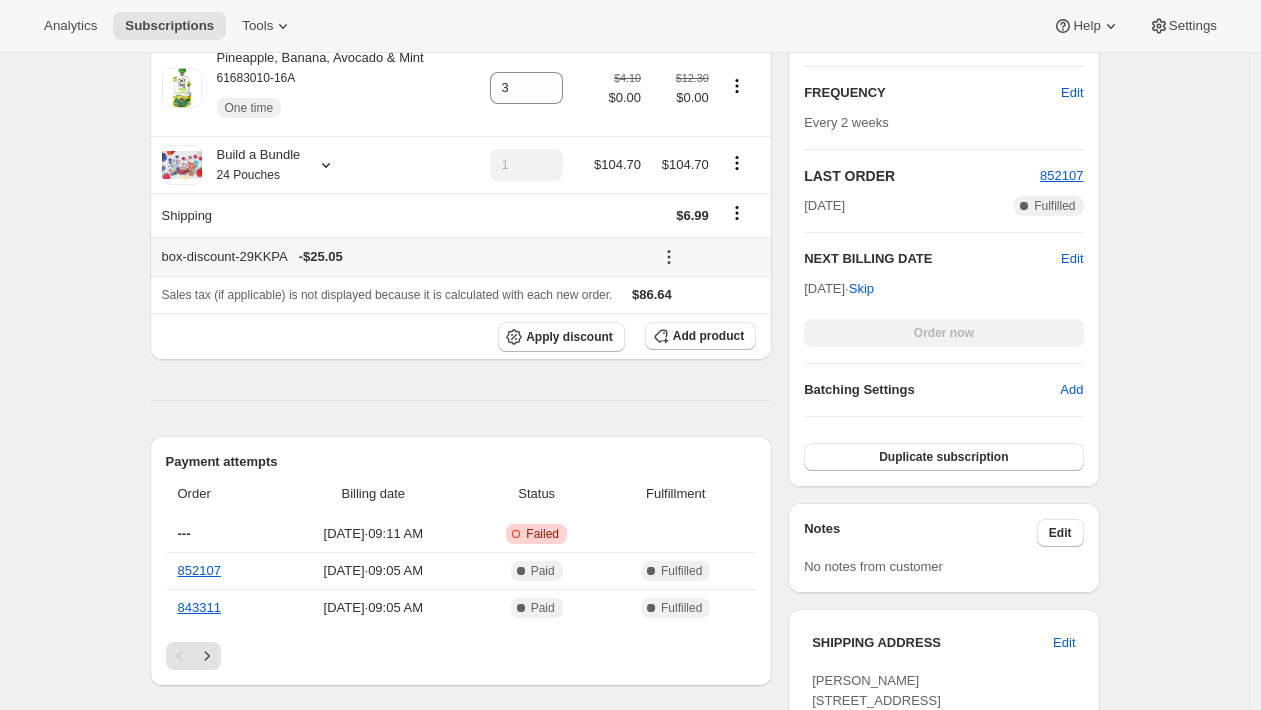 click on "box-discount-29KKPA   - $25.05" at bounding box center [402, 257] 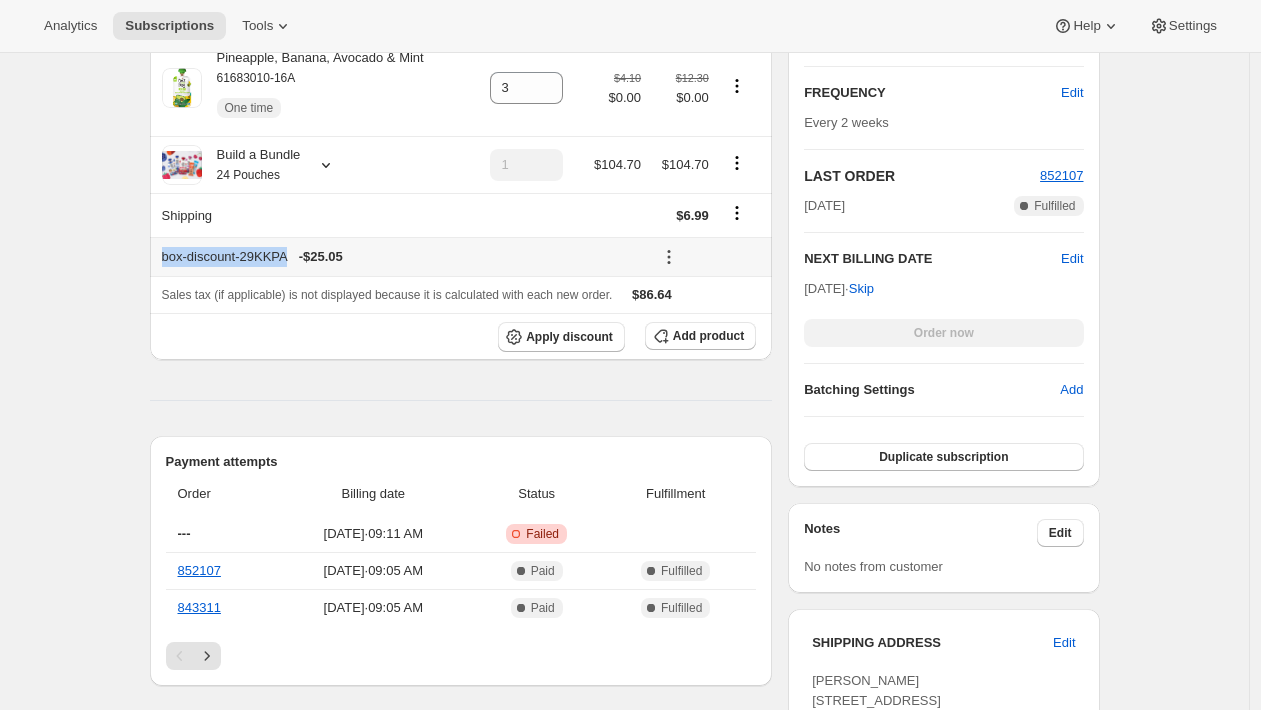 drag, startPoint x: 290, startPoint y: 257, endPoint x: 166, endPoint y: 258, distance: 124.004036 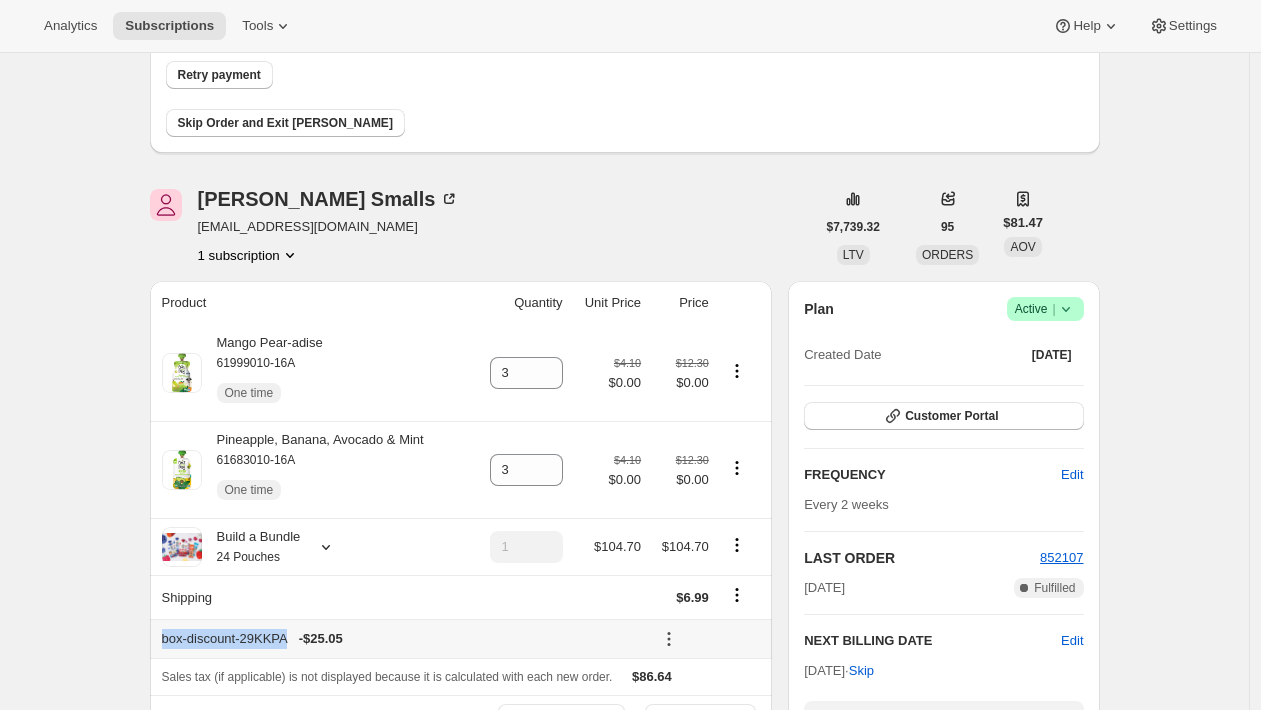 scroll, scrollTop: 0, scrollLeft: 0, axis: both 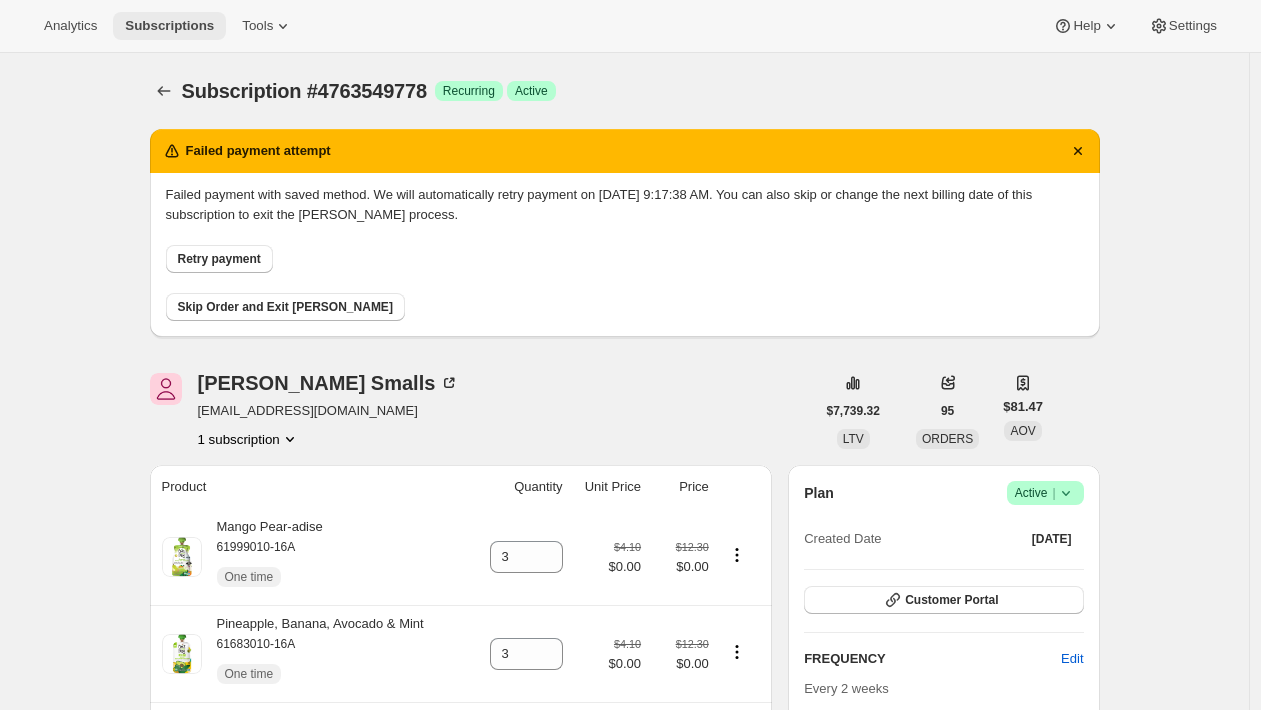 click on "Subscriptions" at bounding box center [169, 26] 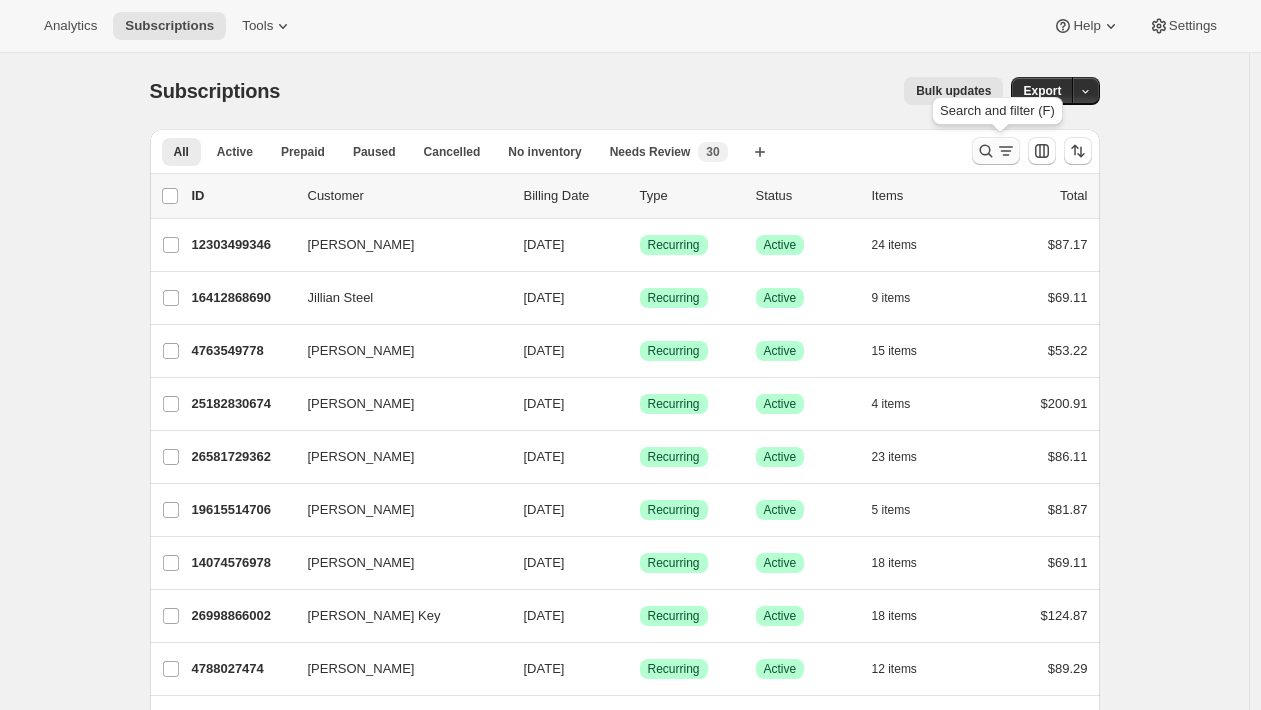 click 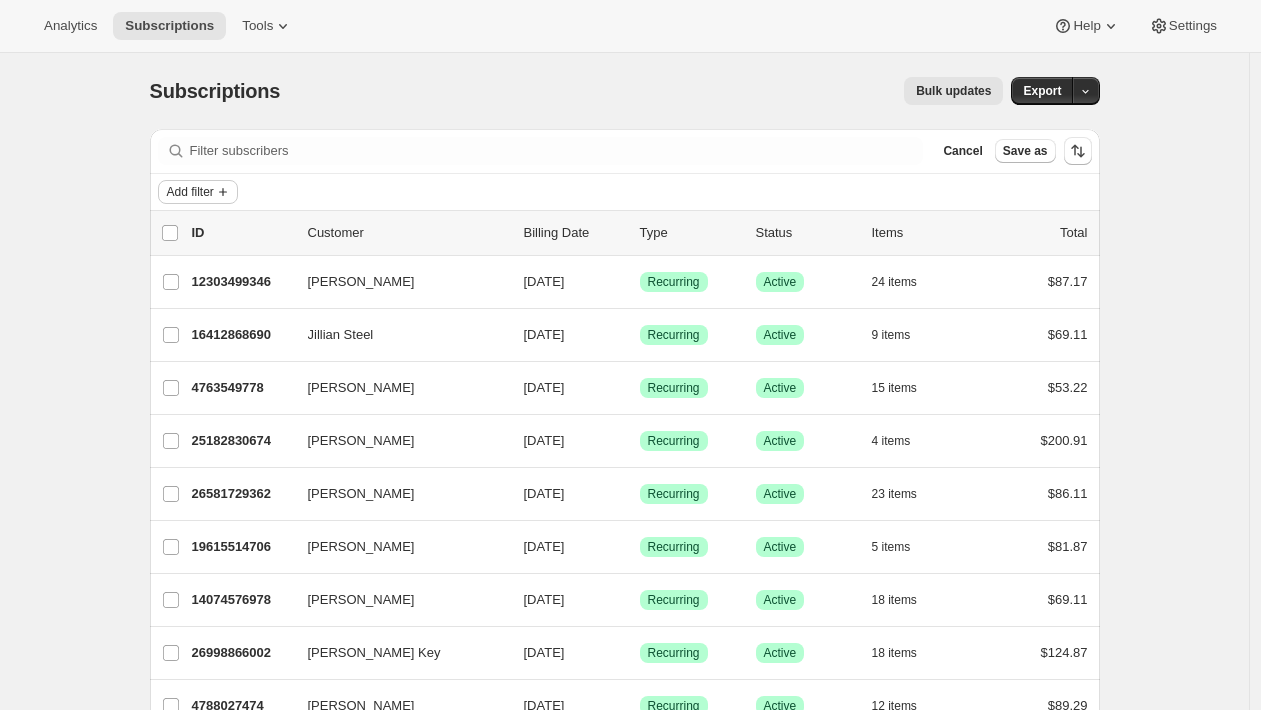 click on "Add filter" at bounding box center [190, 192] 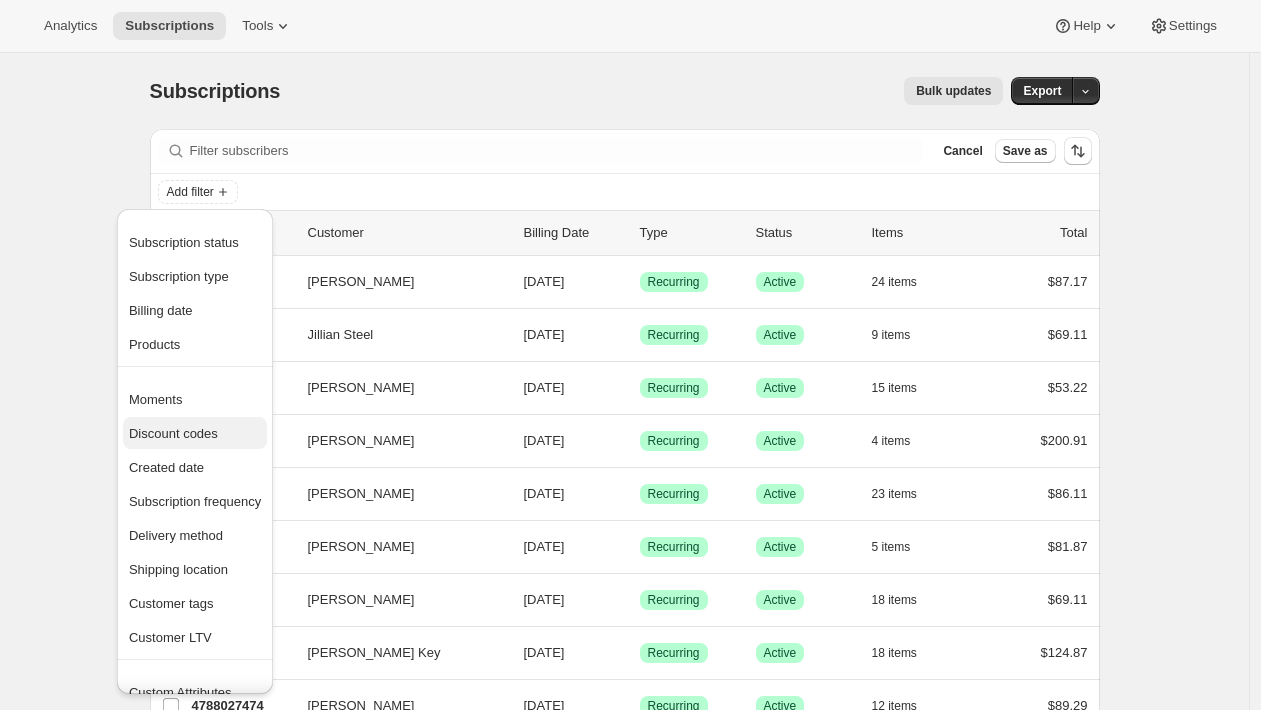 click on "Discount codes" at bounding box center (173, 433) 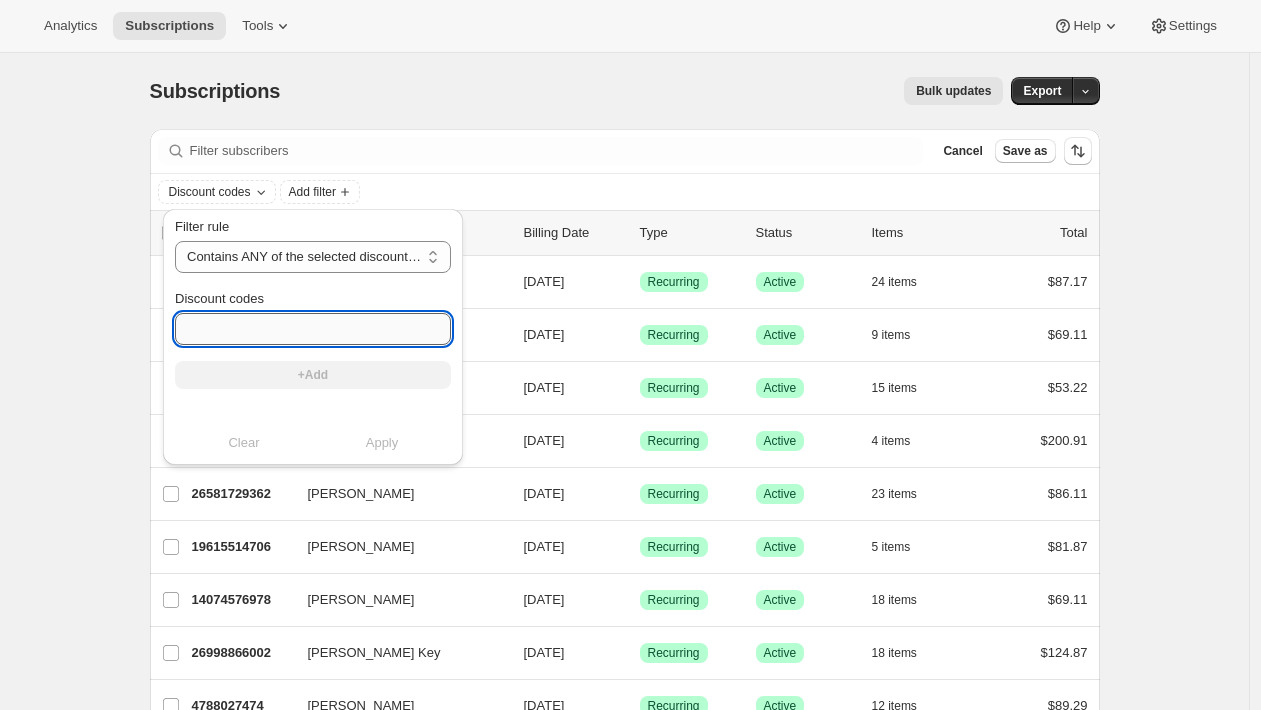 click on "Discount codes" at bounding box center [313, 329] 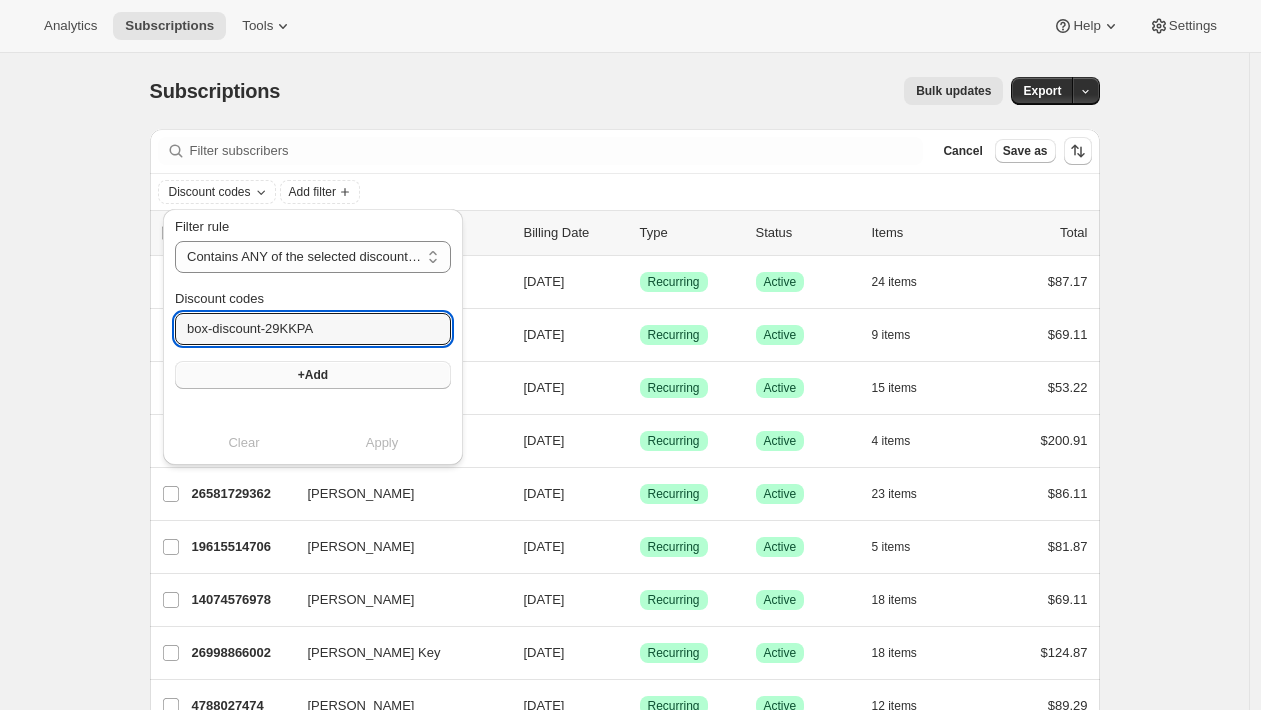 type on "box-discount-29KKPA" 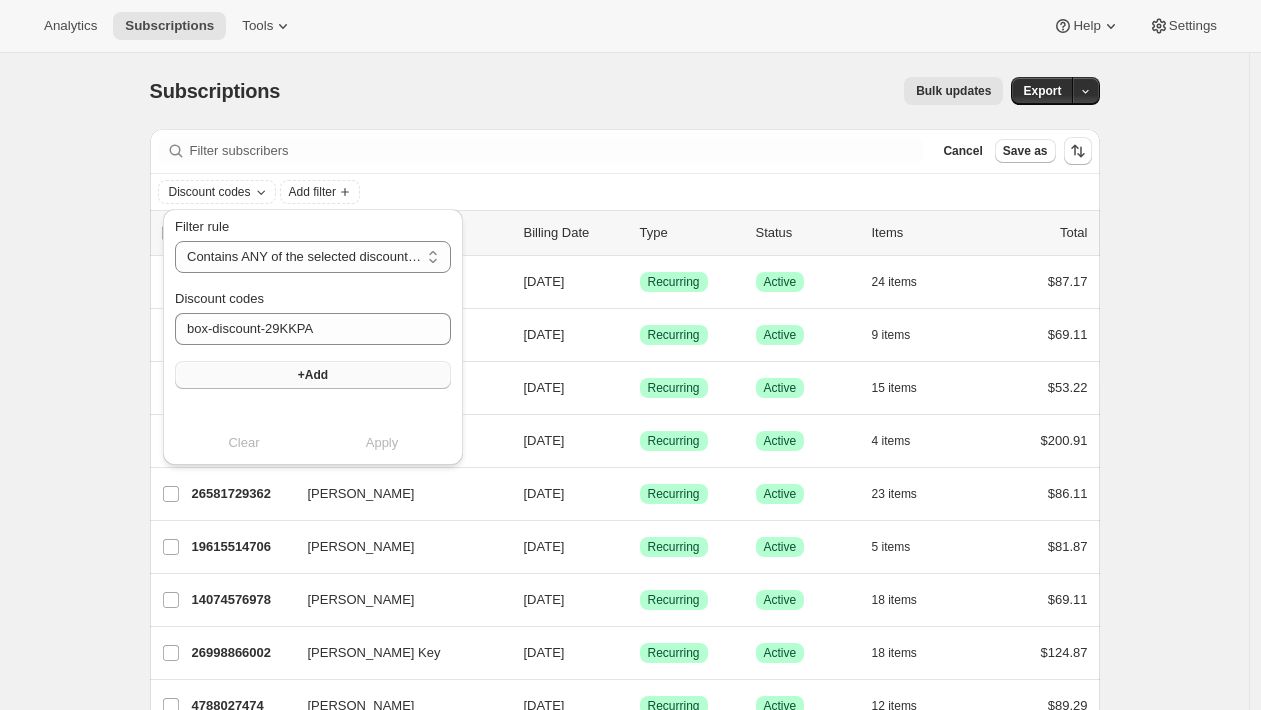 click on "+Add" at bounding box center (313, 375) 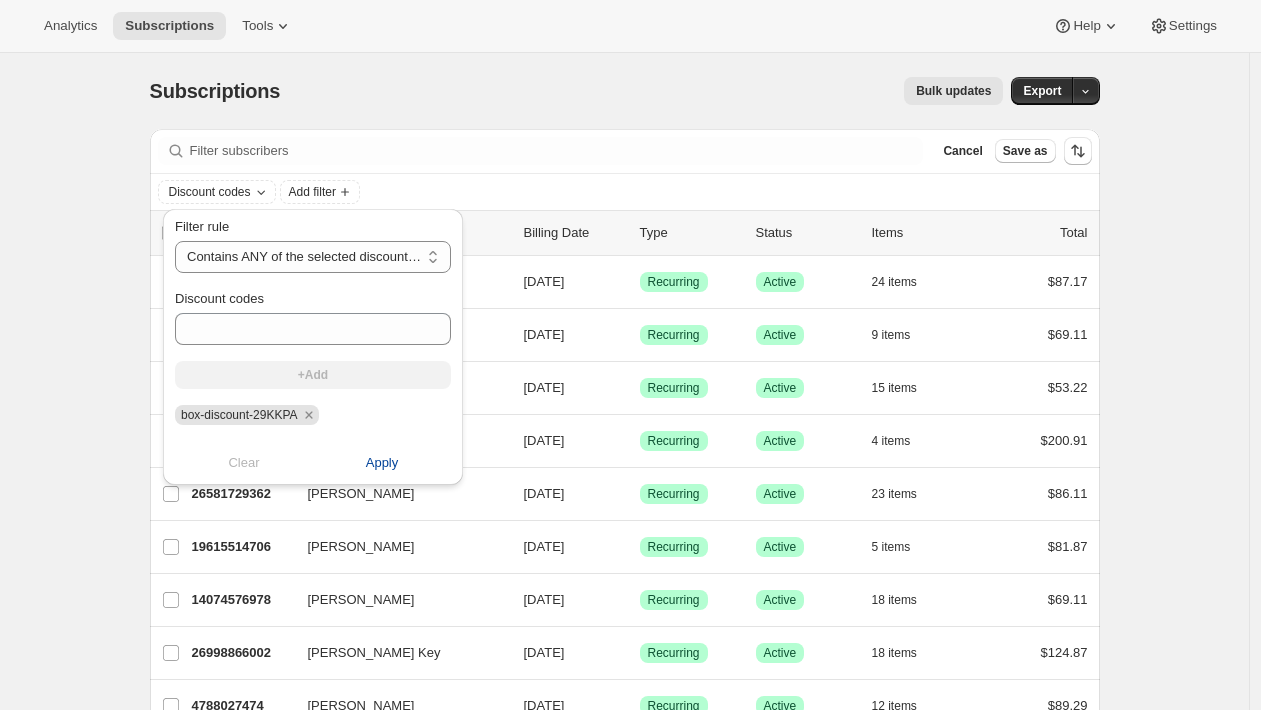 click on "Apply" at bounding box center (382, 463) 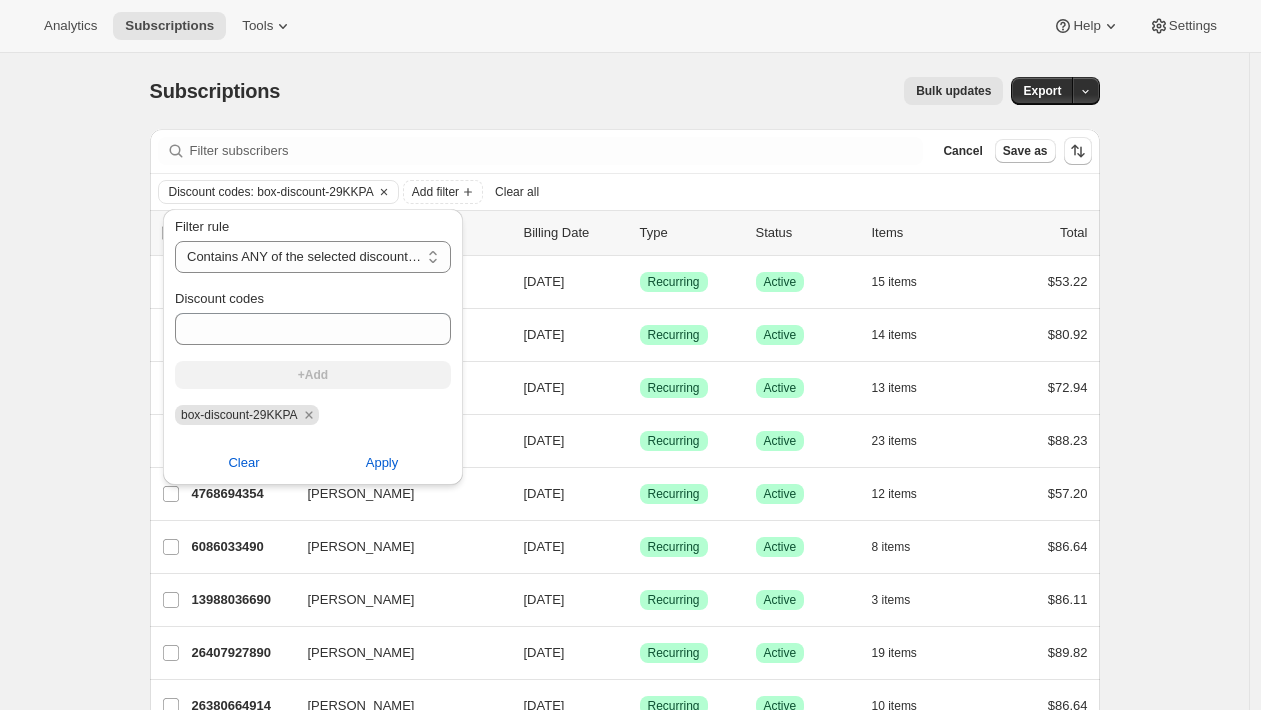 click on "Subscriptions. This page is ready Subscriptions Bulk updates More actions Bulk updates Export Filter subscribers Cancel Save as Discount codes: box-discount-29KKPA Add filter   Clear all 0 selected Update next billing date Change status Showing 13 subscriptions Select all 13 subscriptions Showing 13 subscriptions Select Select all 13 subscriptions 0 selected list header ID Customer Billing Date Type Status Items Total Erika Smalls 4763549778 Erika Smalls 07/07/2025 Success Recurring Success Active 15   items $53.22 Abby Warren 11033739346 Abby Warren 07/18/2025 Success Recurring Success Active 14   items $80.92 Katelyn Puryear 9601024082 Katelyn Puryear 07/18/2025 Success Recurring Success Active 13   items $72.94 Sarah Rodabaugh 12067733586 Sarah Rodabaugh 07/19/2025 Success Recurring Success Active 23   items $88.23 Krystal Pham 4768694354 Krystal Pham 07/21/2025 Success Recurring Success Active 12   items $57.20 Brandee Byrnes 6086033490 Brandee Byrnes 07/22/2025 Success Recurring Success Active 8   items" at bounding box center [624, 528] 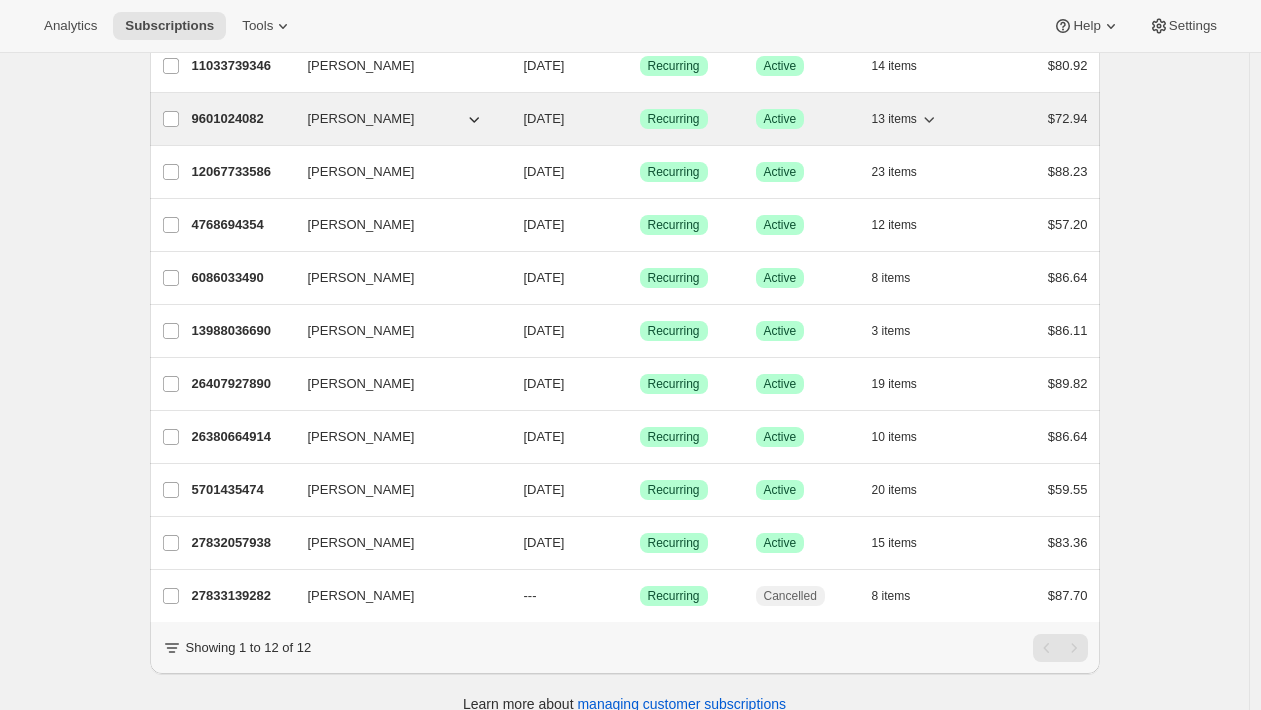 scroll, scrollTop: 252, scrollLeft: 0, axis: vertical 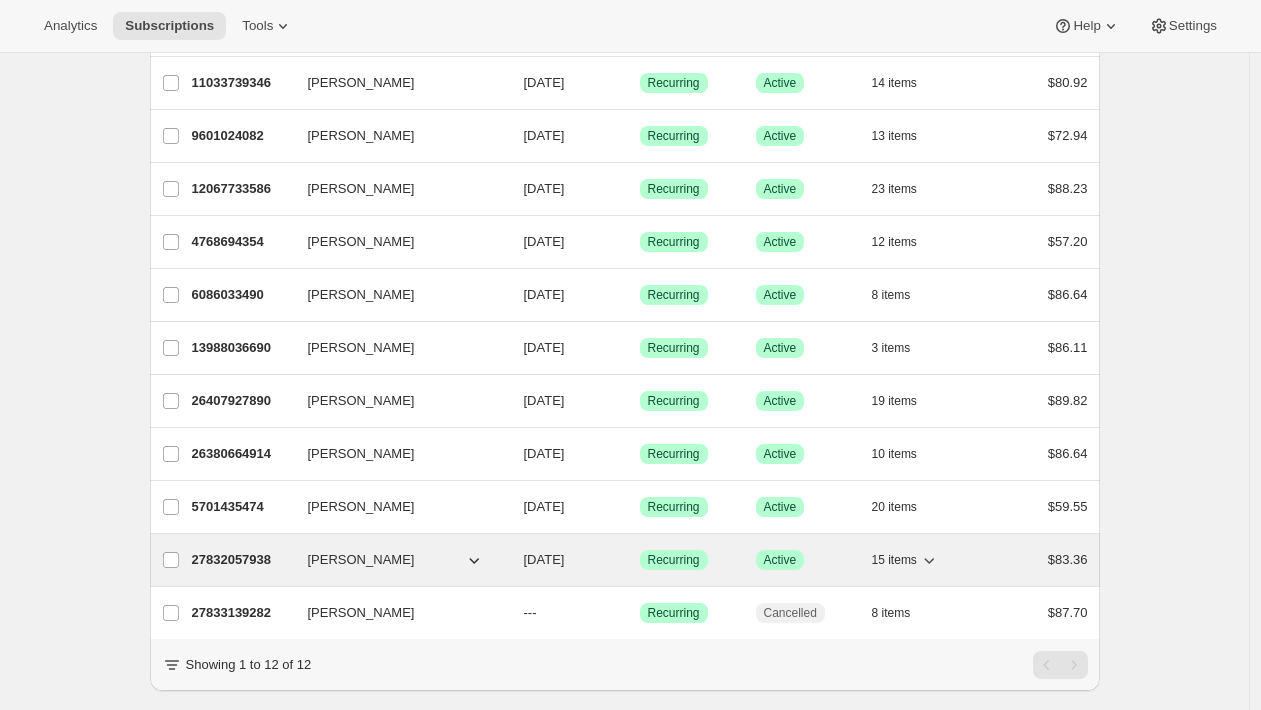 click on "27832057938" at bounding box center (242, 560) 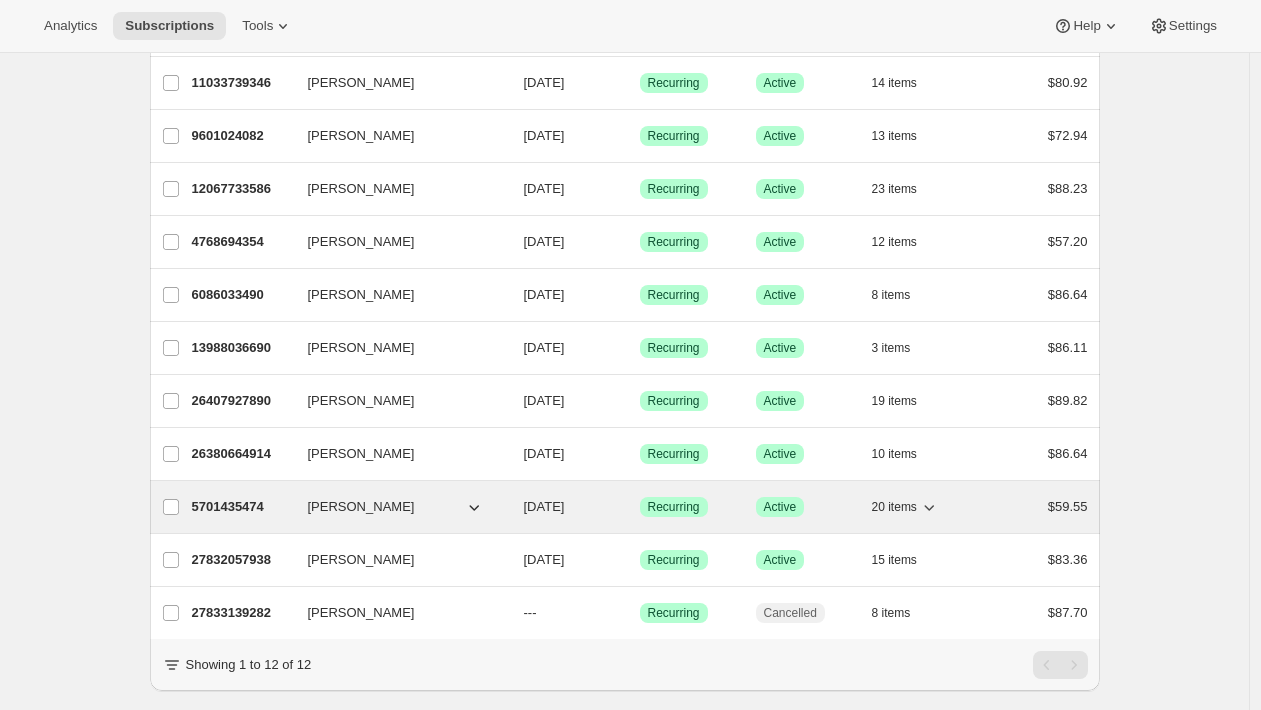 click on "5701435474" at bounding box center (242, 507) 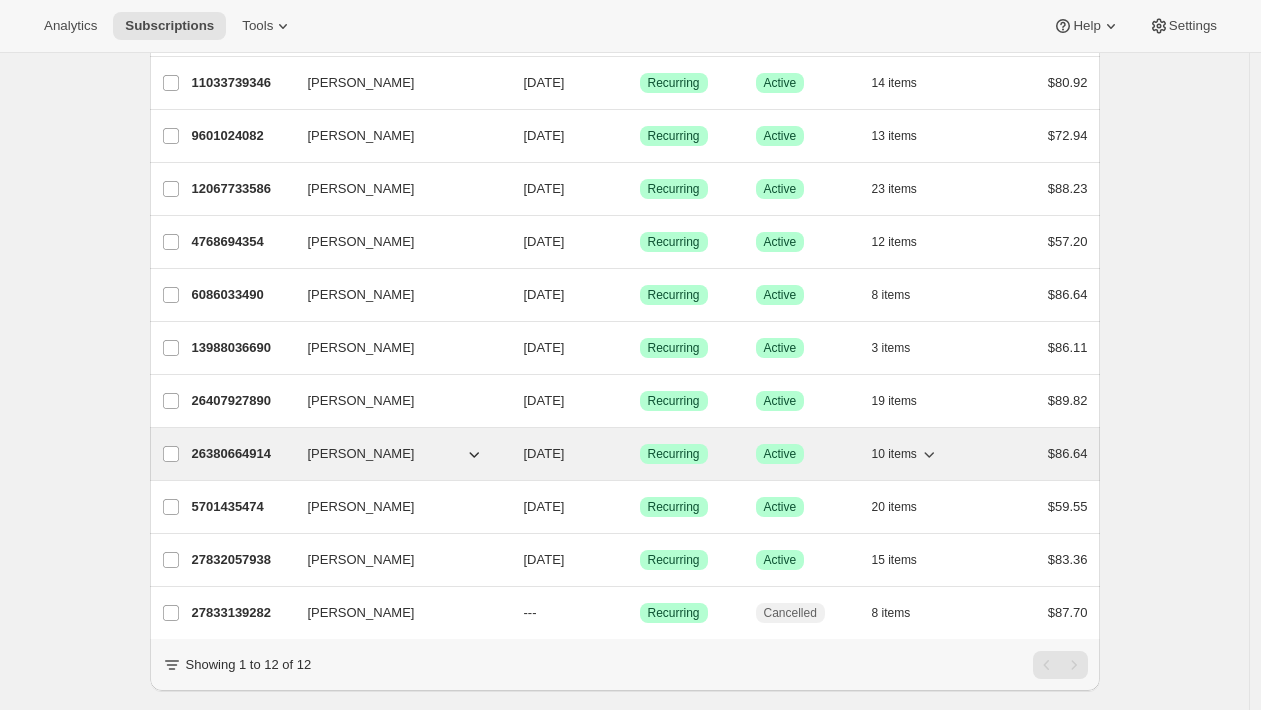 click on "26380664914" at bounding box center (242, 454) 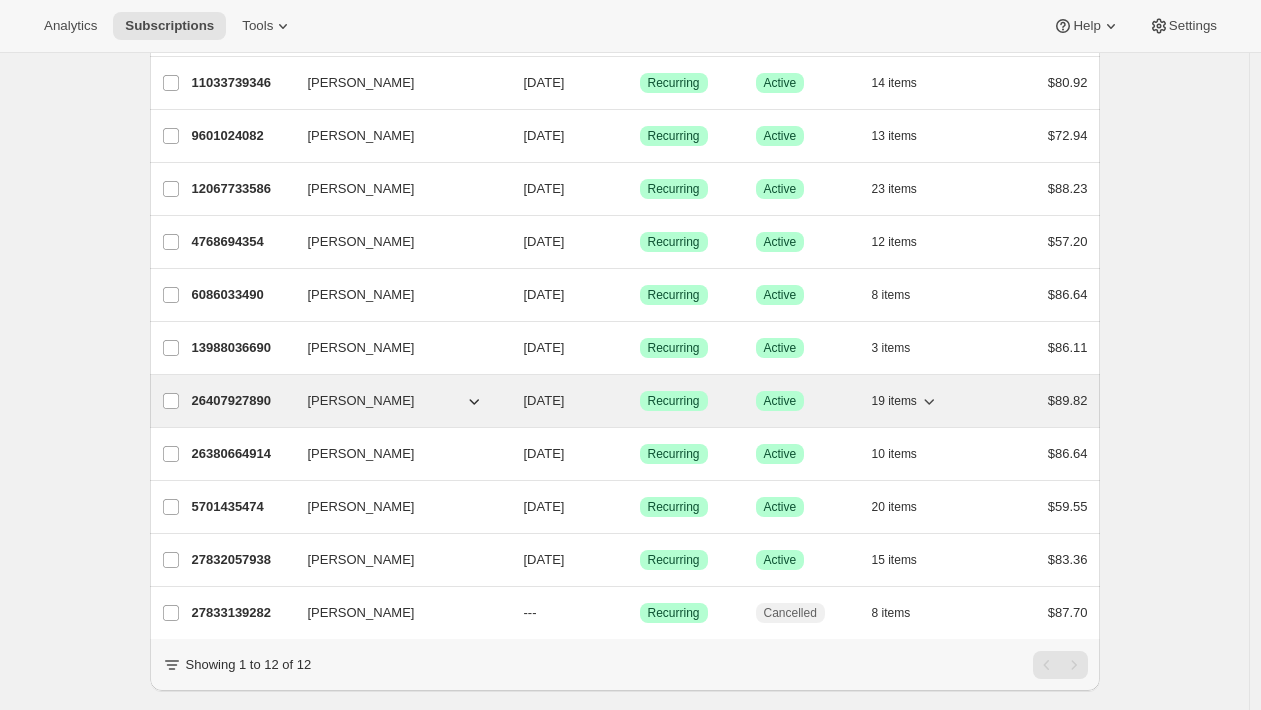 click on "26407927890" at bounding box center [242, 401] 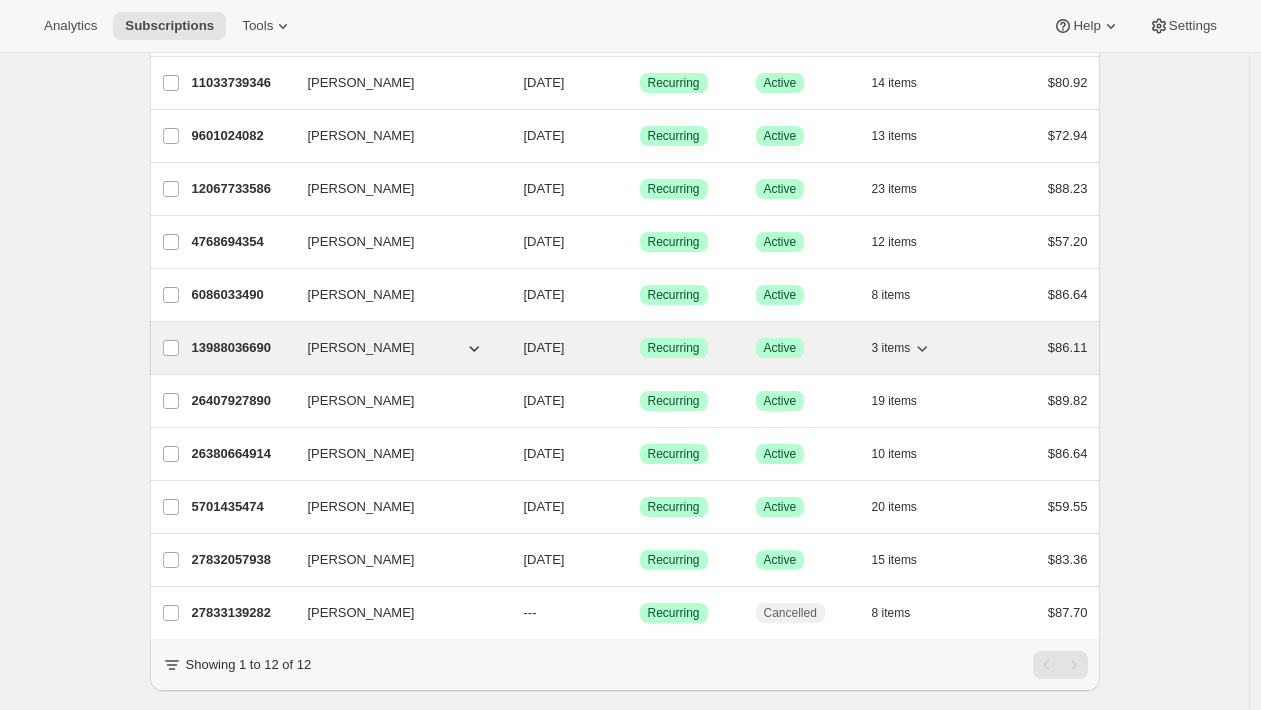 click on "13988036690" at bounding box center (242, 348) 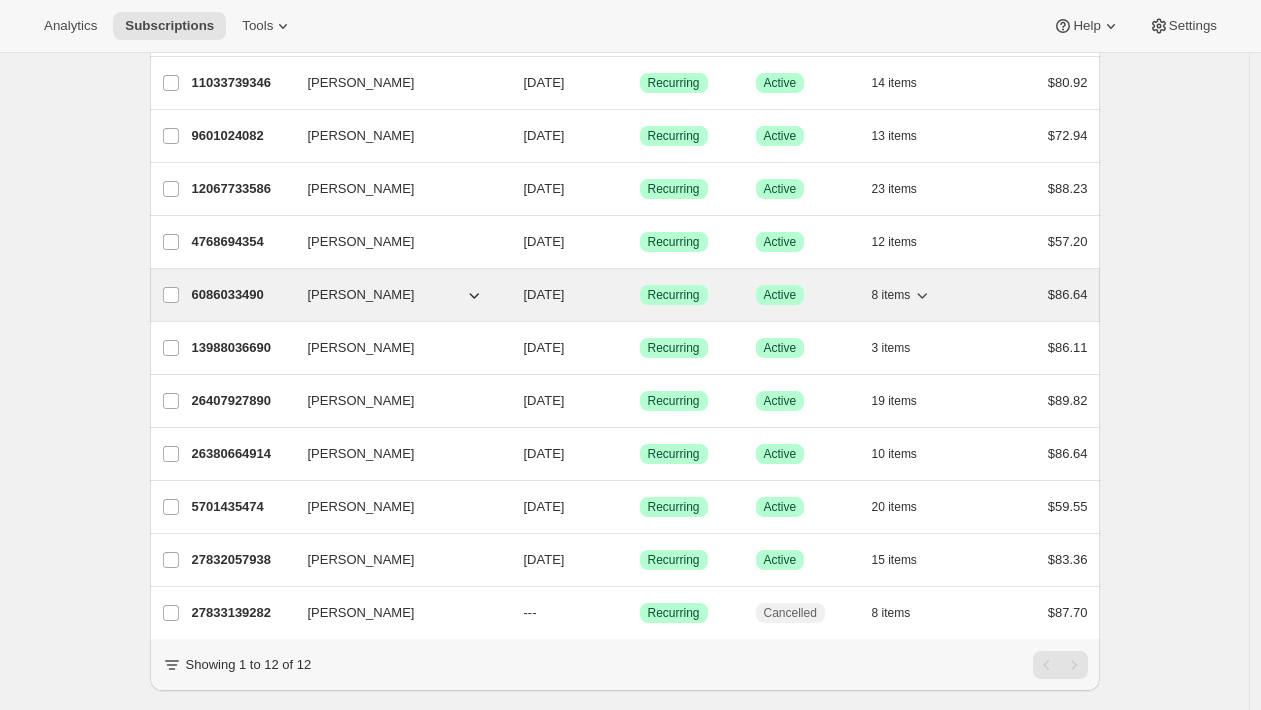 click on "6086033490" at bounding box center [242, 295] 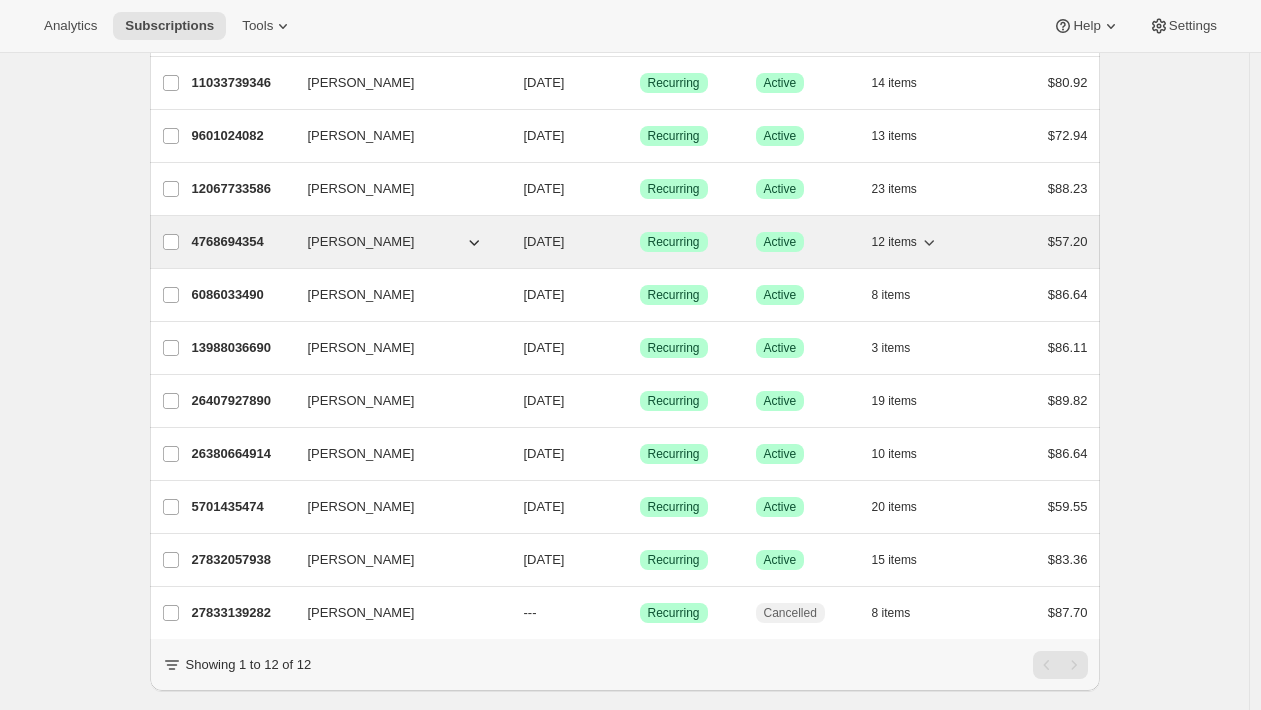click on "4768694354" at bounding box center (242, 242) 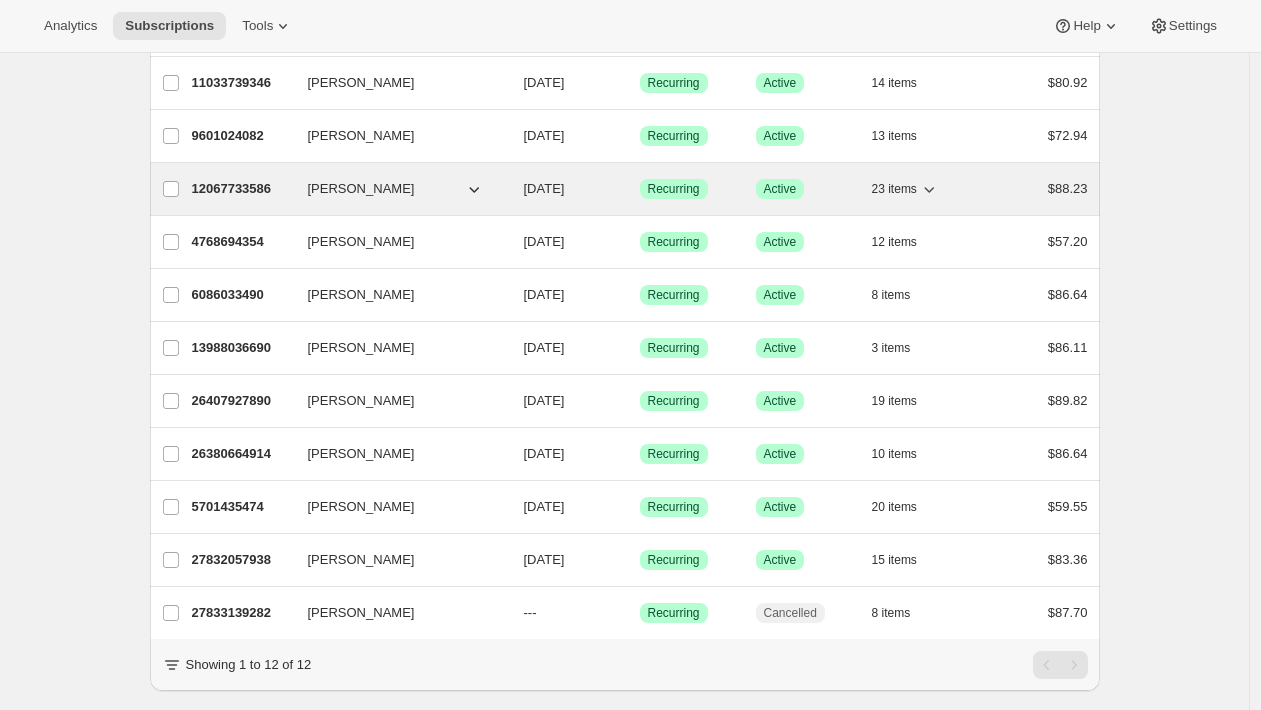click on "12067733586" at bounding box center (242, 189) 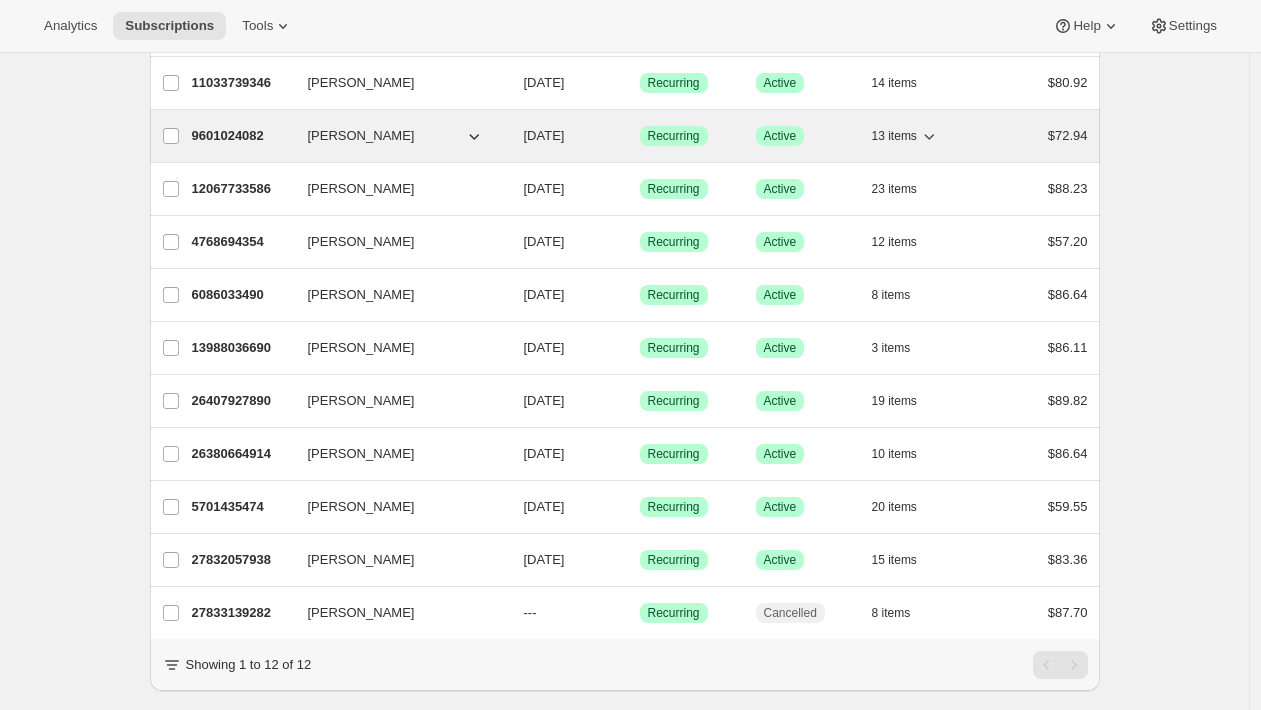 click on "9601024082" at bounding box center [242, 136] 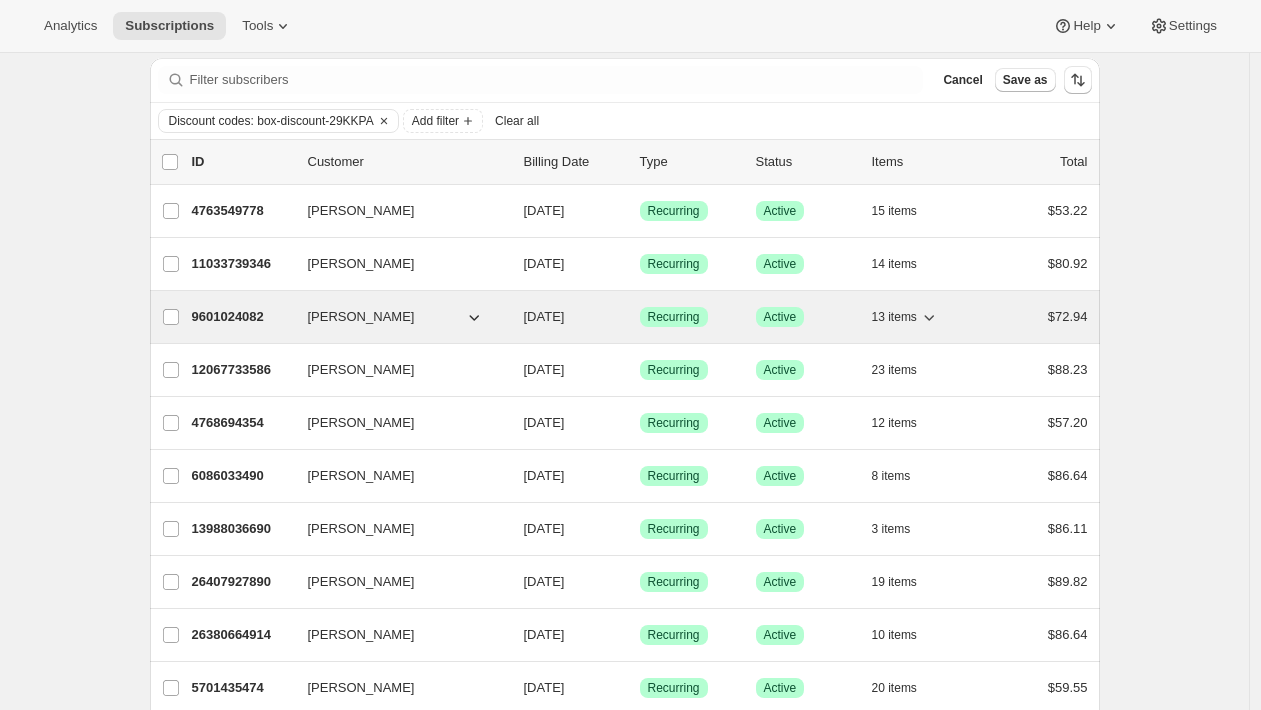 scroll, scrollTop: 60, scrollLeft: 0, axis: vertical 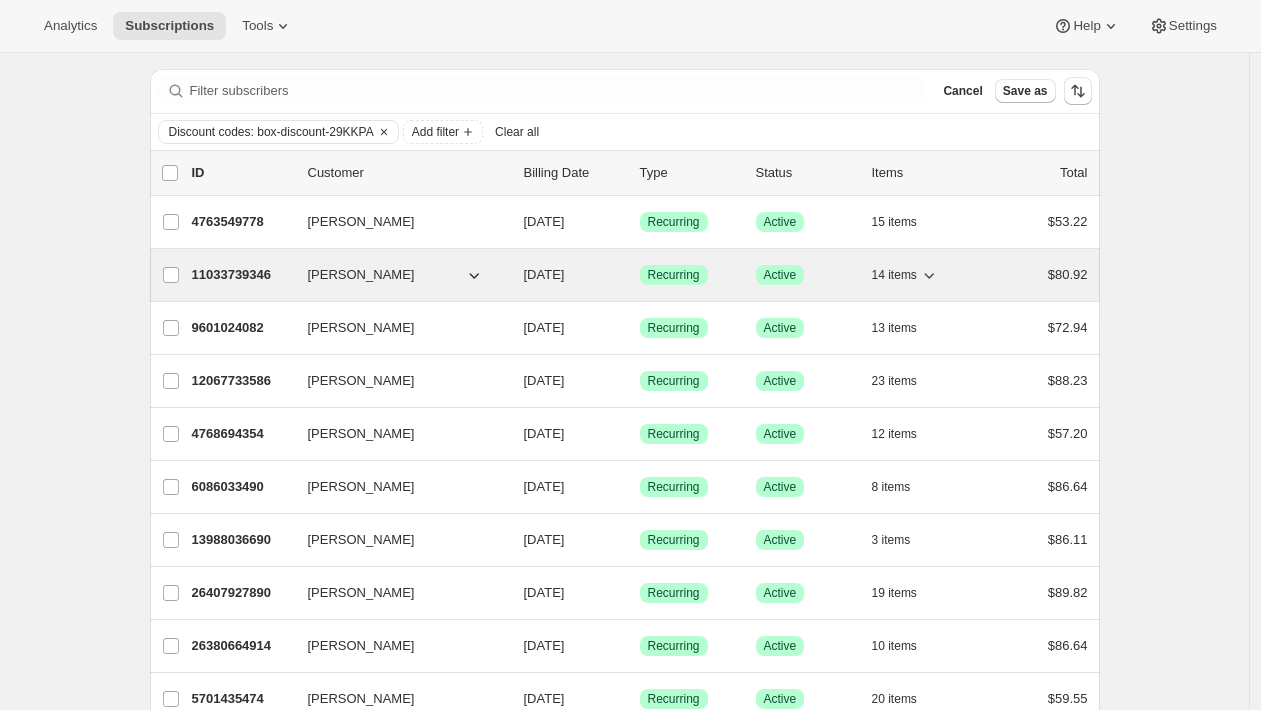 click on "11033739346" at bounding box center (242, 275) 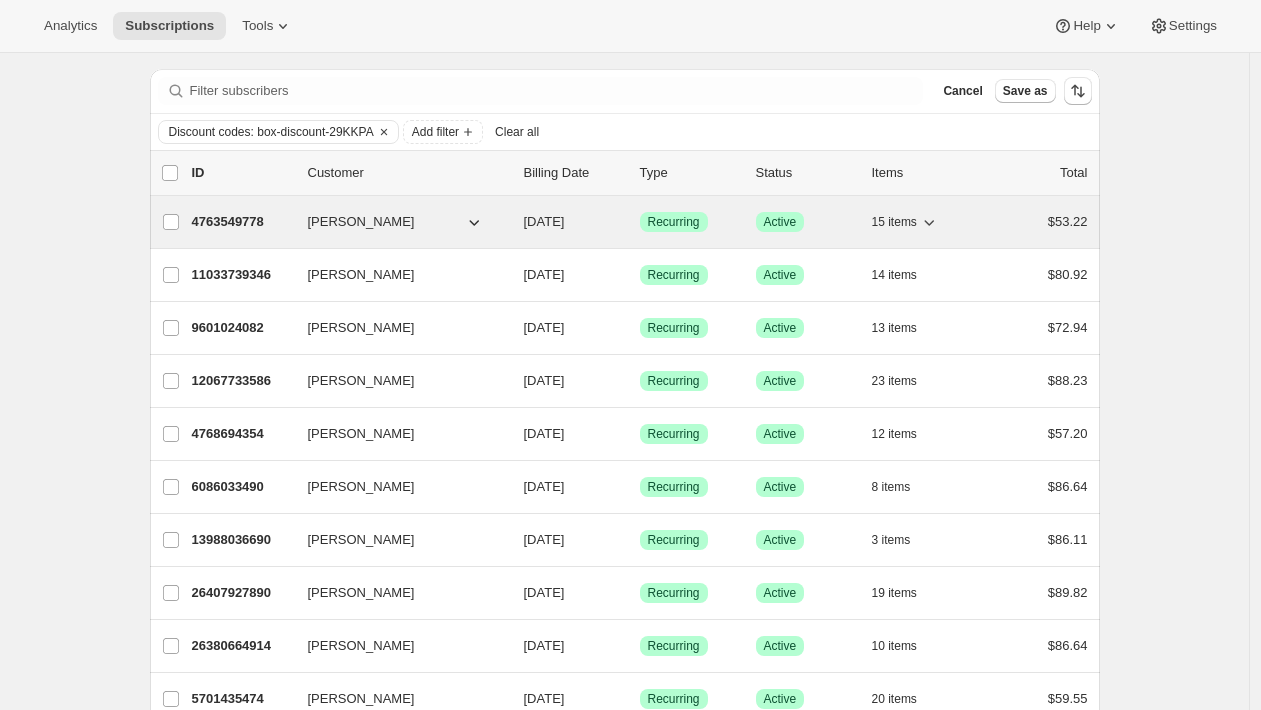 click on "4763549778" at bounding box center (242, 222) 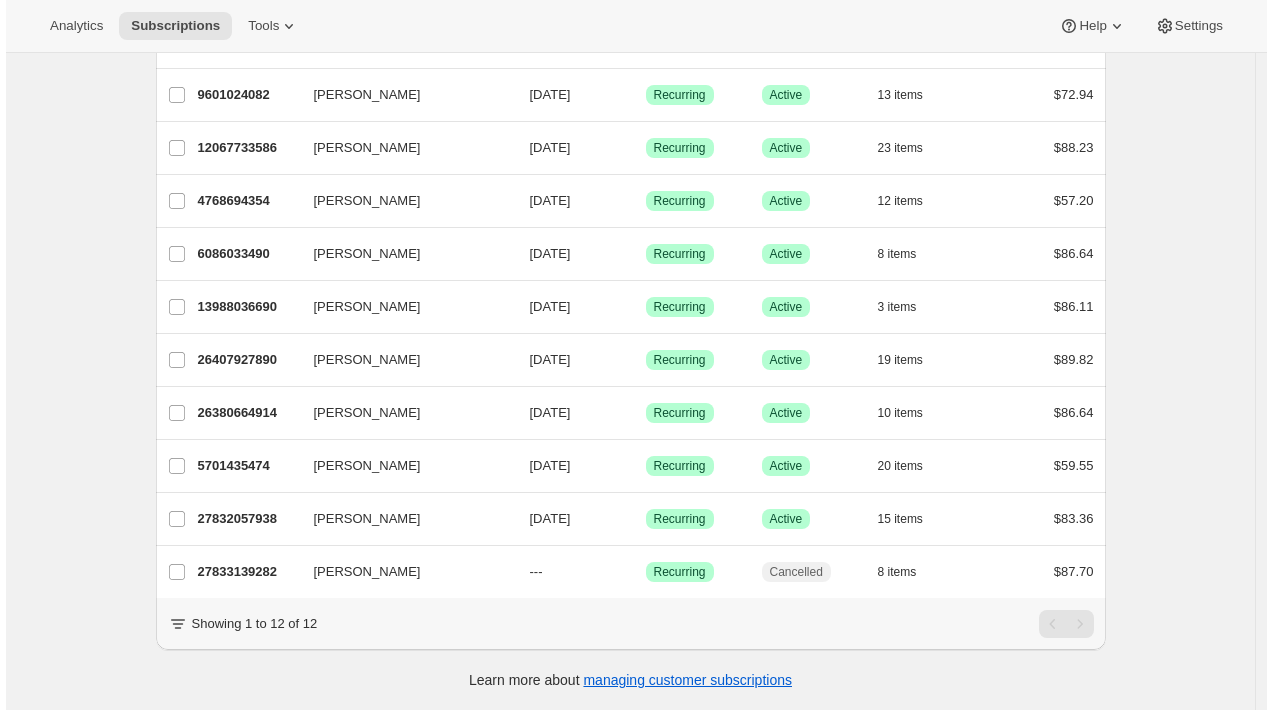 scroll, scrollTop: 0, scrollLeft: 0, axis: both 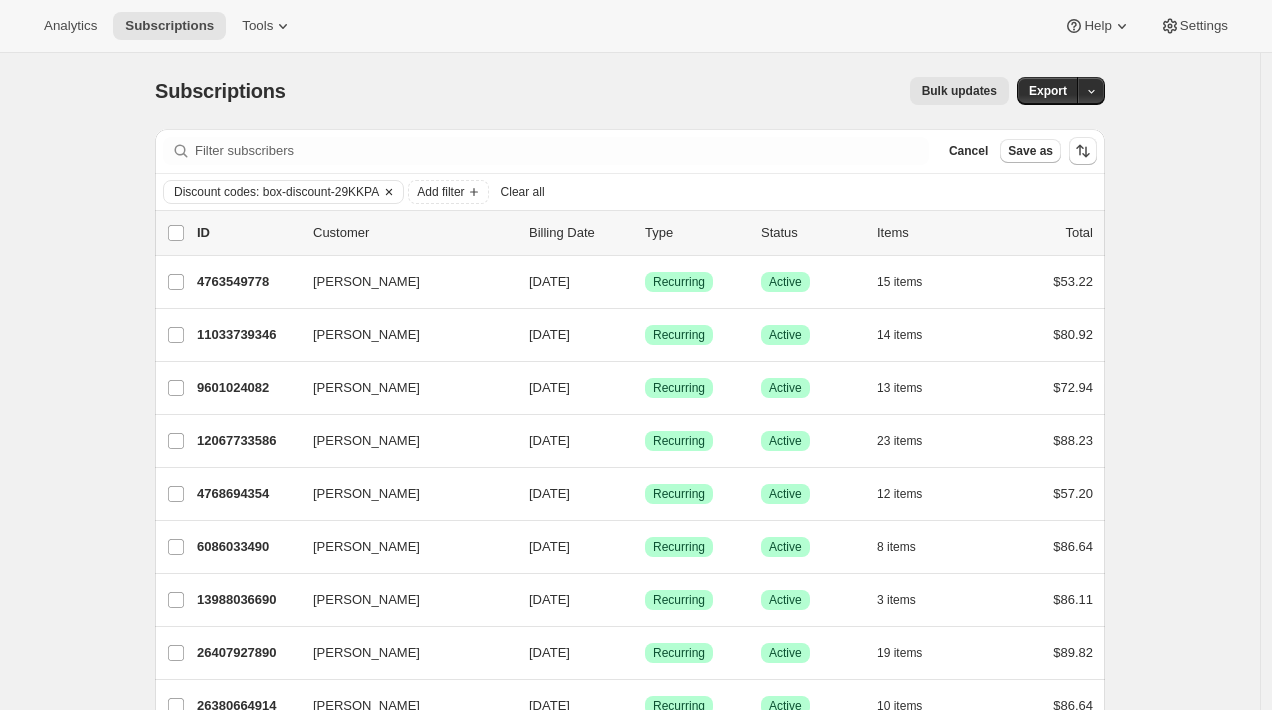 click on "Discount codes: box-discount-29KKPA" at bounding box center (276, 192) 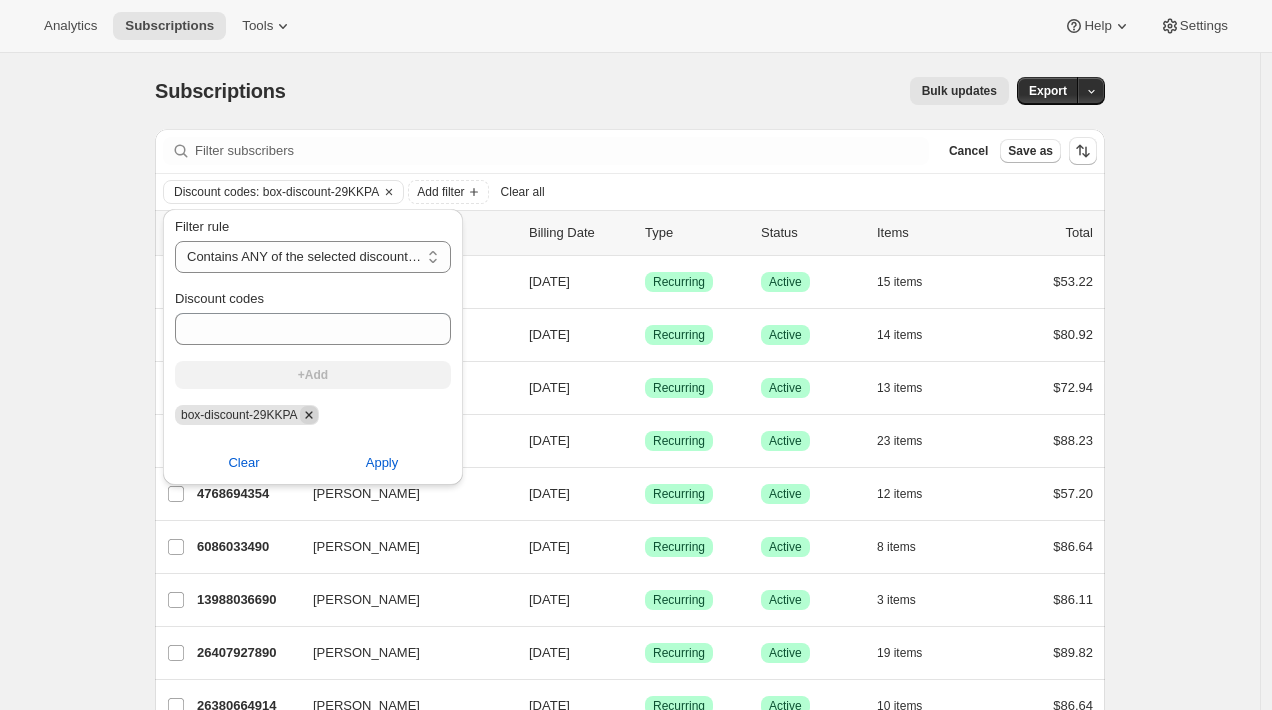 click 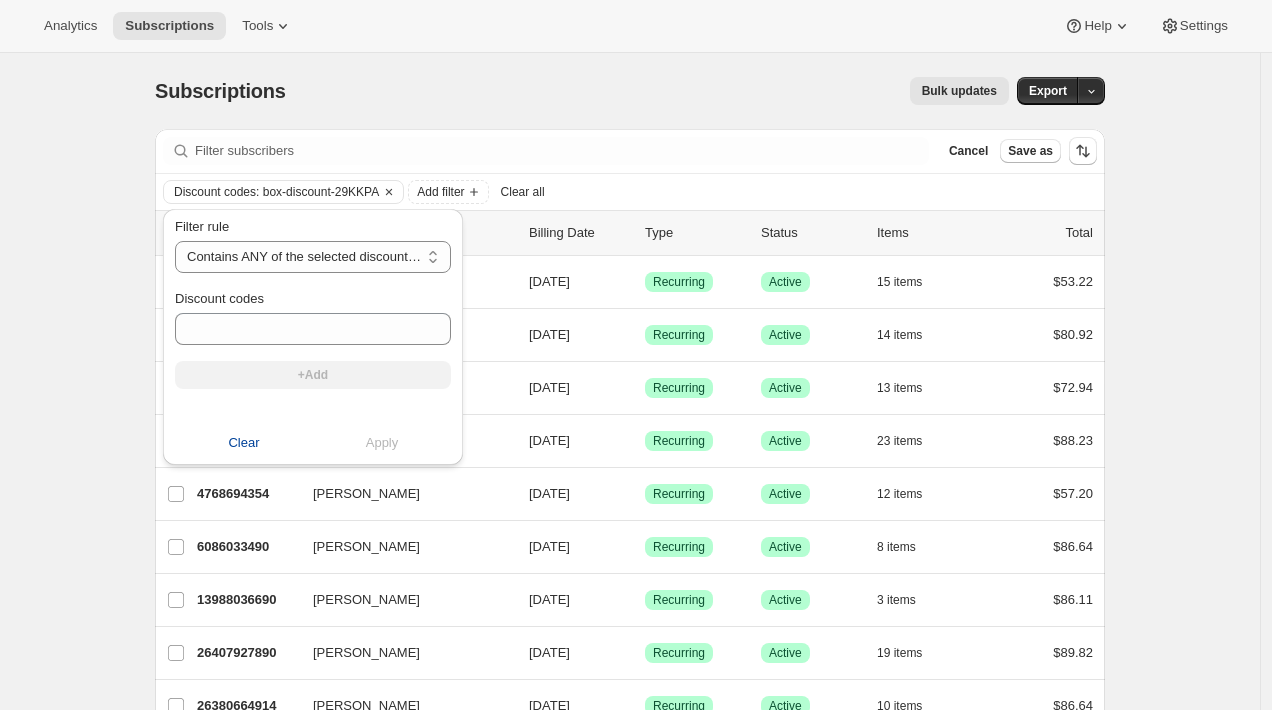click on "Clear" at bounding box center [243, 443] 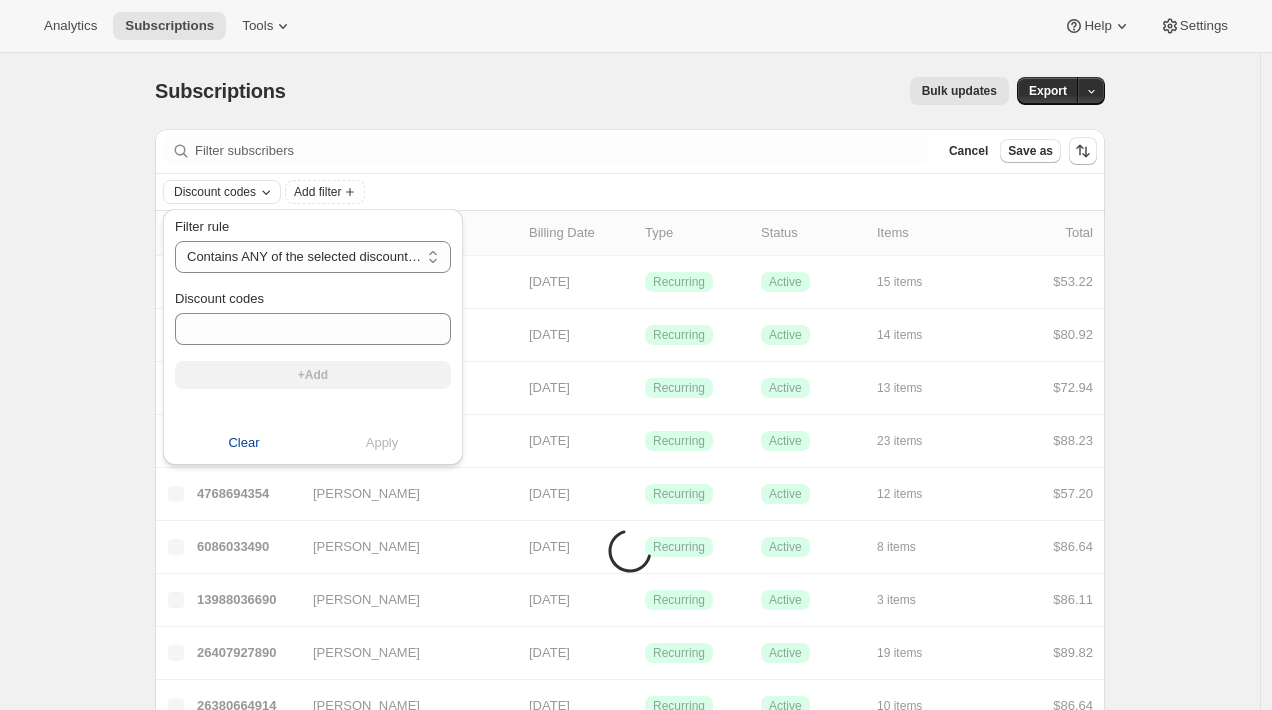 click on "Discount codes" at bounding box center [215, 192] 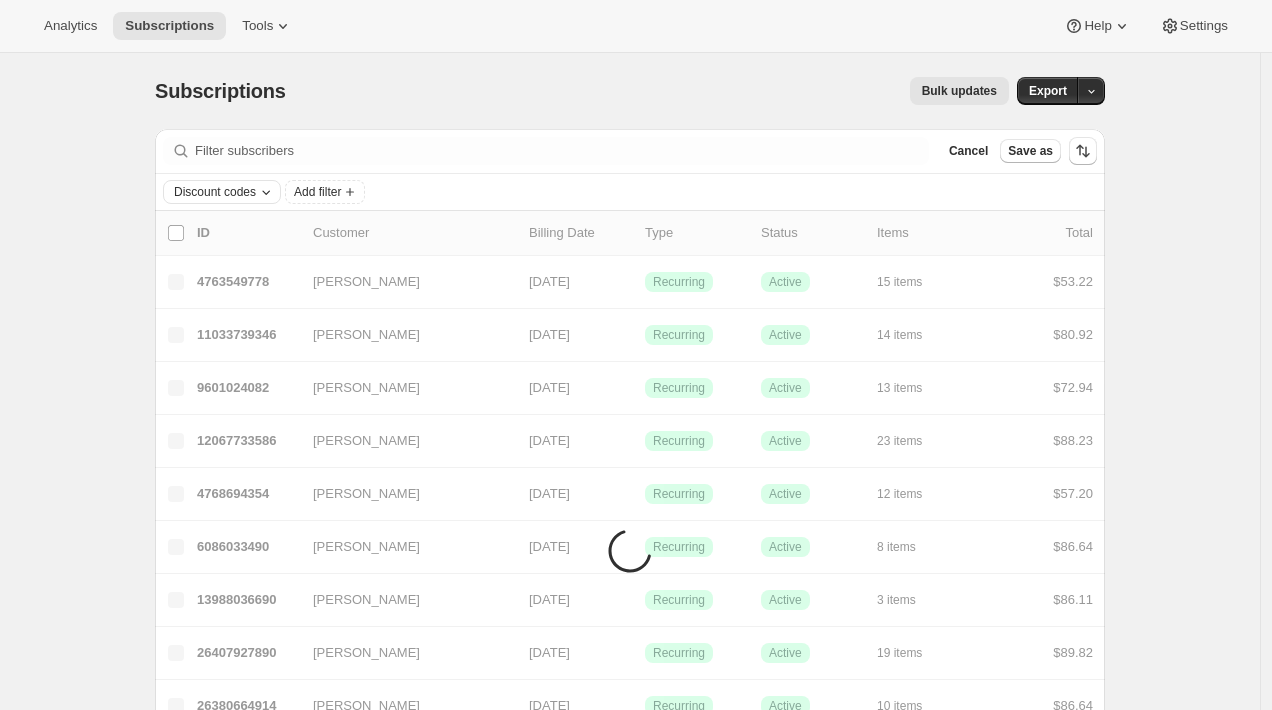click on "Discount codes" at bounding box center (215, 192) 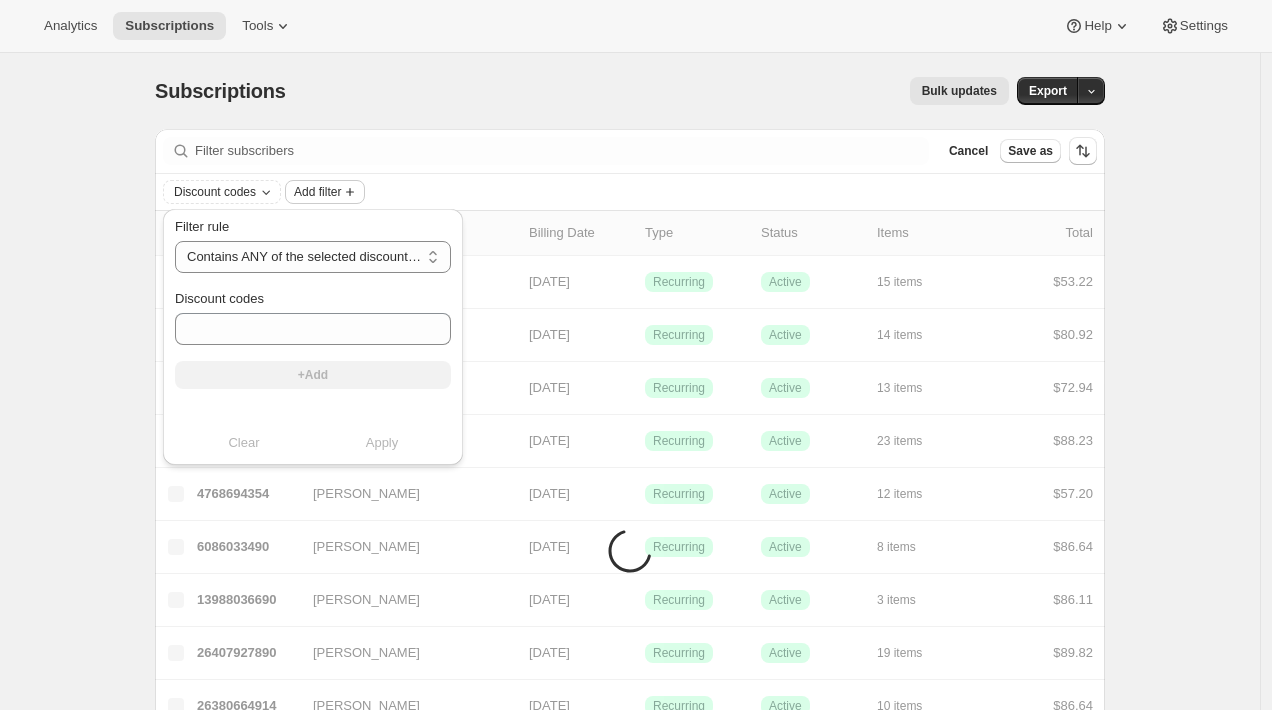 click on "Add filter" at bounding box center [317, 192] 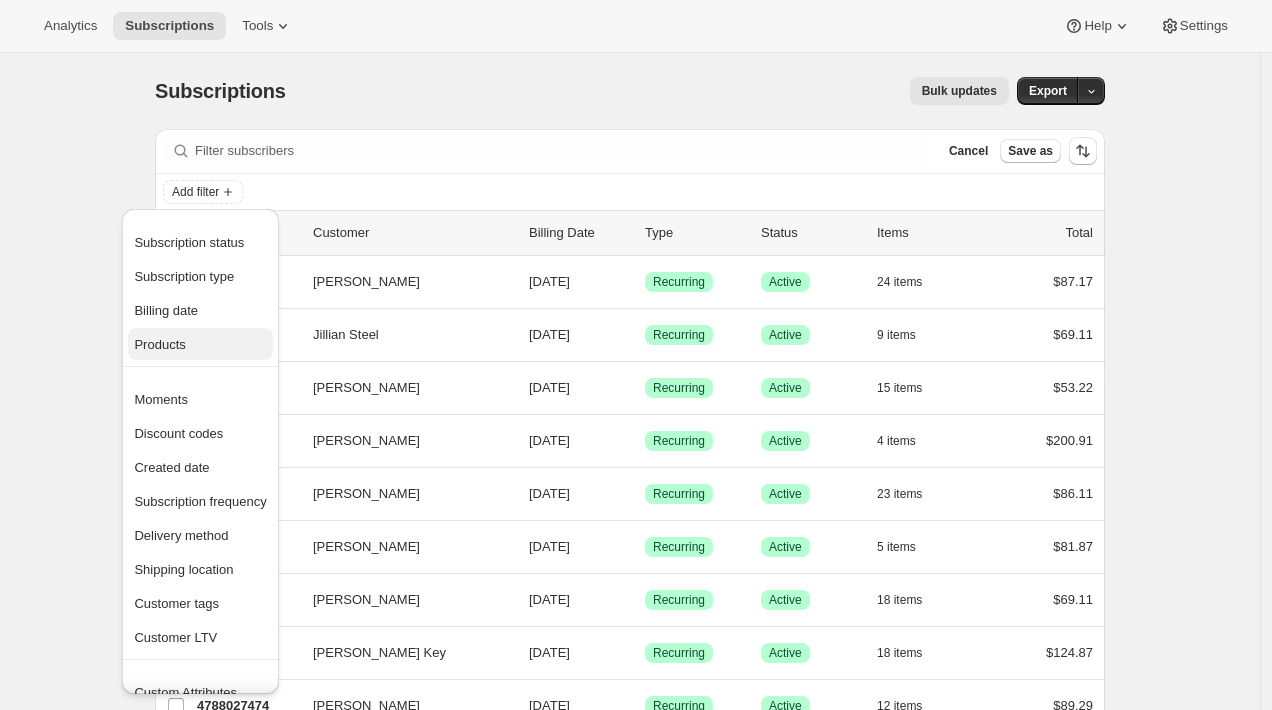 click on "Products" at bounding box center [200, 345] 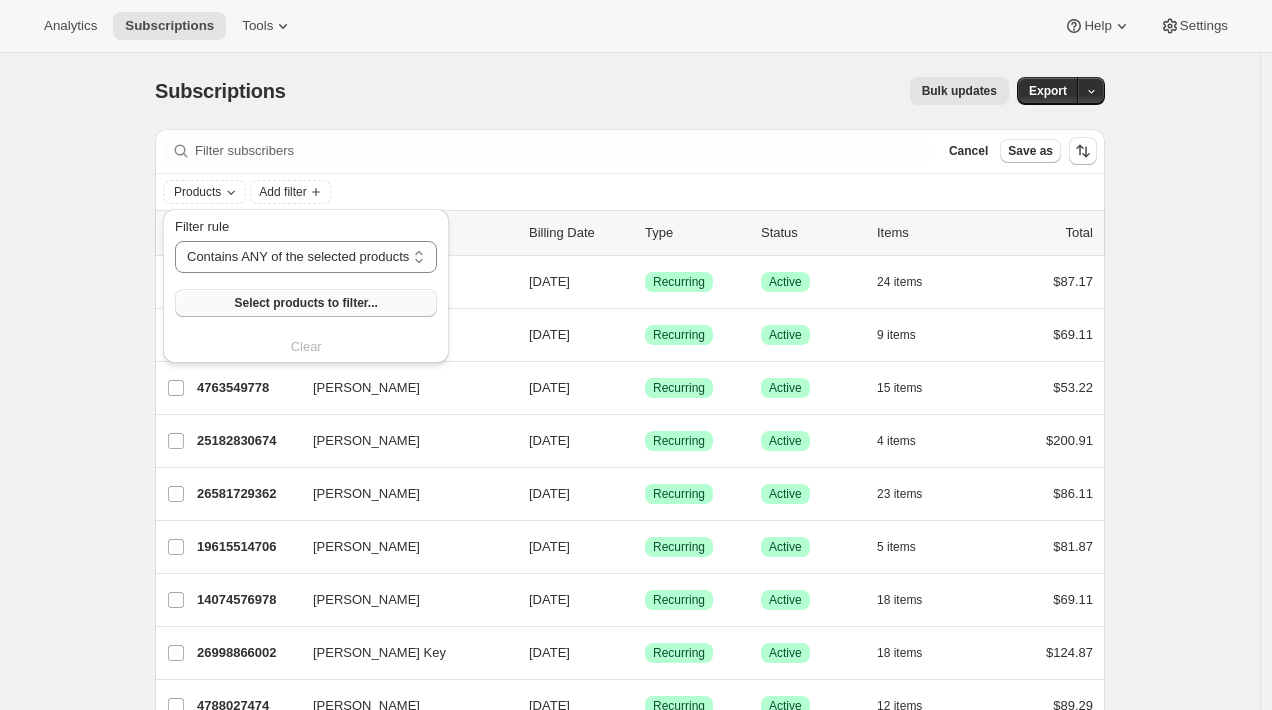 click on "Select products to filter..." at bounding box center [305, 303] 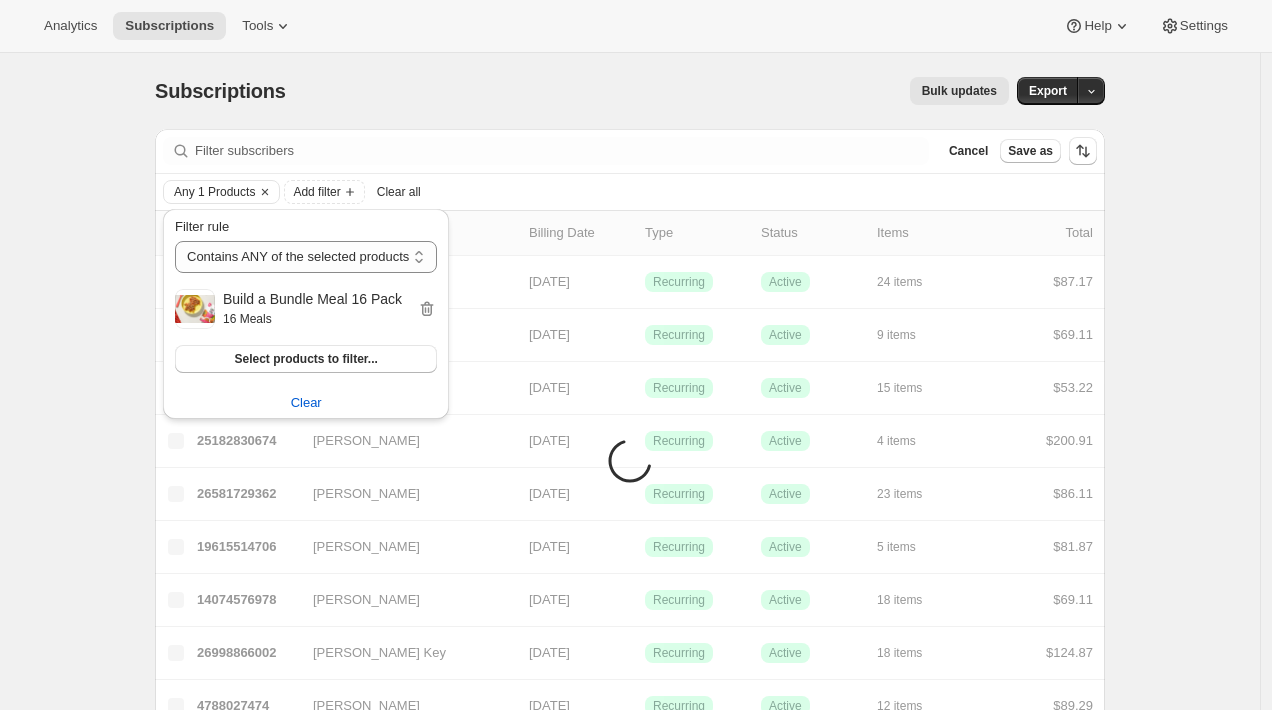 click on "Subscriptions. This page is ready Subscriptions Bulk updates More actions Bulk updates Export Filter subscribers Cancel Save as Any 1 Products Add filter   Clear all 0 selected Update next billing date Change status Loading subscriptions Select all 51 subscriptions Loading subscriptions Select Select all 51 subscriptions 0 selected Items are loading list header ID Customer Billing Date Type Status Items Total Britney Kalan 12303499346 Britney Kalan 01/28/2025 Success Recurring Success Active 24   items $87.17 Jillian Steel 16412868690 Jillian Steel 06/30/2025 Success Recurring Success Active 9   items $69.11 Erika Smalls 4763549778 Erika Smalls 07/07/2025 Success Recurring Success Active 15   items $53.22 Vasiliki Doulas 25182830674 Vasiliki Doulas 07/08/2025 Success Recurring Success Active 4   items $200.91 Katlyn Howard 26581729362 Katlyn Howard 07/09/2025 Success Recurring Success Active 23   items $86.11 Garima Corbridge 19615514706 Garima Corbridge 07/10/2025 Success Recurring Success Active 5   items" at bounding box center (630, 1535) 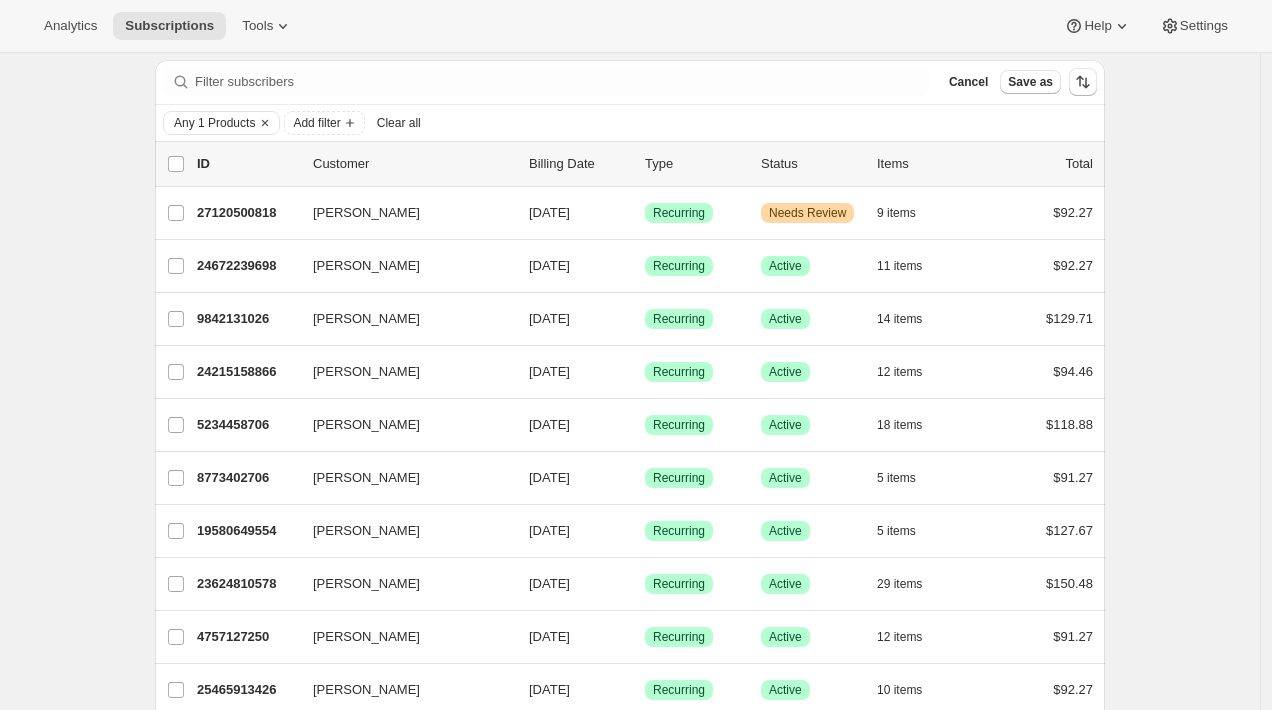 scroll, scrollTop: 0, scrollLeft: 0, axis: both 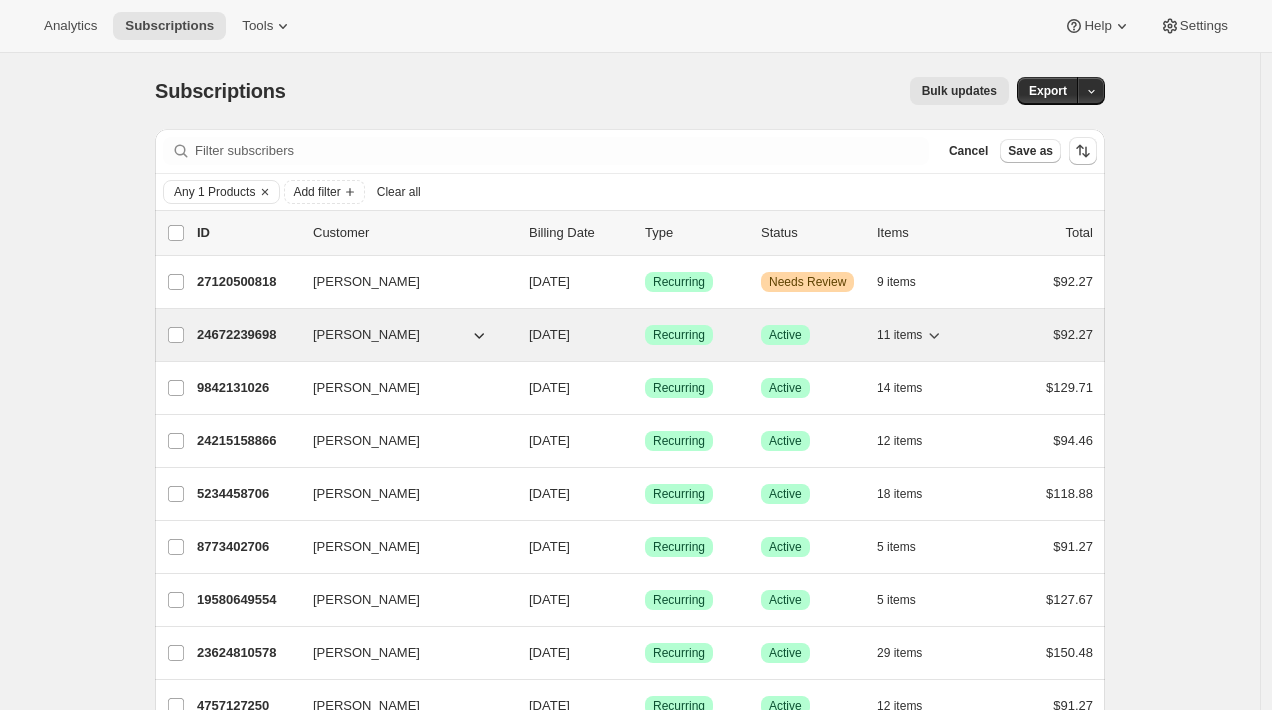 click on "24672239698" at bounding box center [247, 335] 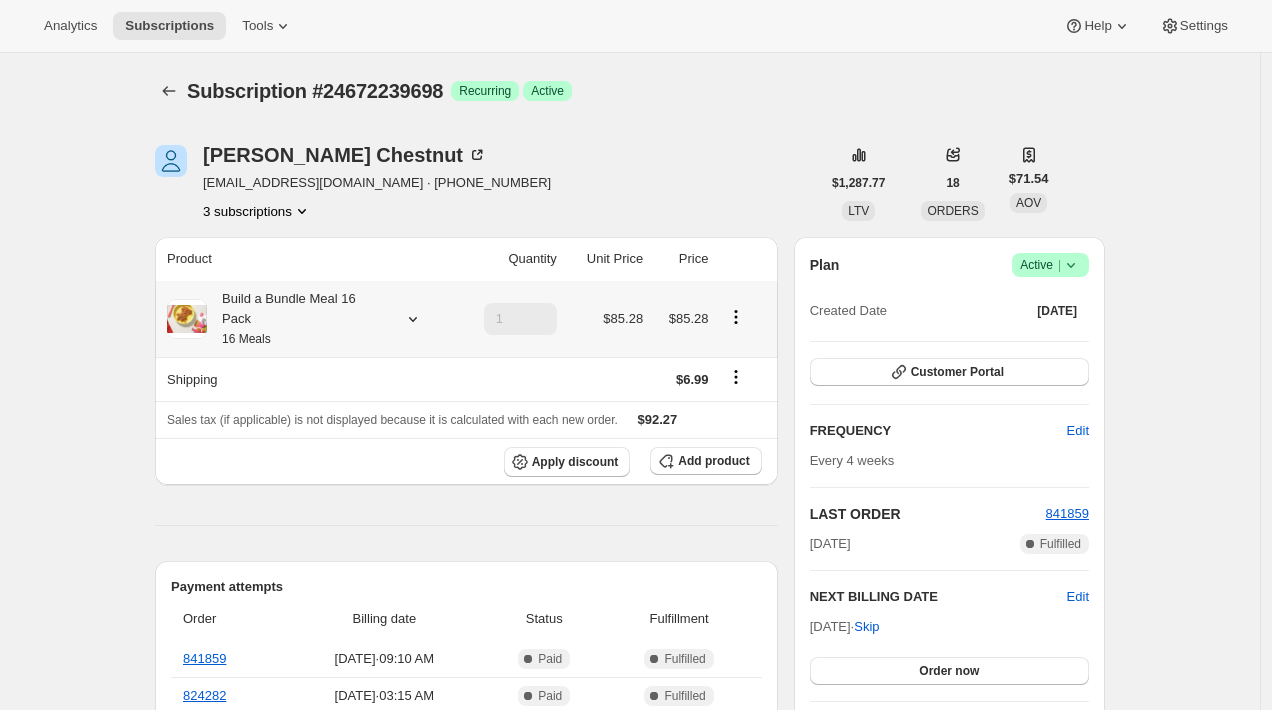 click on "Build a Bundle Meal 16 Pack 16 Meals" at bounding box center [297, 319] 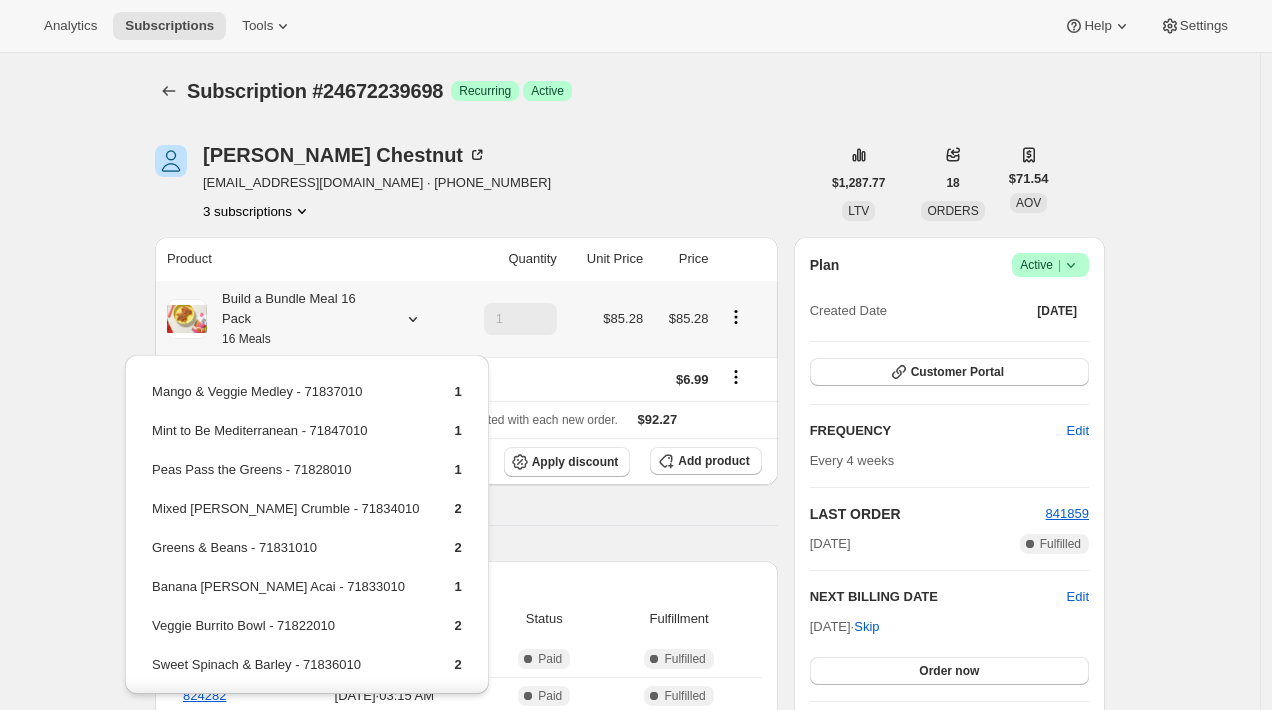 scroll, scrollTop: 178, scrollLeft: 0, axis: vertical 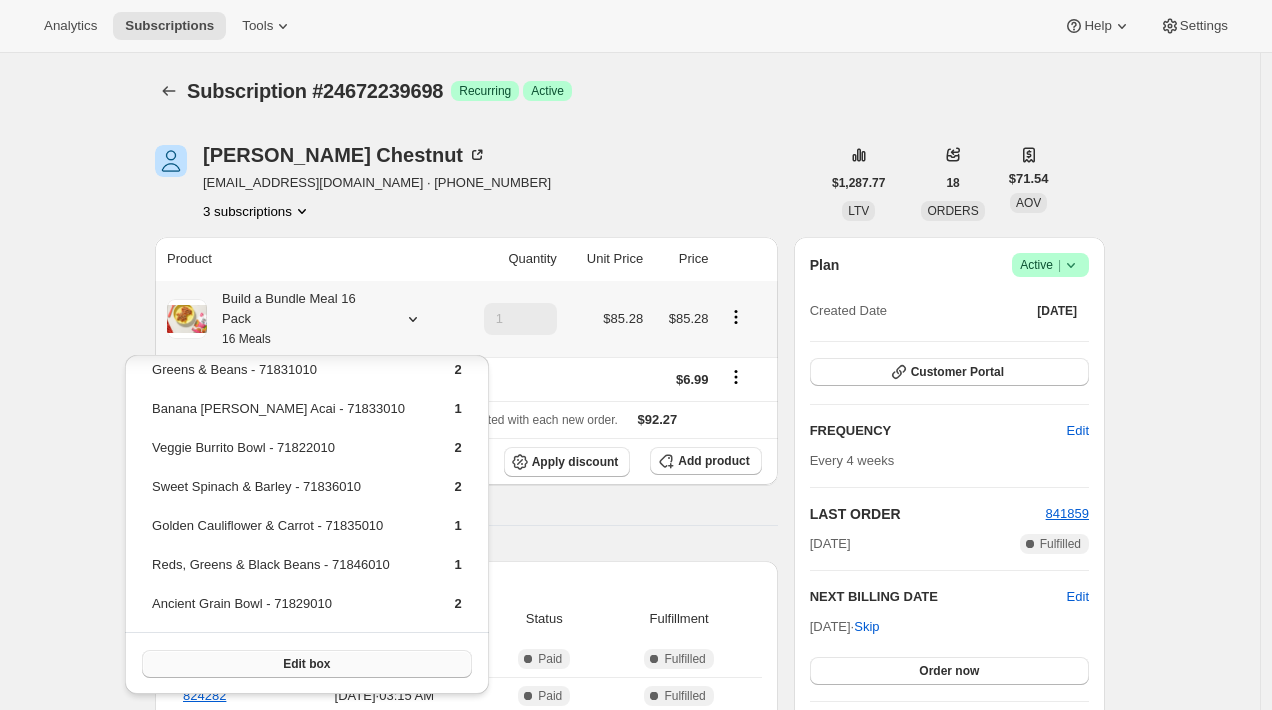 click on "Edit box" at bounding box center [307, 664] 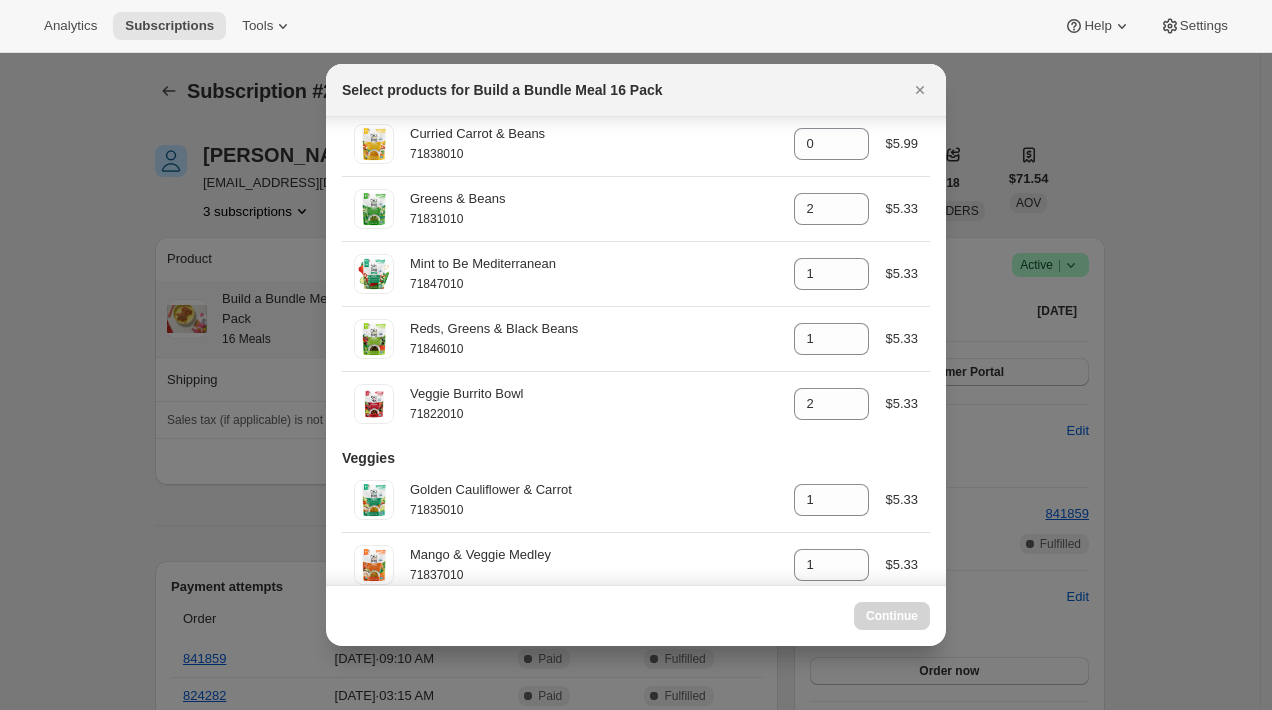 scroll, scrollTop: 899, scrollLeft: 0, axis: vertical 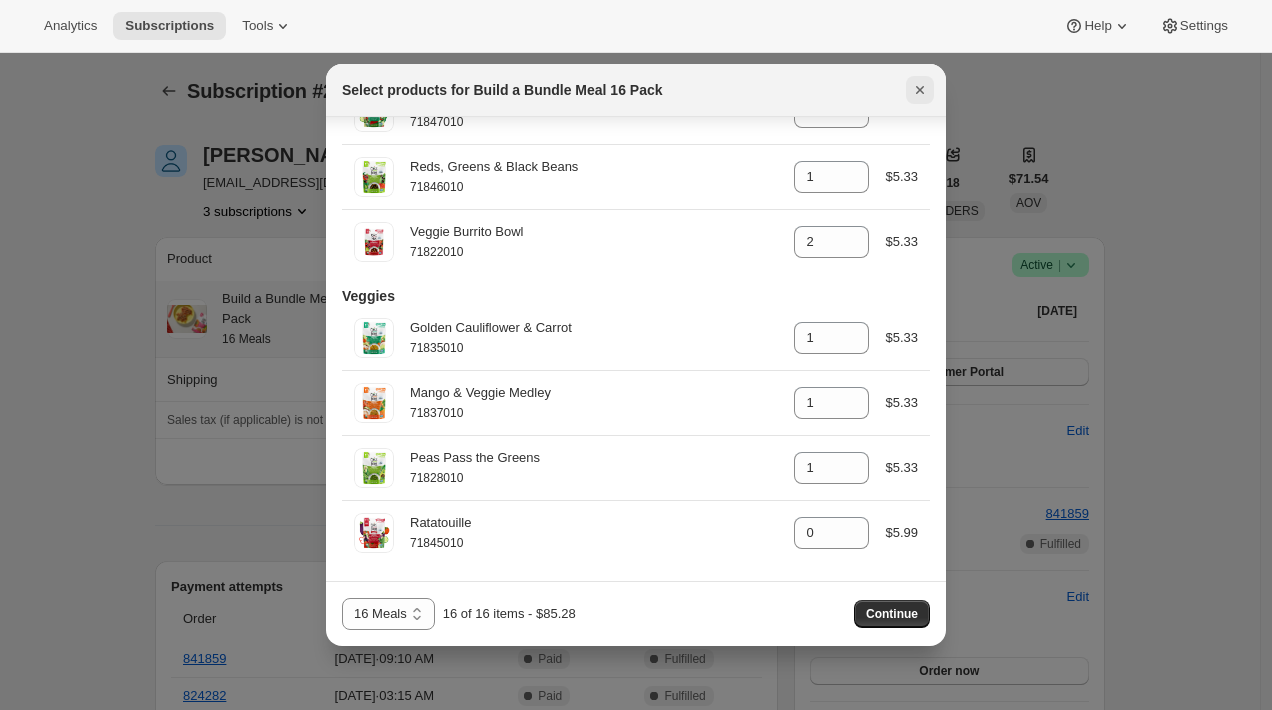 click 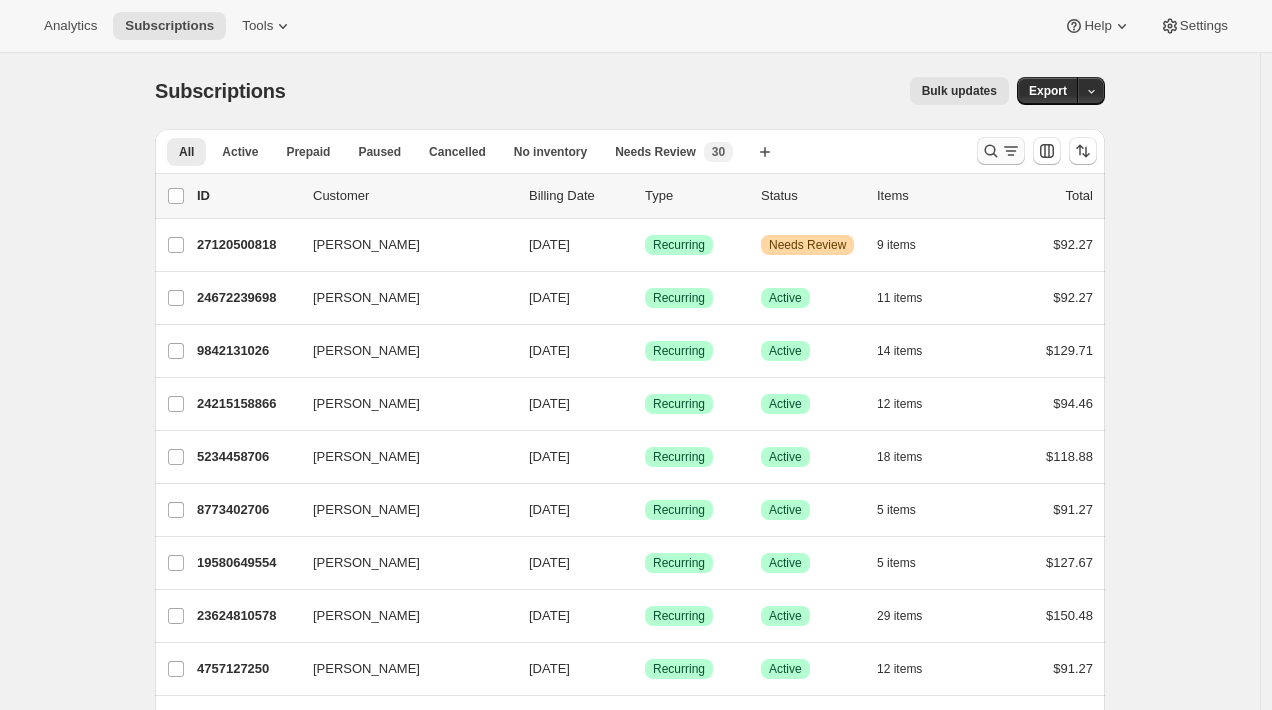 click 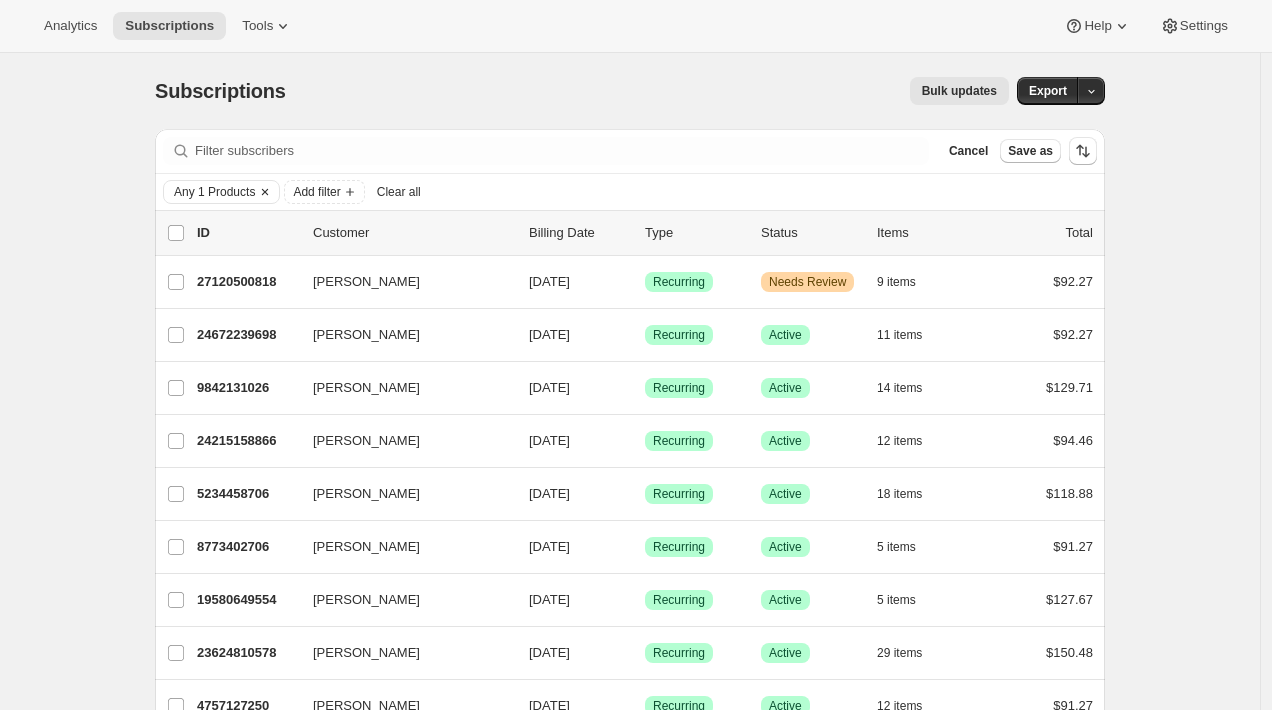 click on "Any 1 Products" at bounding box center [214, 192] 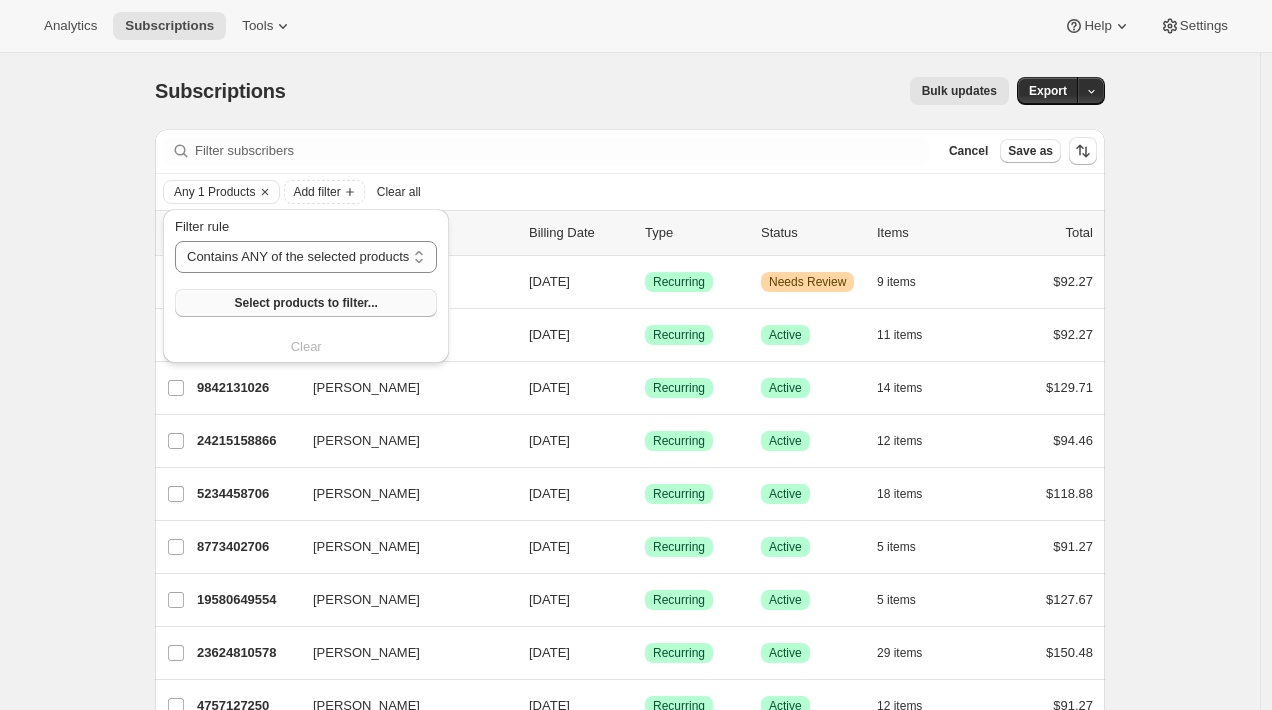 click on "Select products to filter..." at bounding box center [305, 303] 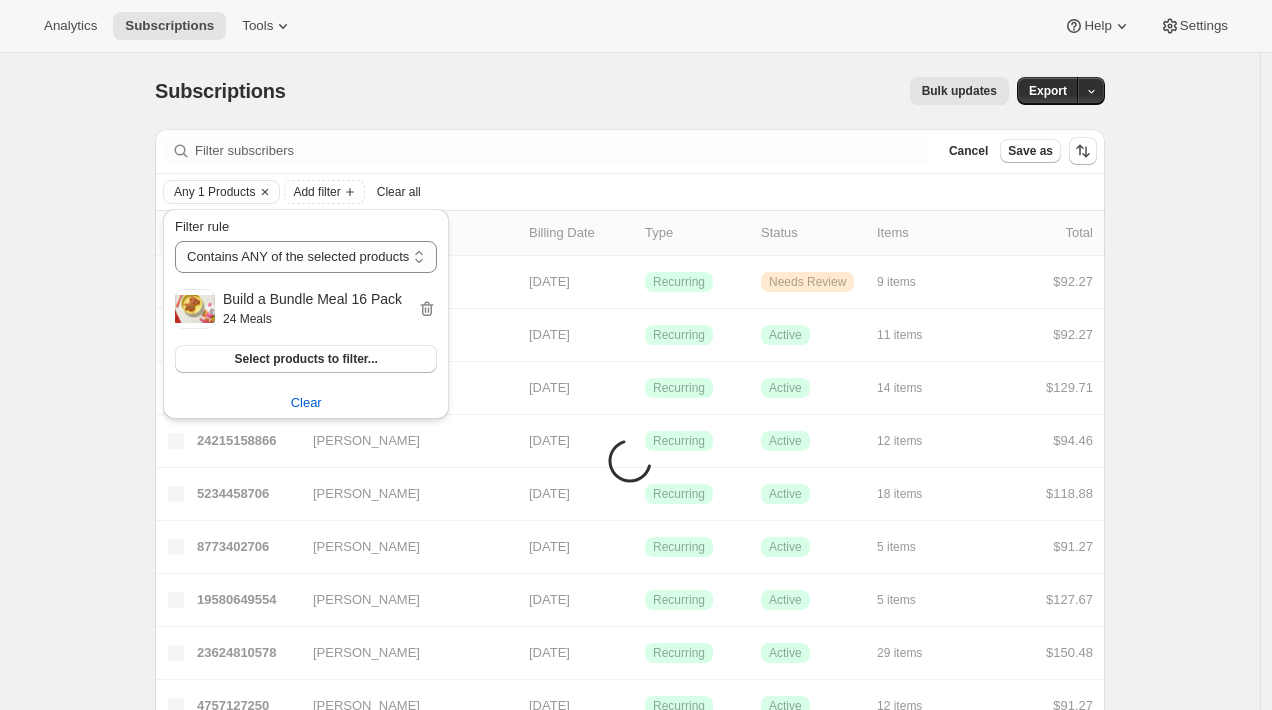 click on "Filter subscribers Cancel Save as Any 1 Products Add filter   Clear all 0 selected Update next billing date Change status Loading subscriptions Select all 51 subscriptions Loading subscriptions Select Select all 51 subscriptions 0 selected Items are loading list header ID Customer Billing Date Type Status Items Total Bree Heckert 27120500818 Bree Heckert 07/16/2025 Success Recurring Warning Needs Review 9   items $92.27 Nicole A Chestnut 24672239698 Nicole A Chestnut 07/18/2025 Success Recurring Success Active 11   items $92.27 Megan Murphy 9842131026 Megan Murphy 07/18/2025 Success Recurring Success Active 14   items $129.71 Alisha Shourie 24215158866 Alisha Shourie 07/18/2025 Success Recurring Success Active 12   items $94.46 Cathleen Clement 5234458706 Cathleen Clement 07/18/2025 Success Recurring Success Active 18   items $118.88 Charity  Soto 8773402706 Charity  Soto 07/18/2025 Success Recurring Success Active 5   items $91.27 Nancy Cassidy 19580649554 Nancy Cassidy 07/18/2025 Success Recurring Success 5" at bounding box center (622, 1565) 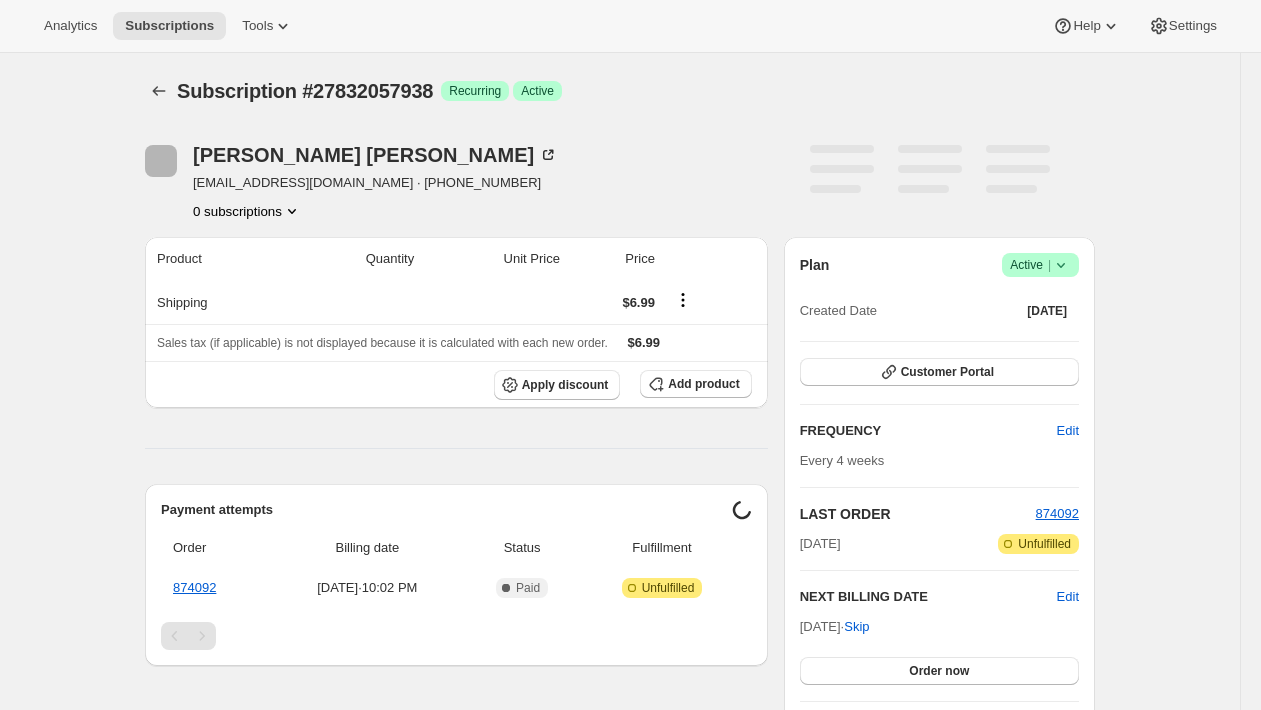 scroll, scrollTop: 0, scrollLeft: 0, axis: both 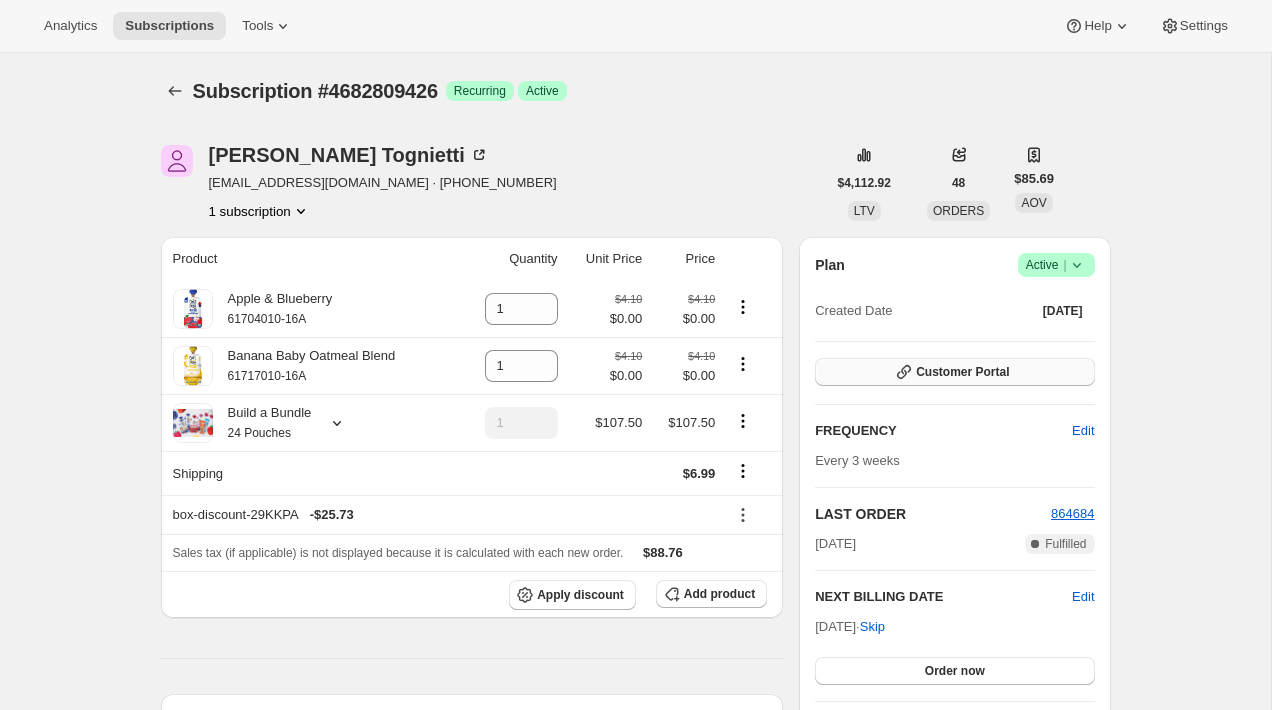 click on "Customer Portal" at bounding box center (954, 372) 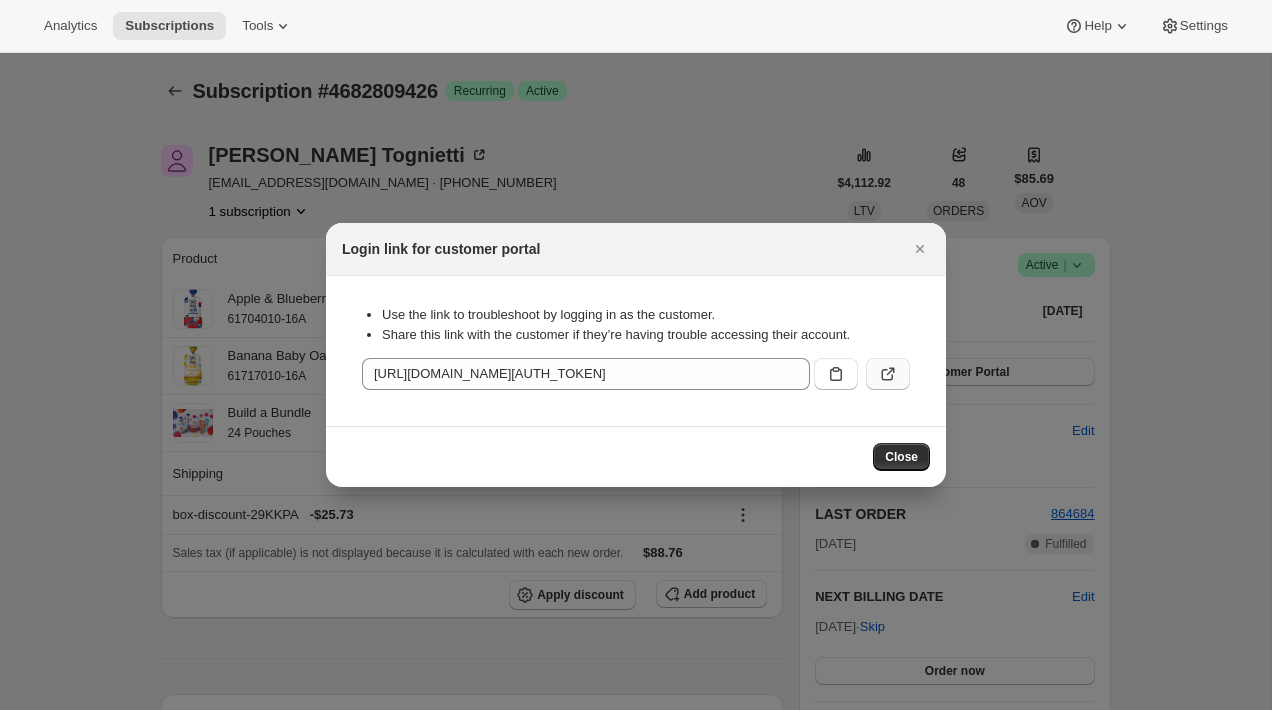 click 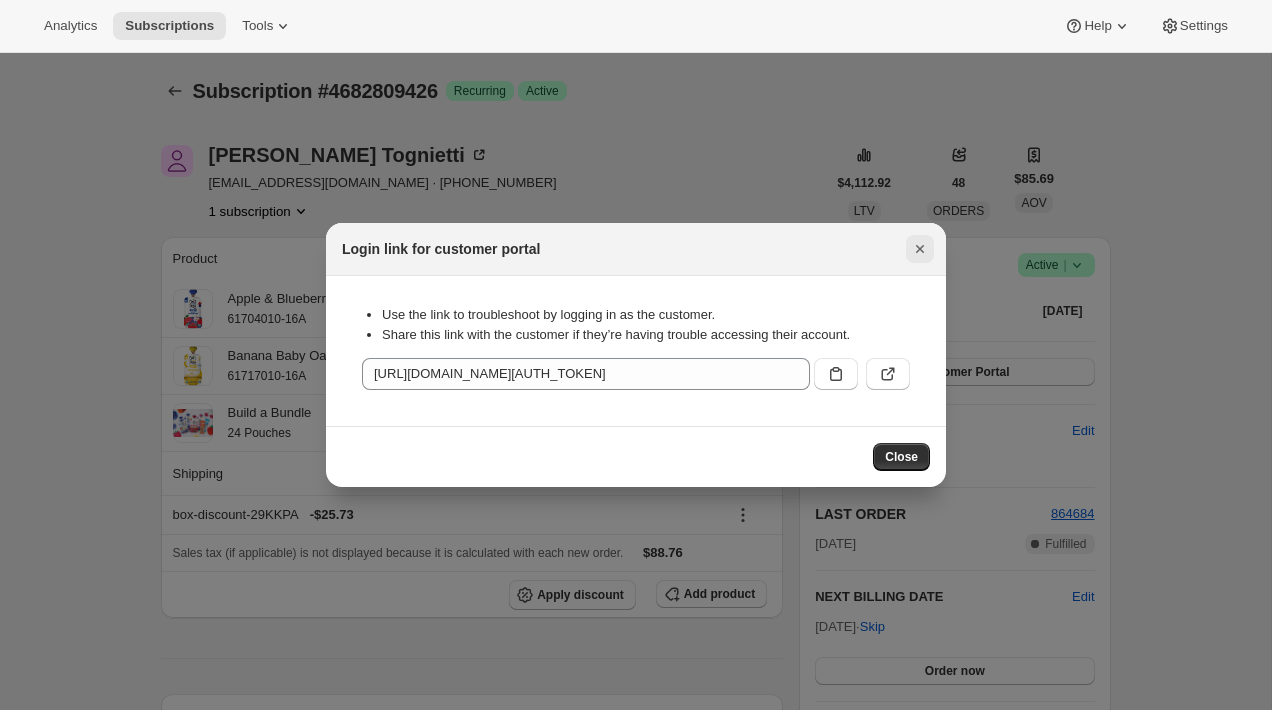 click 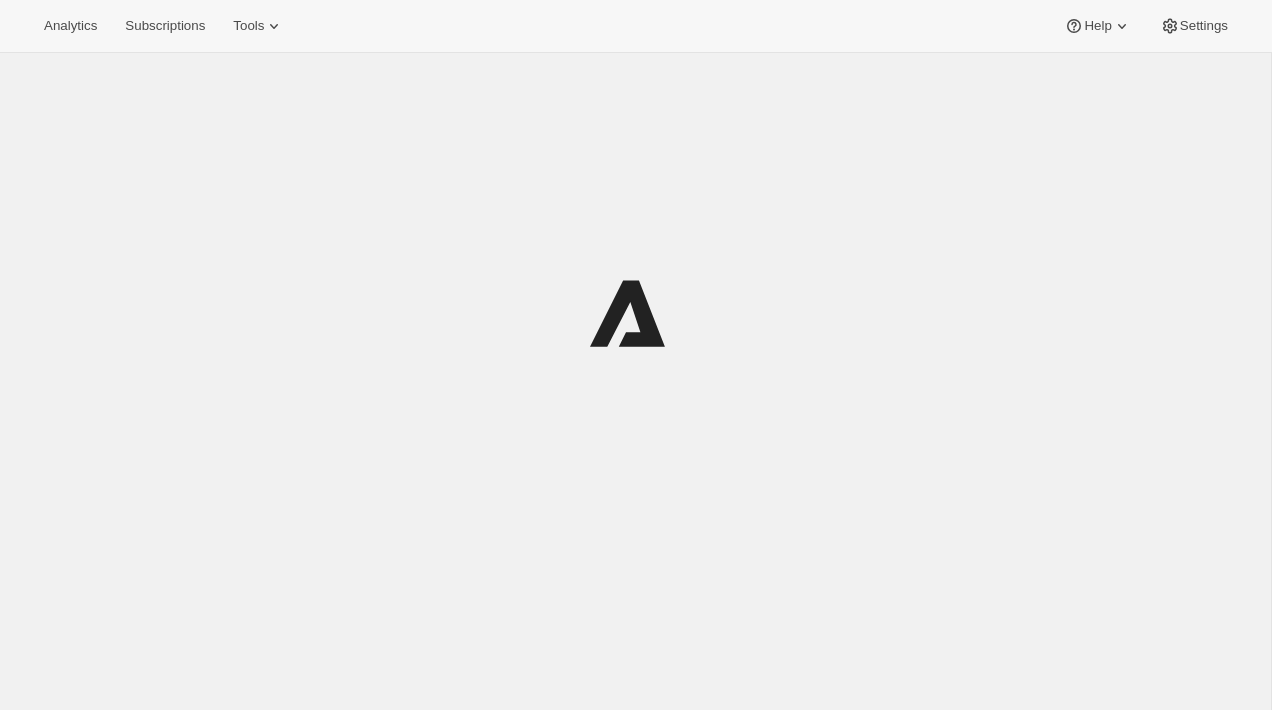 scroll, scrollTop: 0, scrollLeft: 0, axis: both 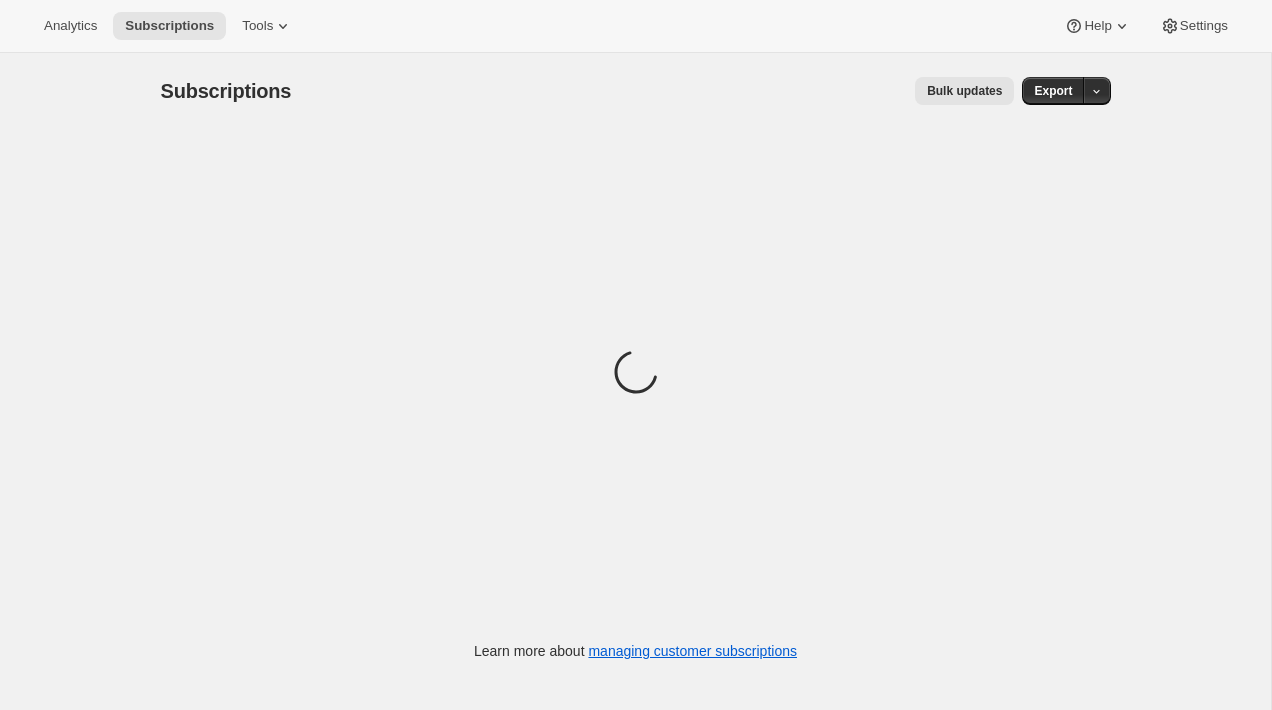 click on "Subscriptions. This page is ready Subscriptions Bulk updates More actions Bulk updates Export" at bounding box center (636, 91) 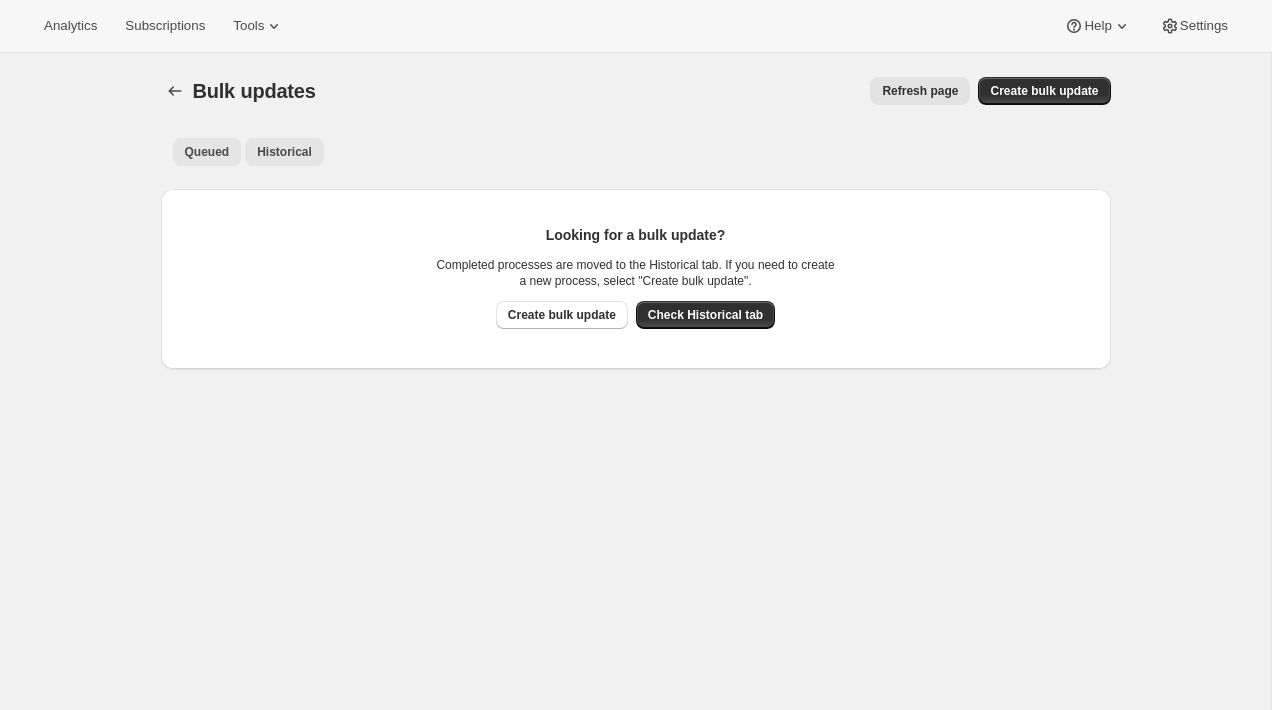 click on "Historical" at bounding box center [284, 152] 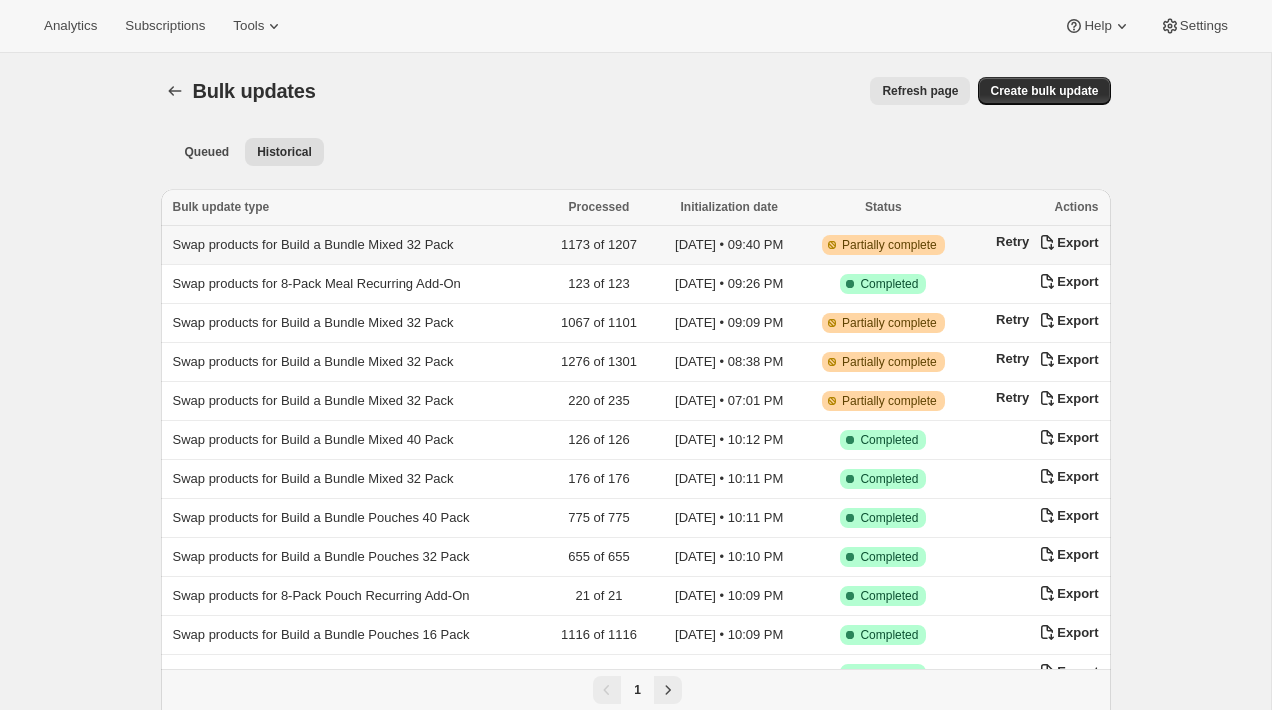 click on "Swap products for Build a Bundle Mixed 32 Pack" at bounding box center [351, 245] 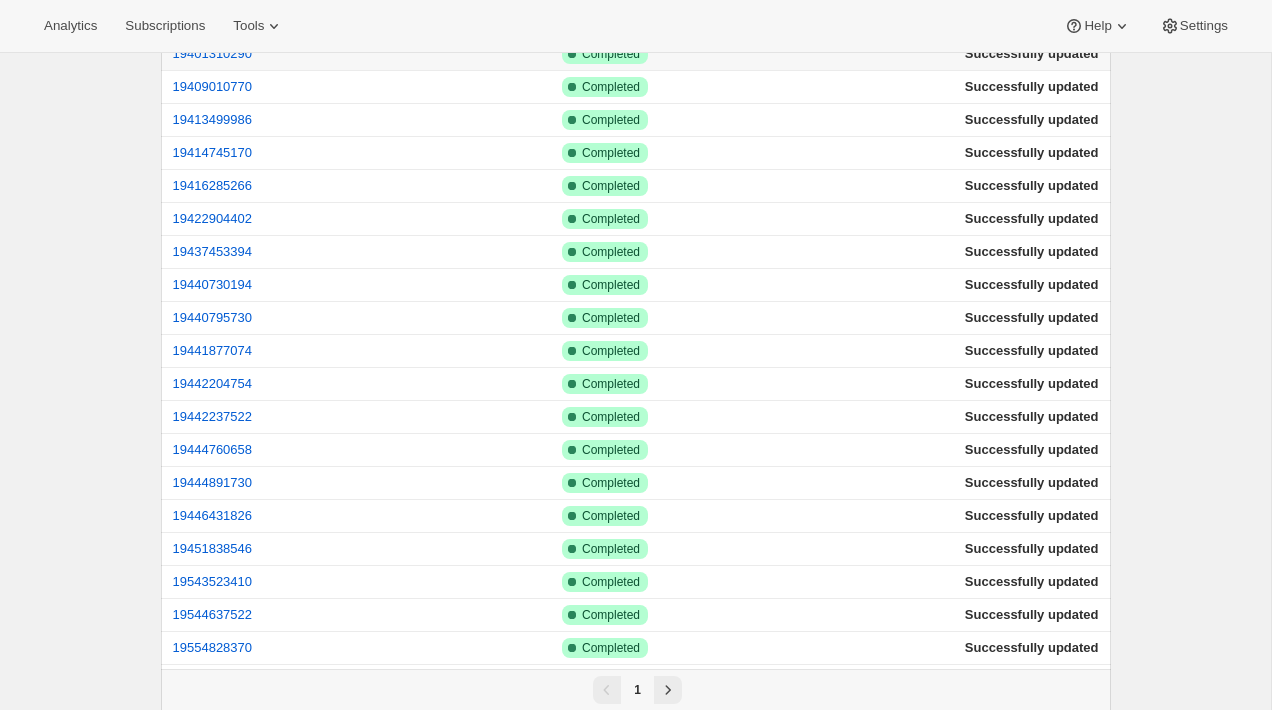 scroll, scrollTop: 0, scrollLeft: 0, axis: both 